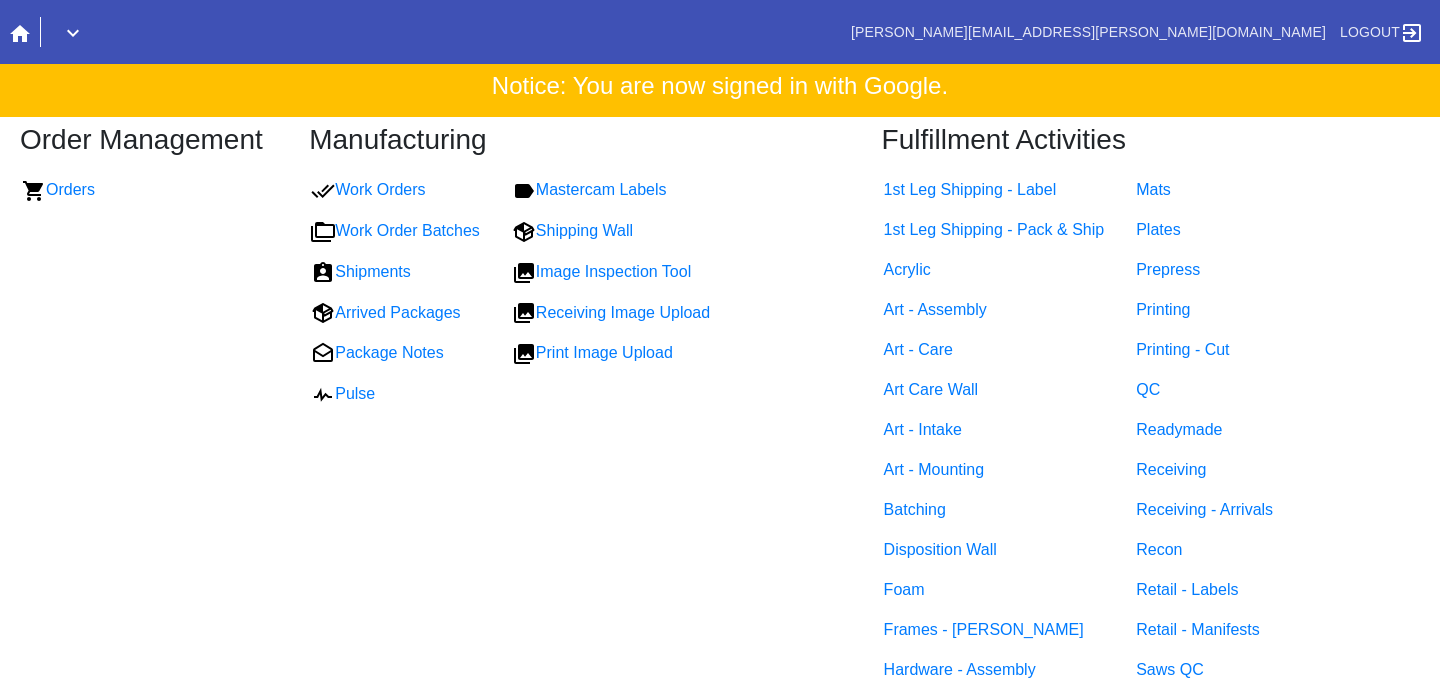 scroll, scrollTop: 0, scrollLeft: 0, axis: both 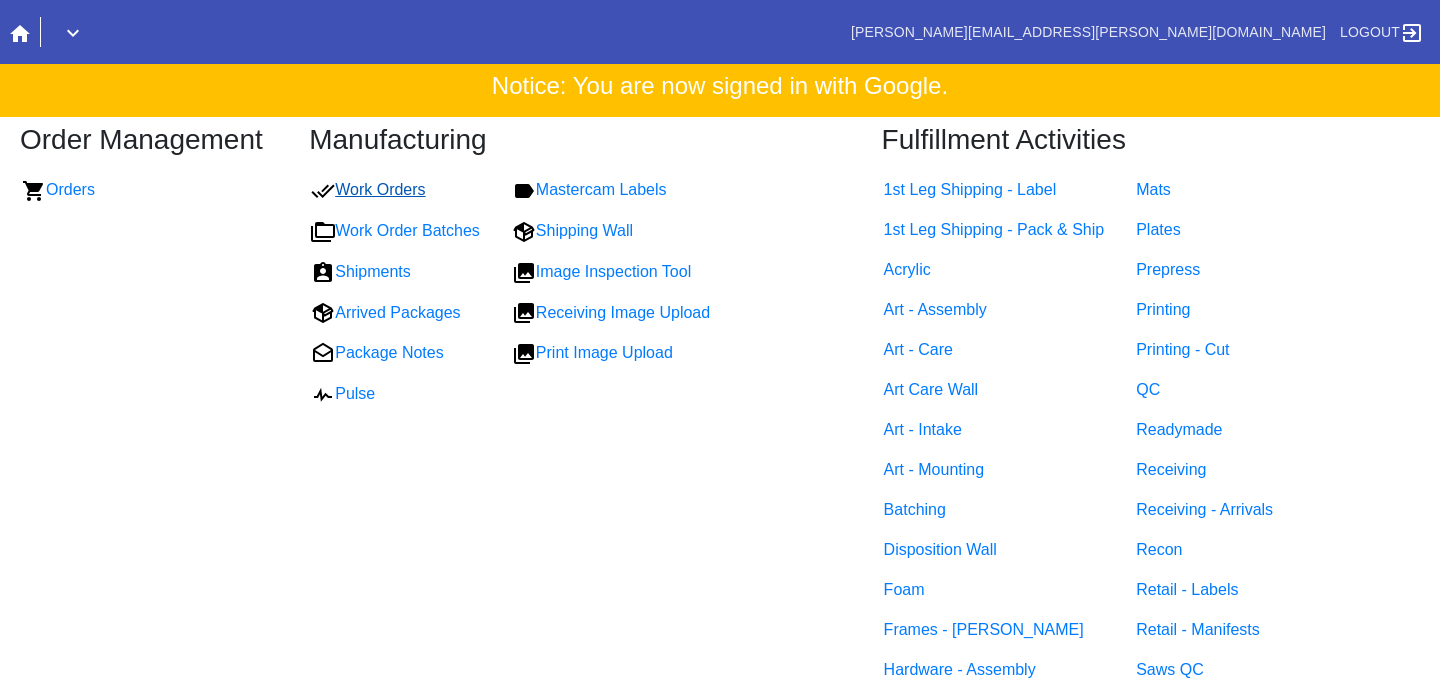 click on "Work Orders" at bounding box center (368, 189) 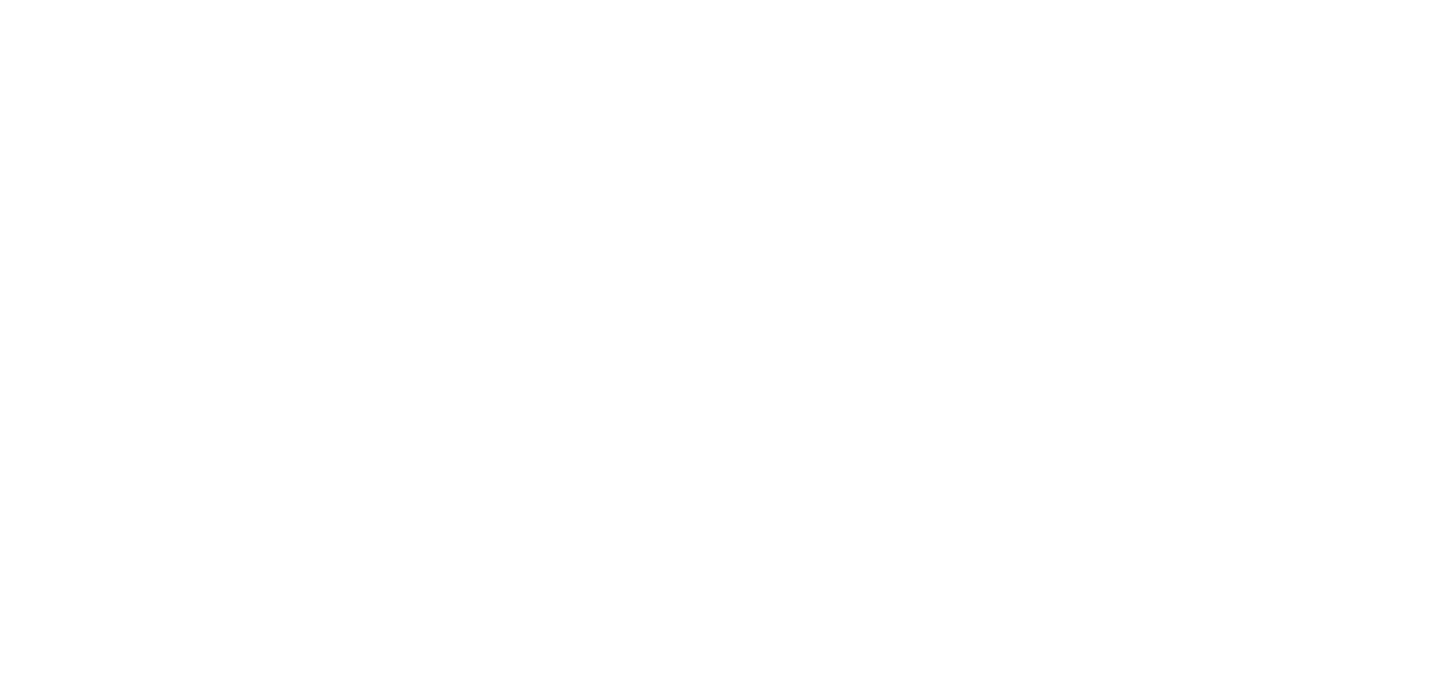 scroll, scrollTop: 0, scrollLeft: 0, axis: both 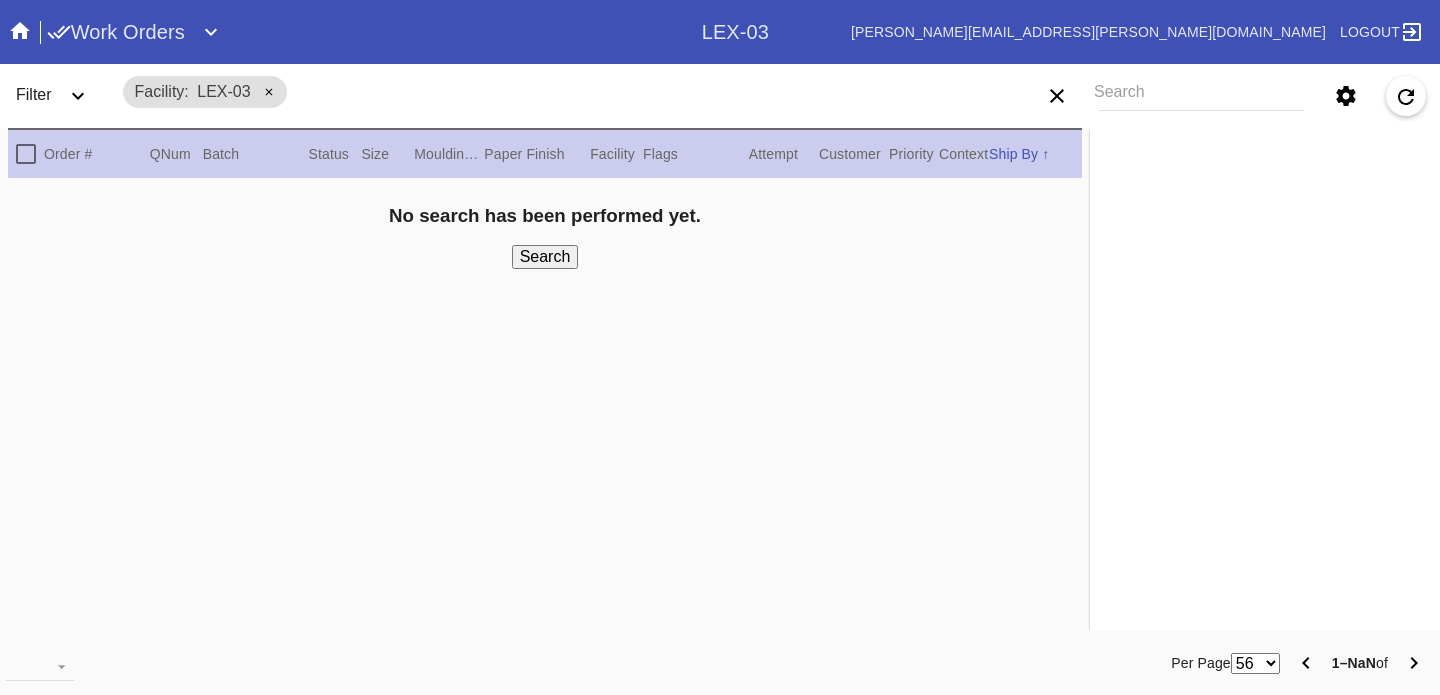 click on "Search" at bounding box center (1201, 96) 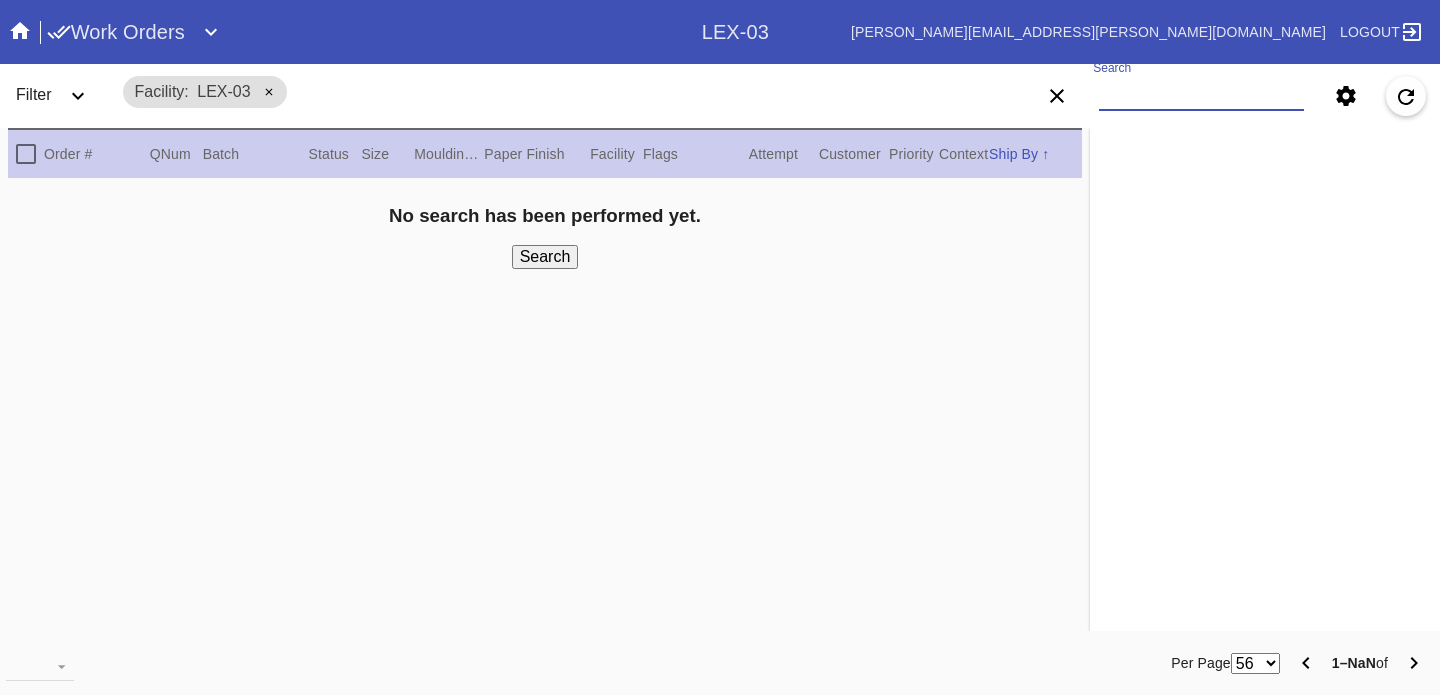 paste on "M761727923" 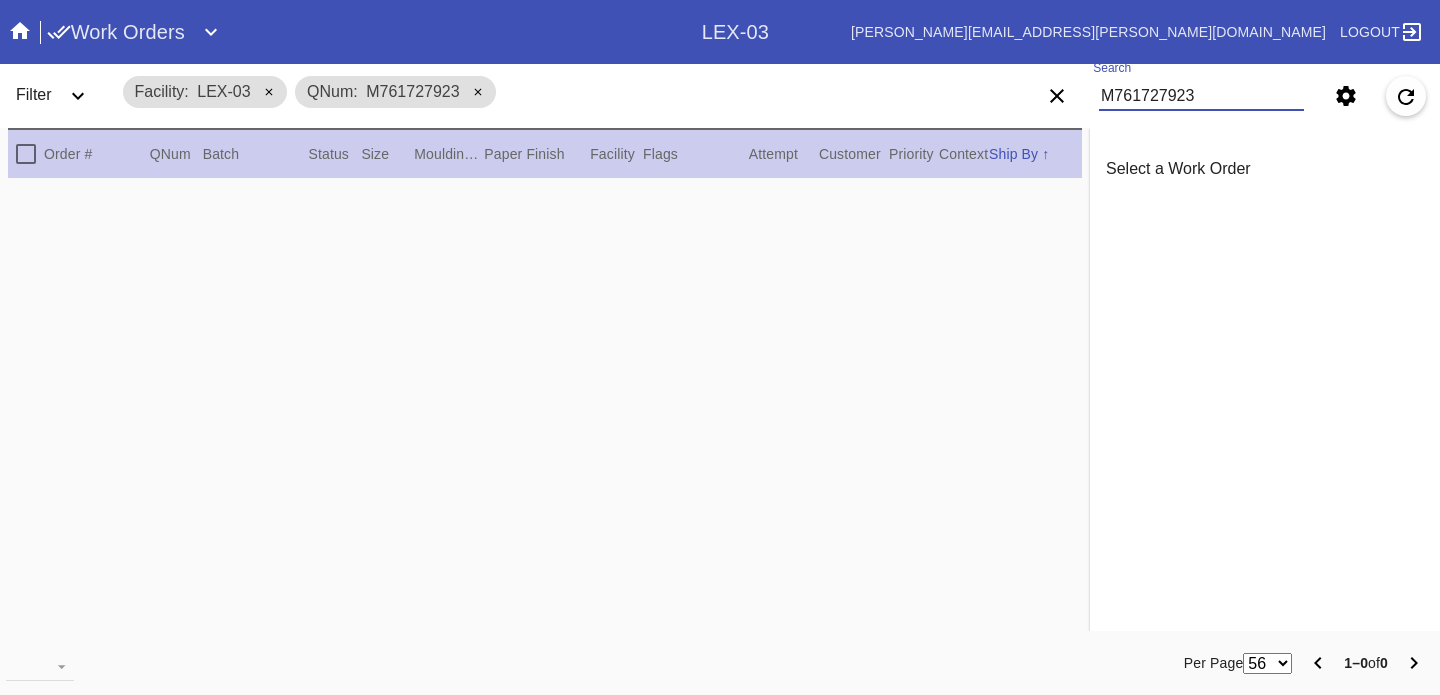 click on "M761727923" at bounding box center (1201, 96) 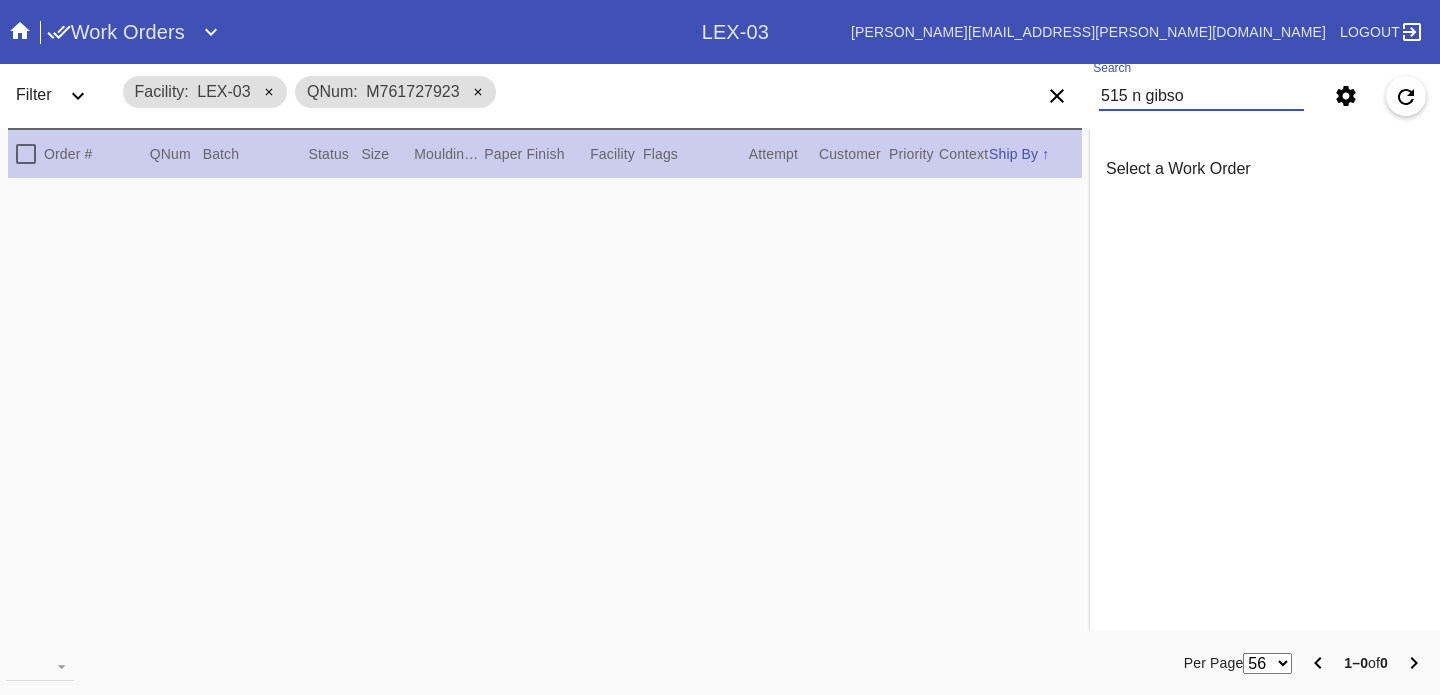 type on "515 n gibson" 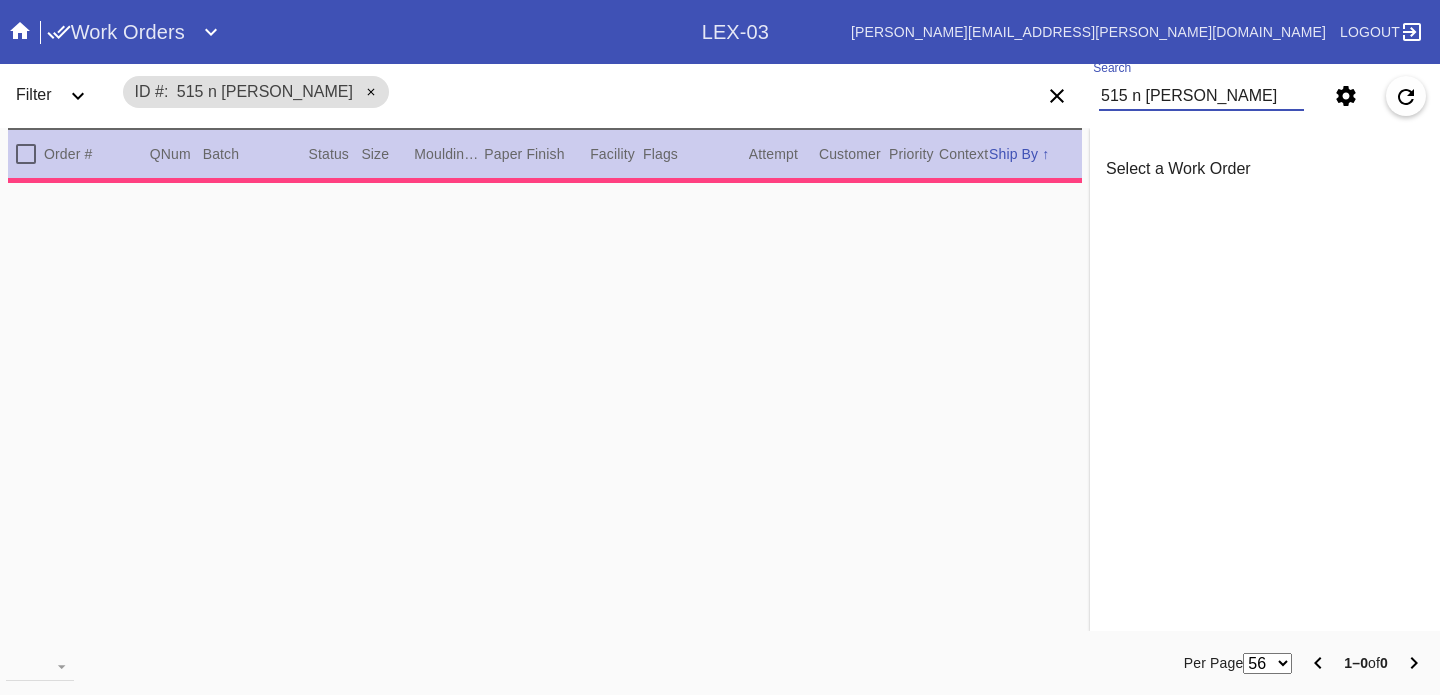 type on "Customer wants to cover up about .5 inch on left and right." 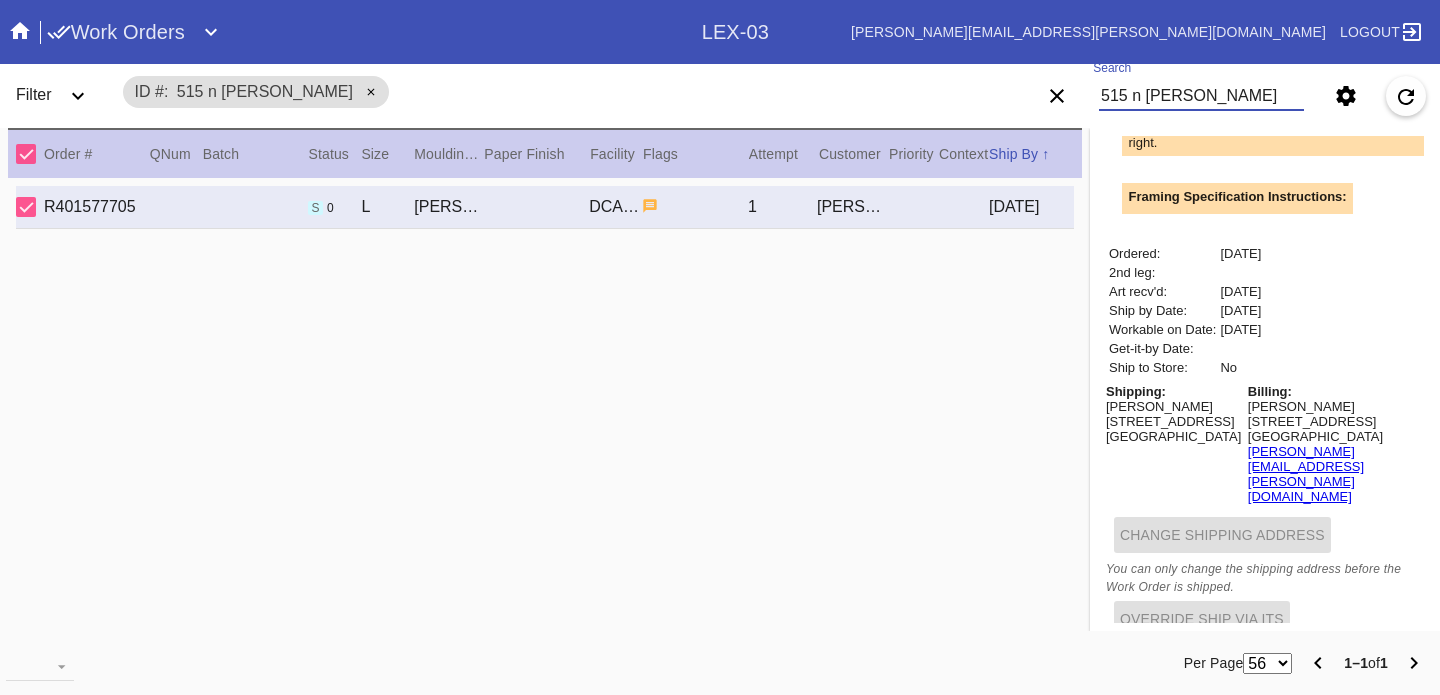 scroll, scrollTop: 731, scrollLeft: 0, axis: vertical 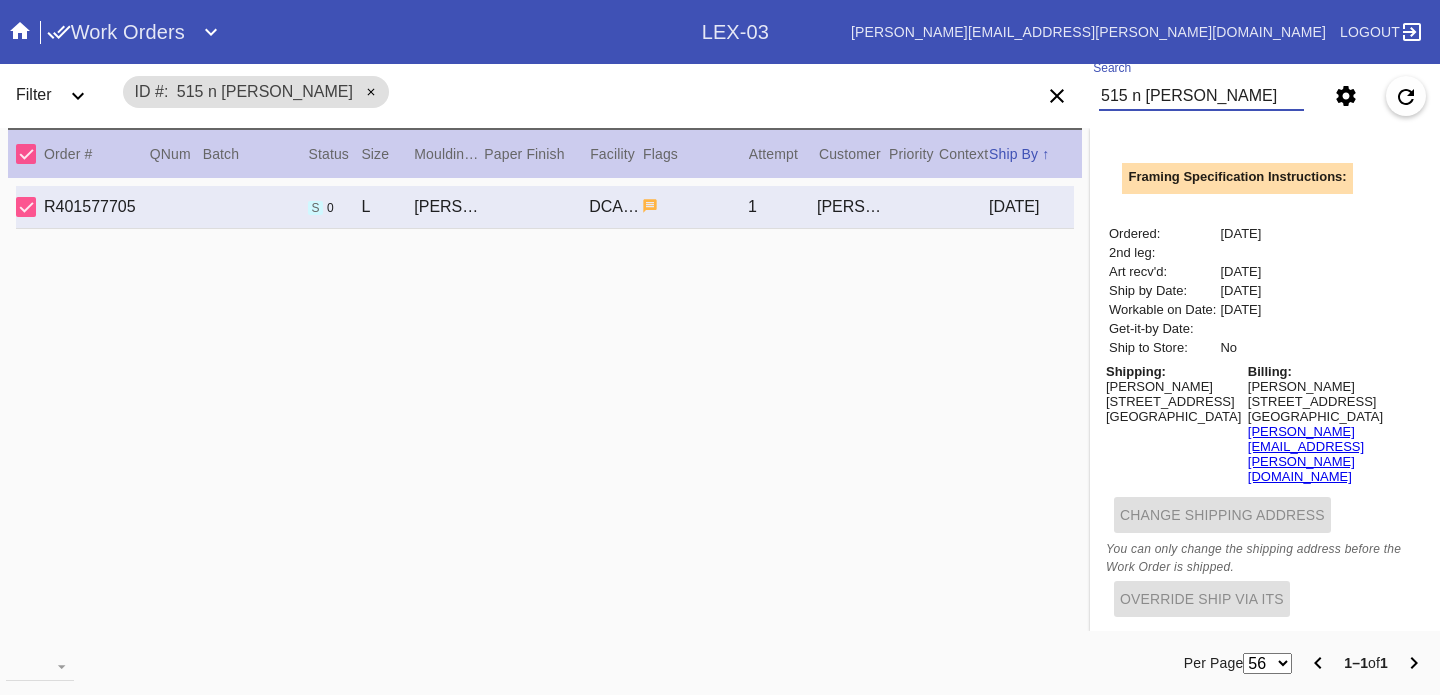 click on "515 n gibson" at bounding box center [1201, 96] 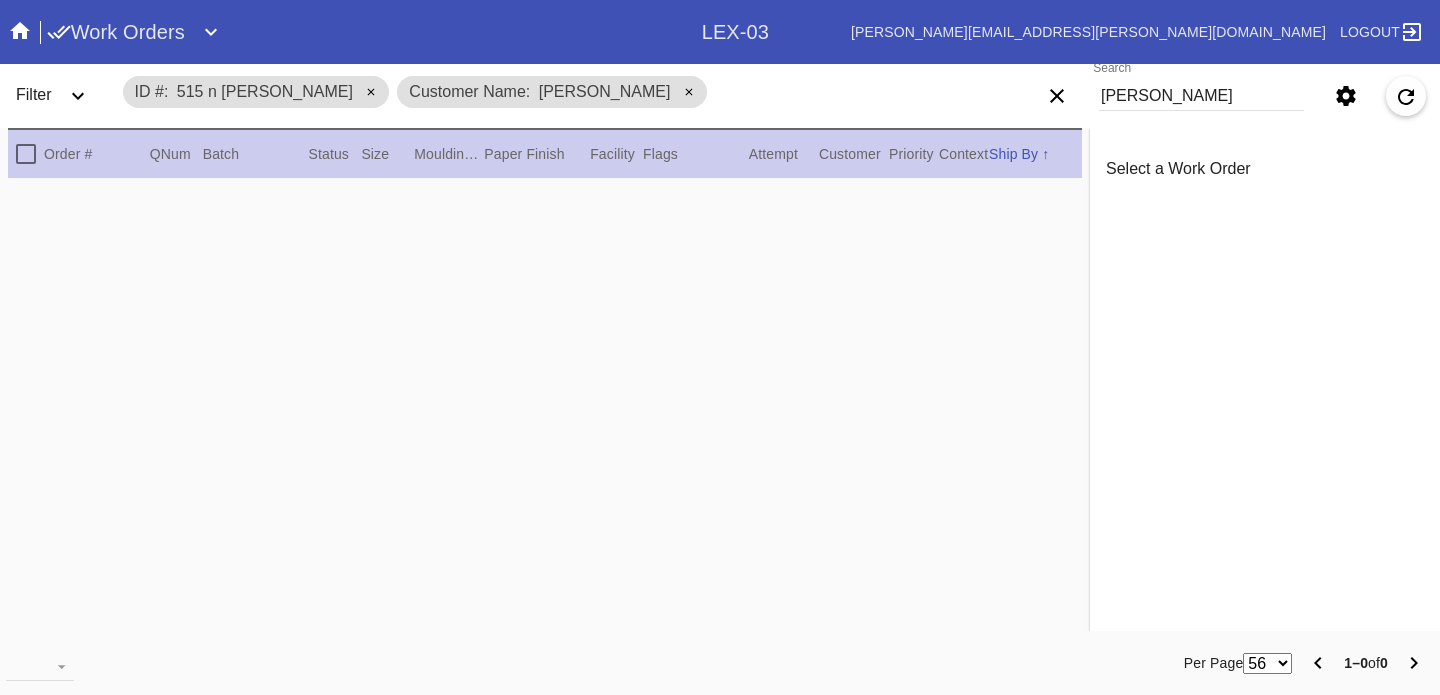 scroll, scrollTop: 0, scrollLeft: 0, axis: both 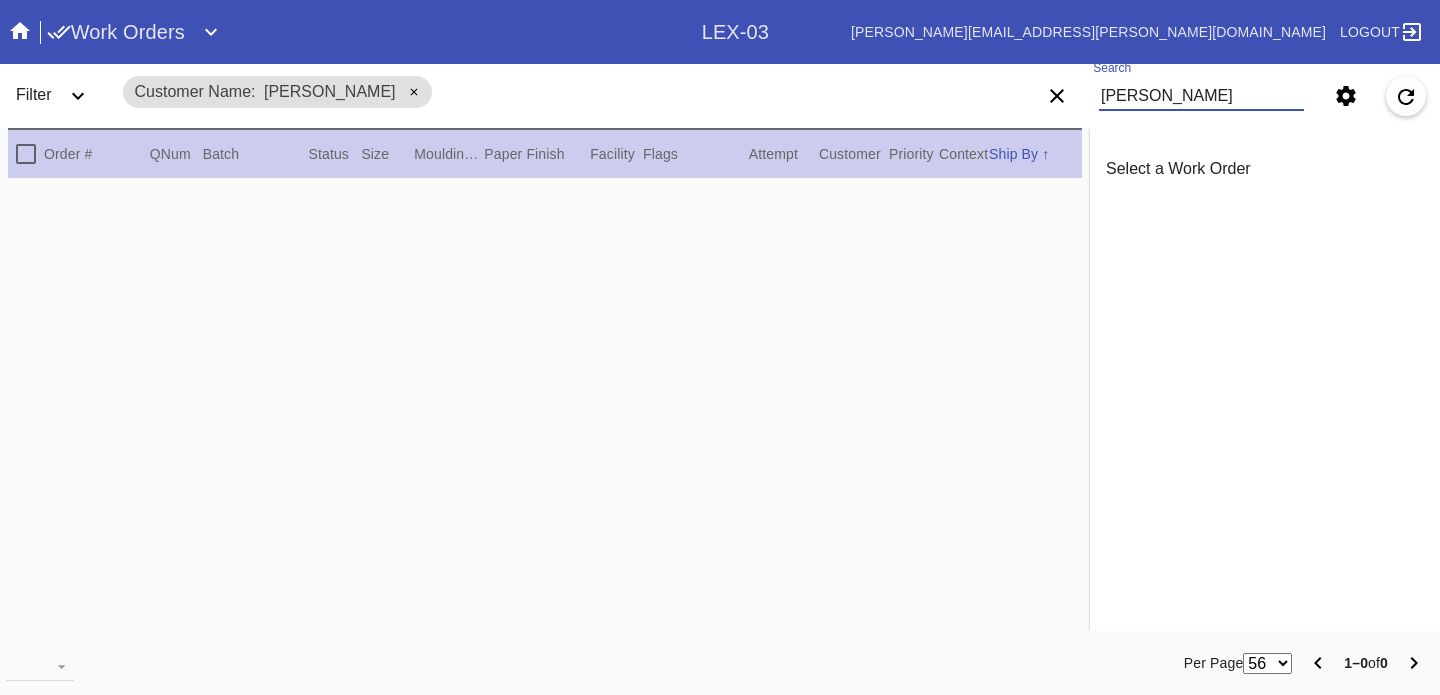 click on "yodit kirubel" at bounding box center (1201, 96) 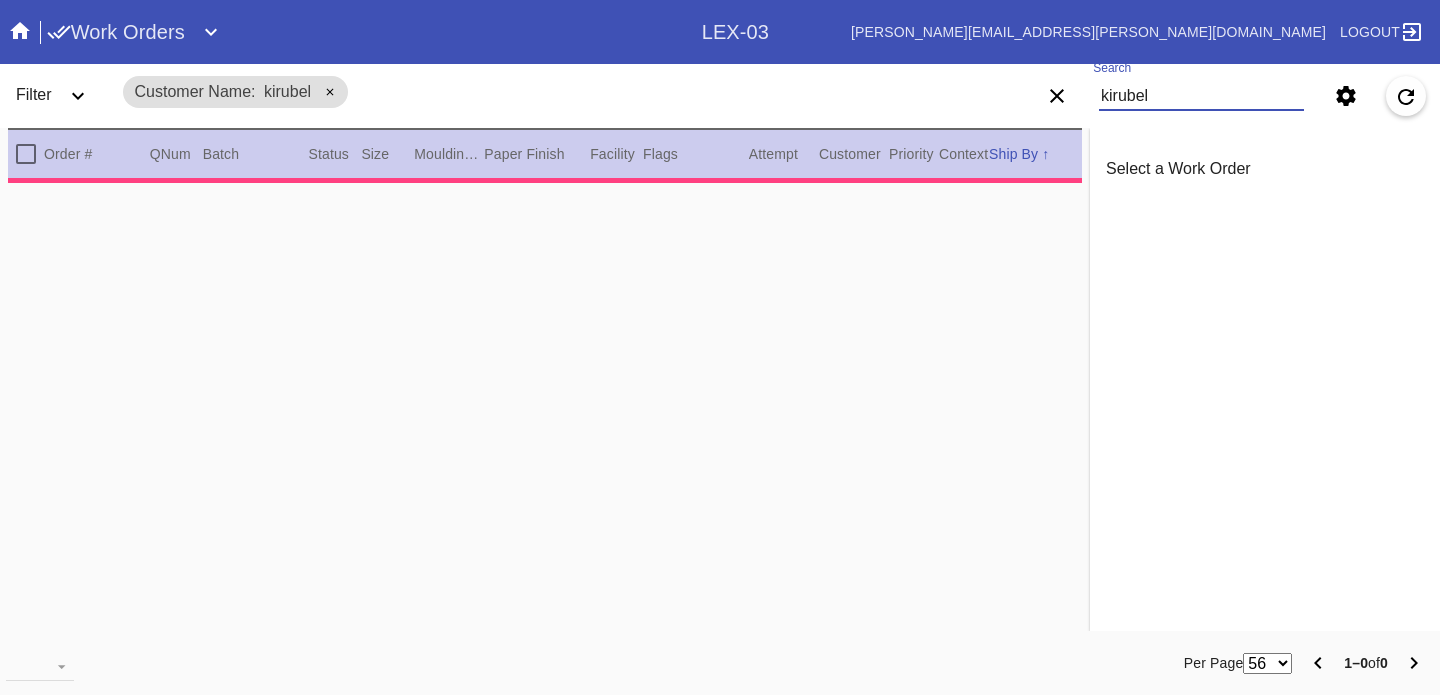 type on "kirubel" 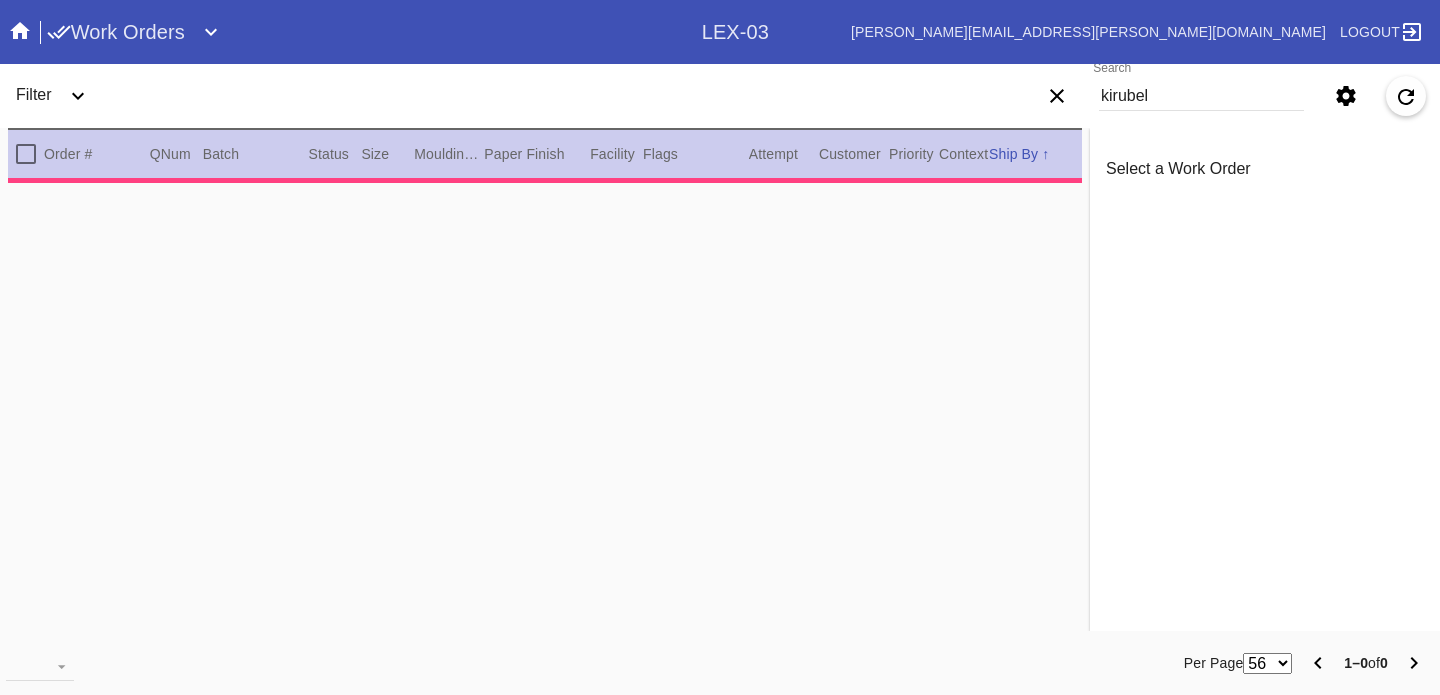 click on "LEX-03" at bounding box center [735, 32] 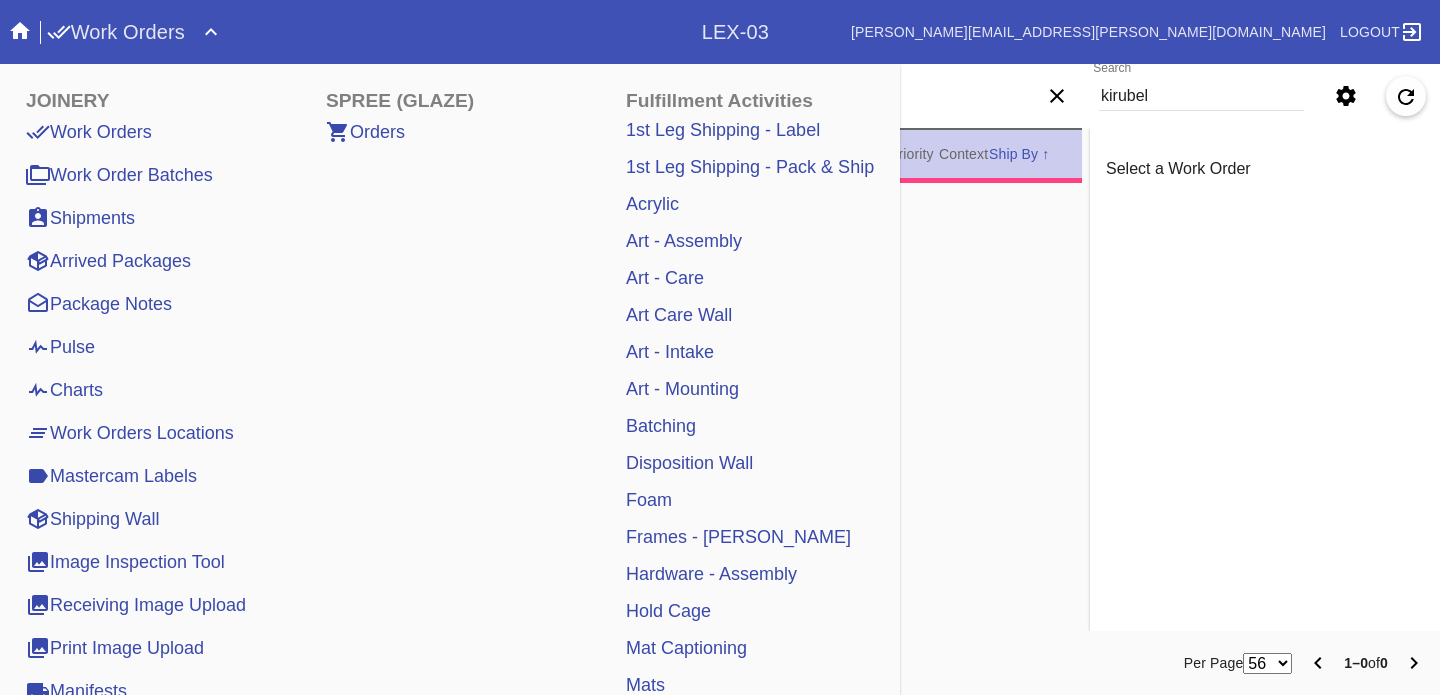 click on "Work Orders" at bounding box center (89, 132) 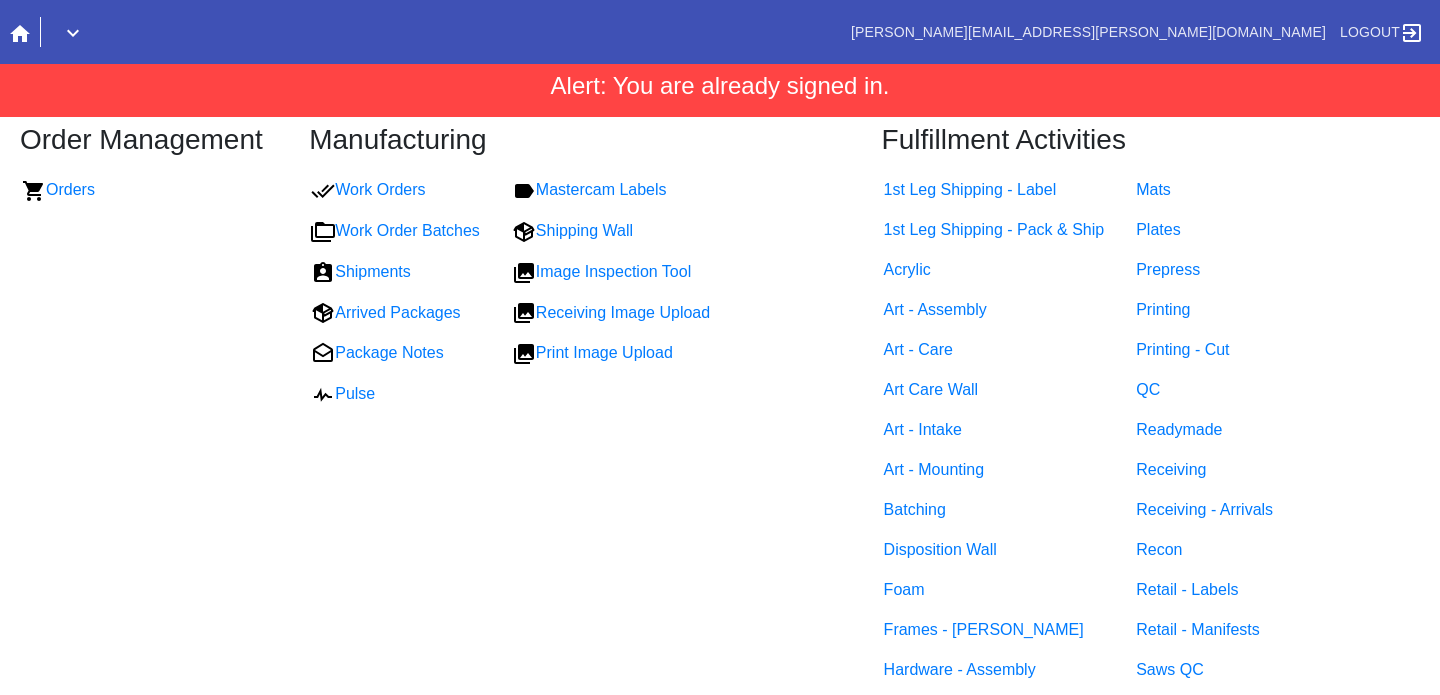 scroll, scrollTop: 0, scrollLeft: 0, axis: both 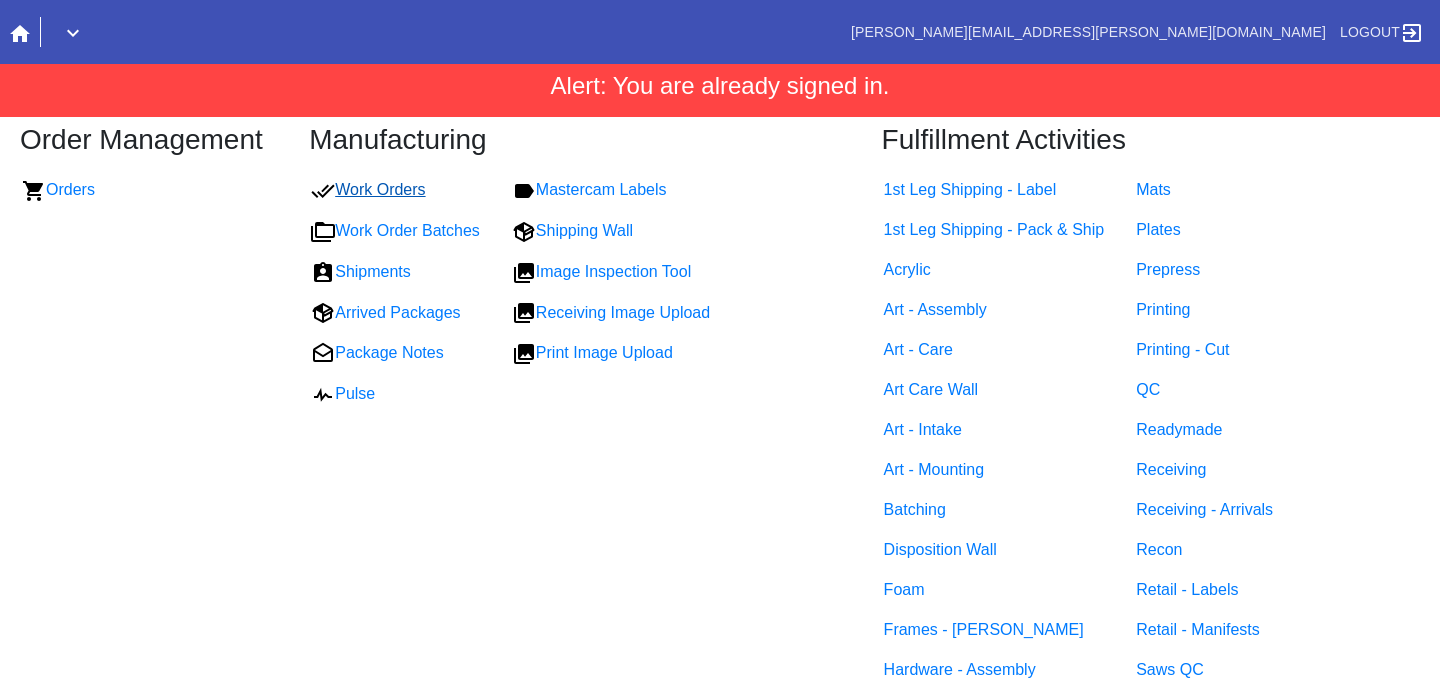 click on "Work Orders" at bounding box center (368, 189) 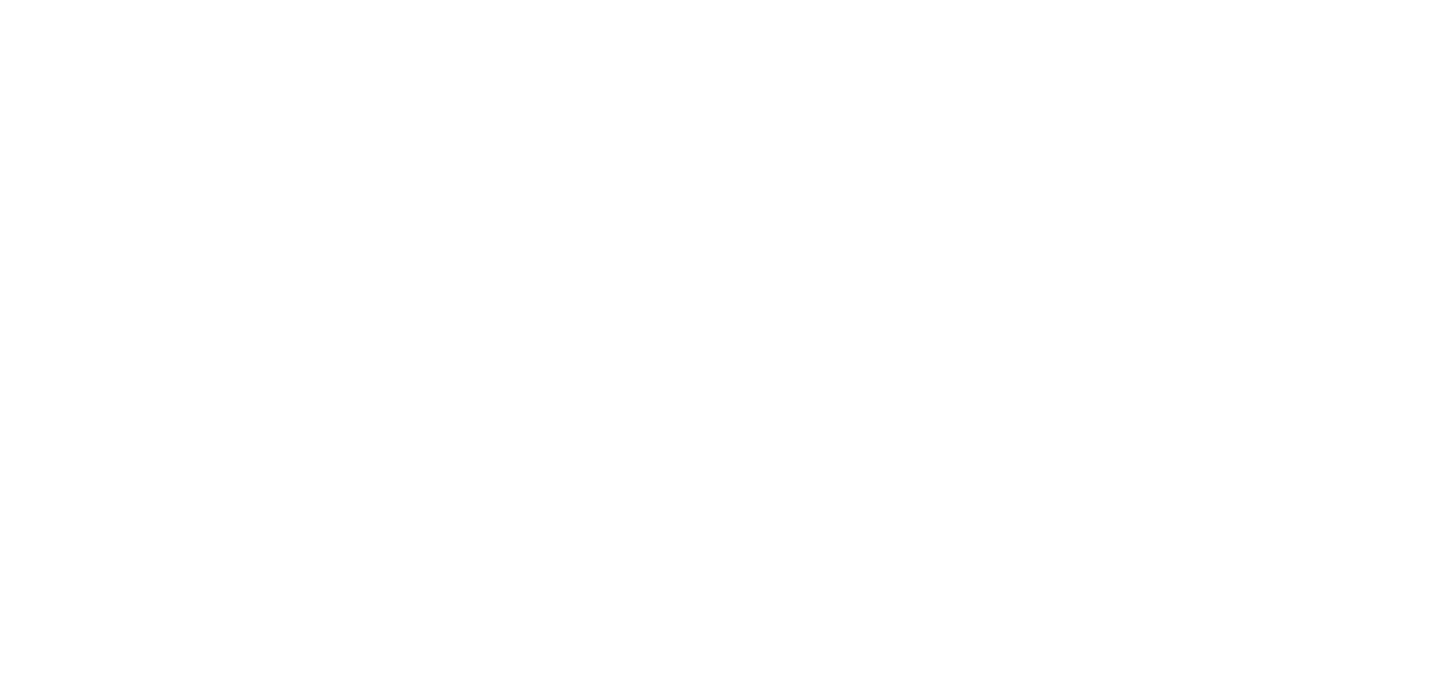 scroll, scrollTop: 0, scrollLeft: 0, axis: both 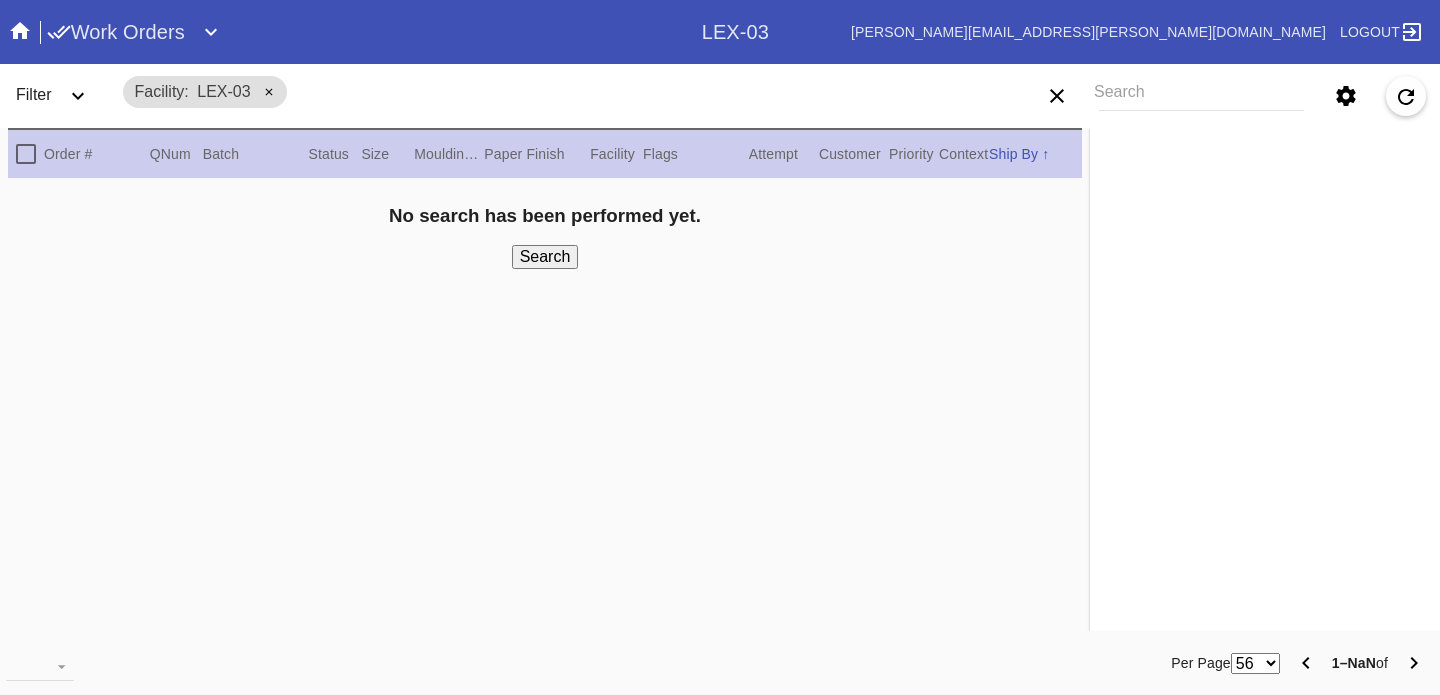 click on "Search" at bounding box center [1201, 96] 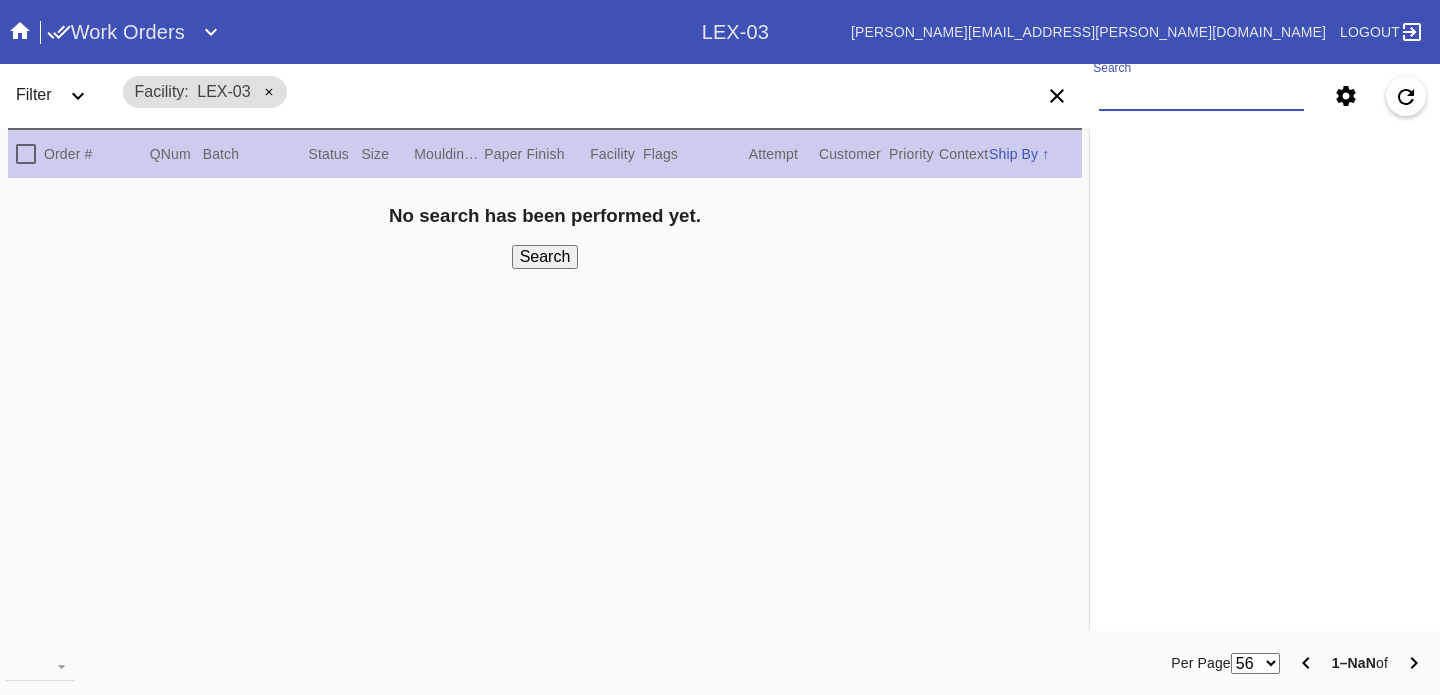 paste on "K9FNVV5RI" 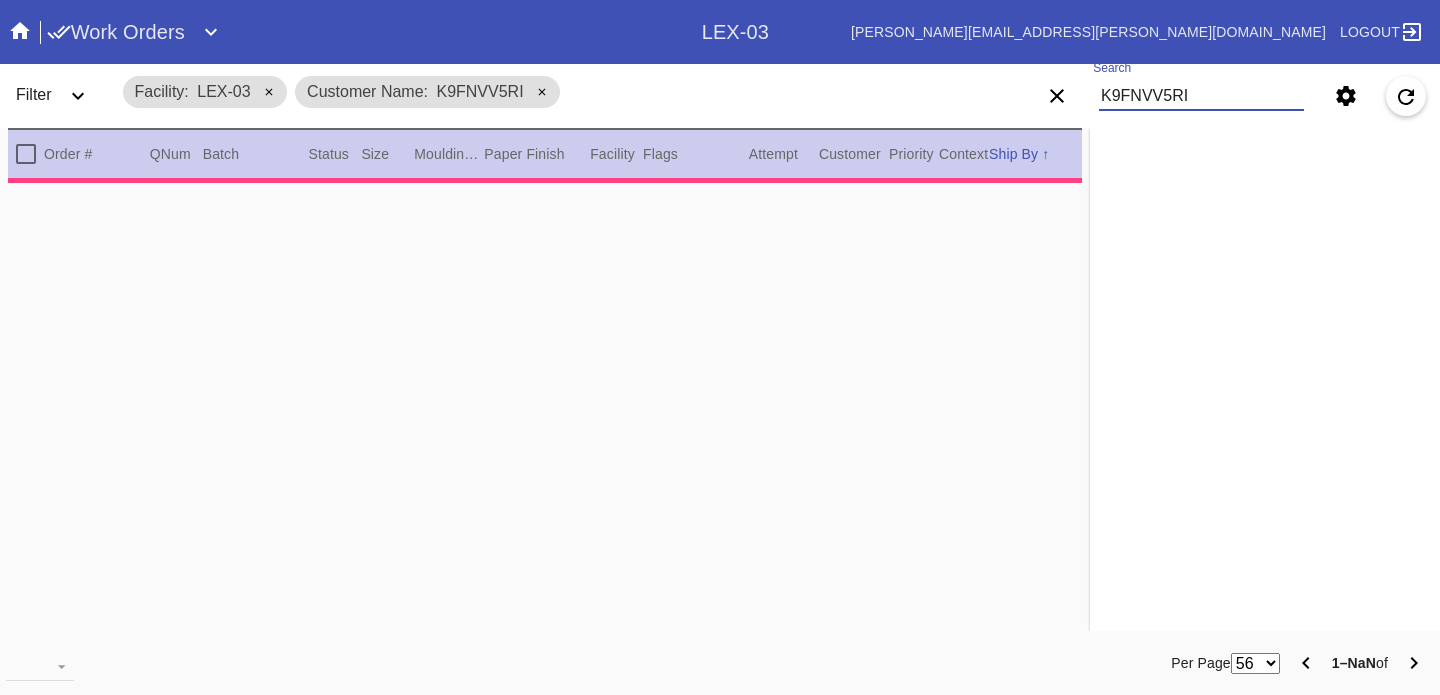 click on "K9FNVV5RI" at bounding box center (1201, 96) 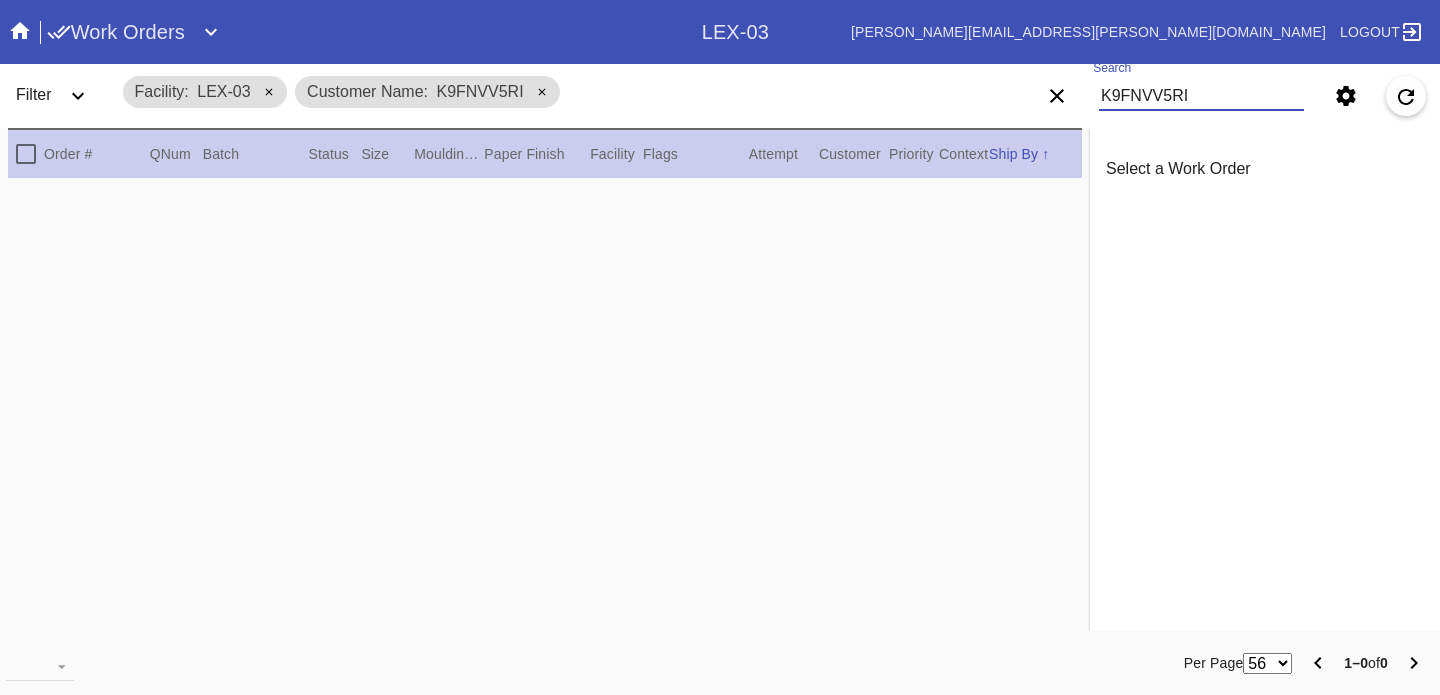 click on "K9FNVV5RI" at bounding box center [1201, 96] 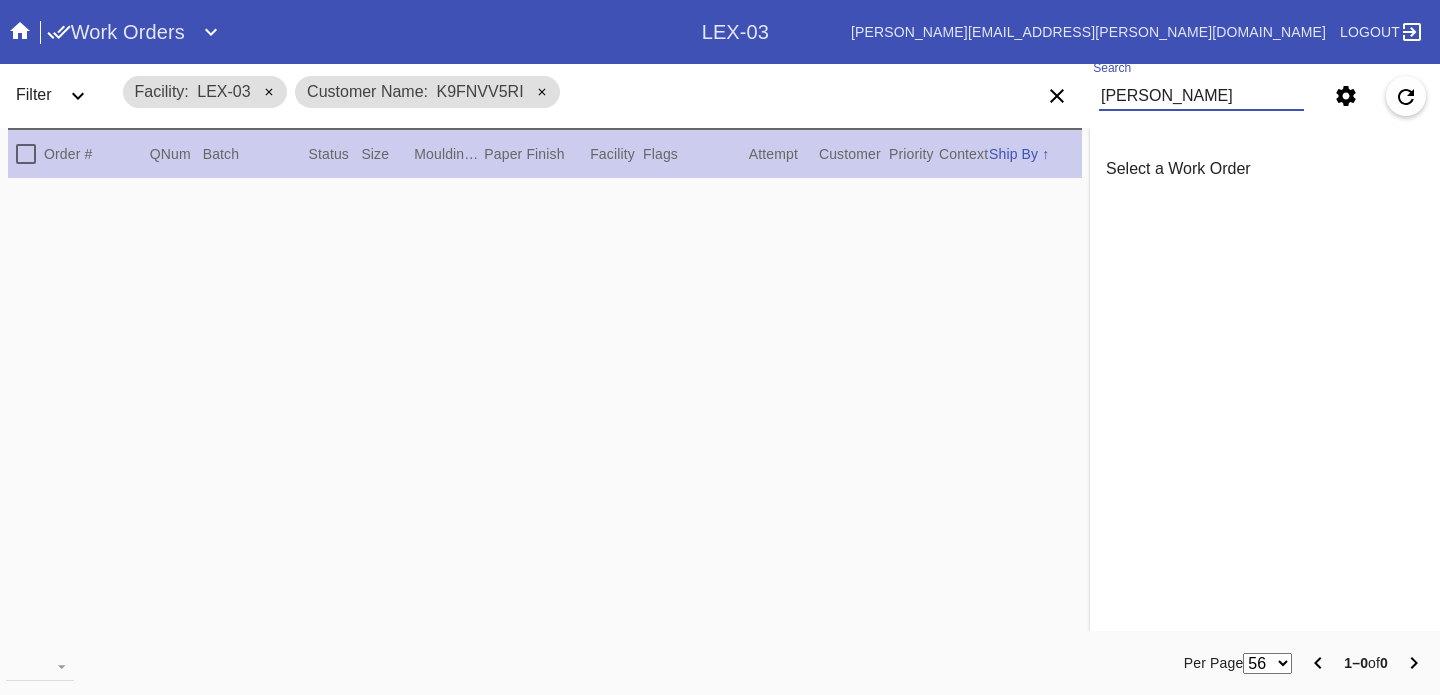 type on "yodit" 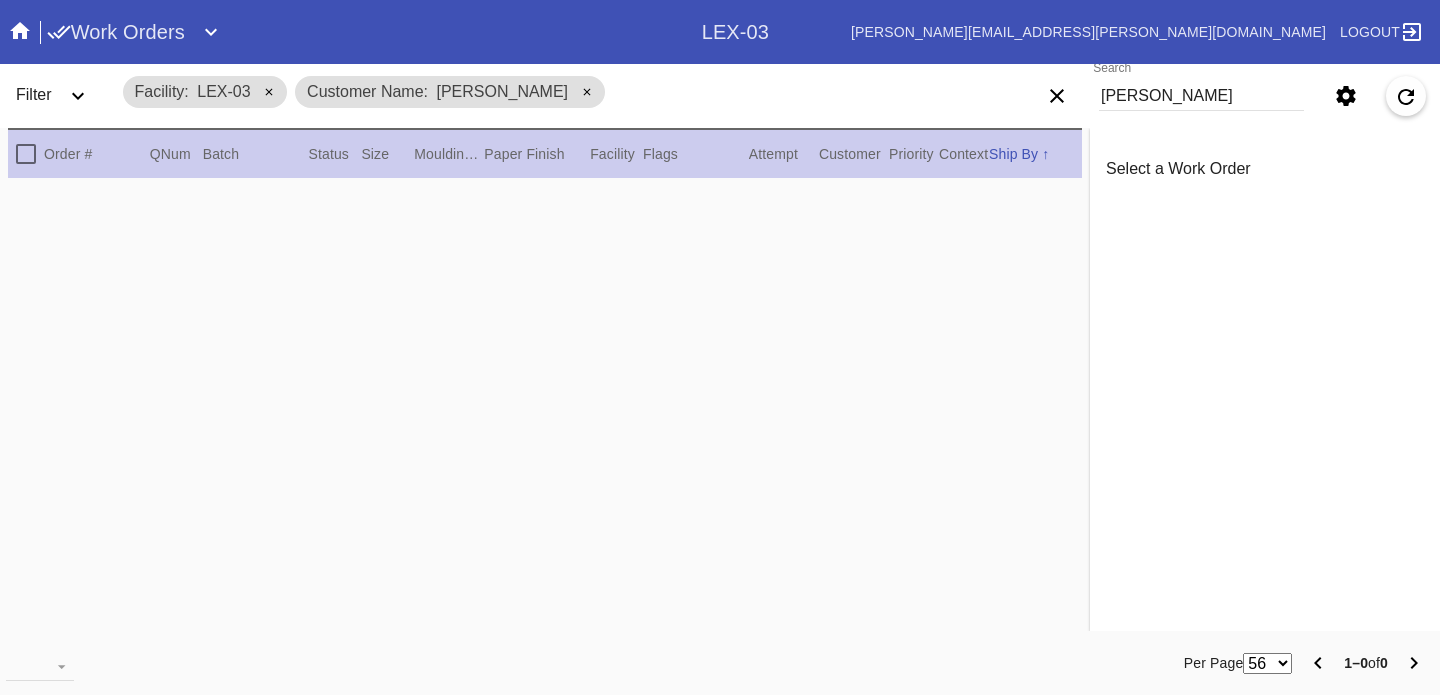 click 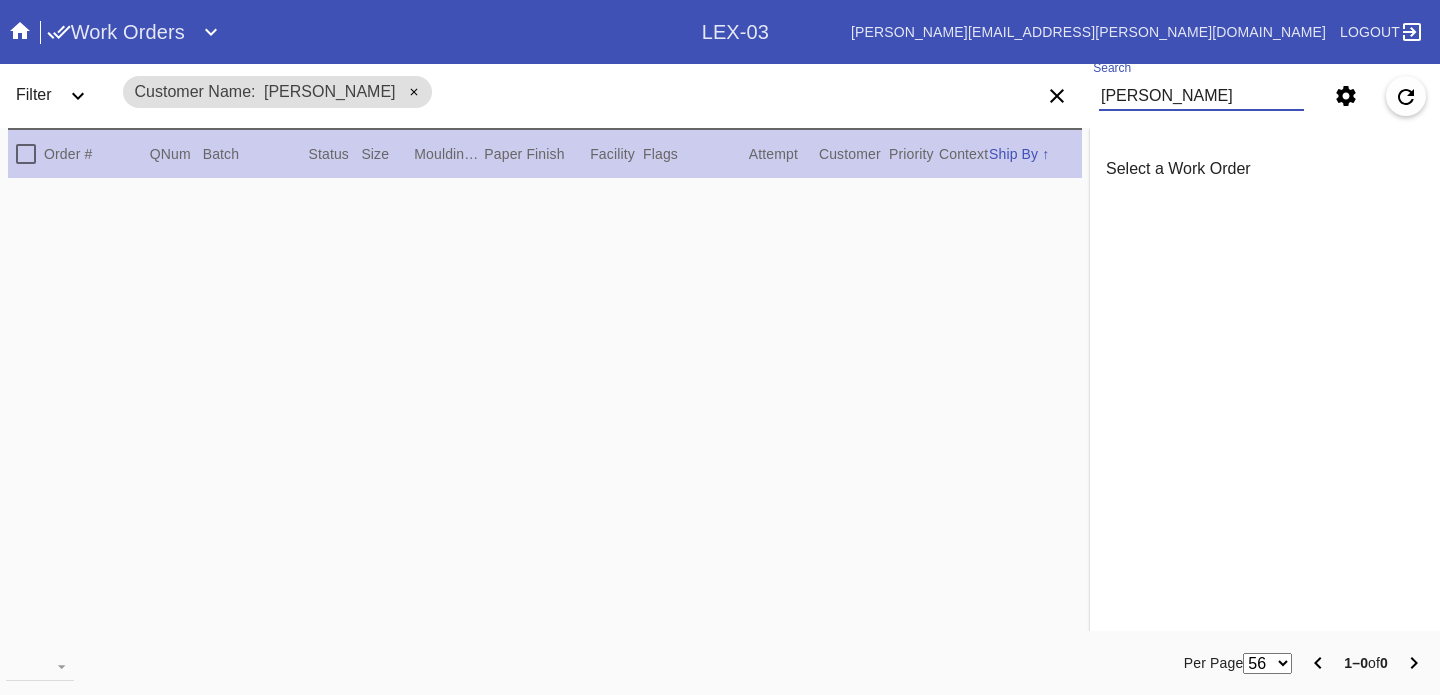 click on "yodit" at bounding box center (1201, 96) 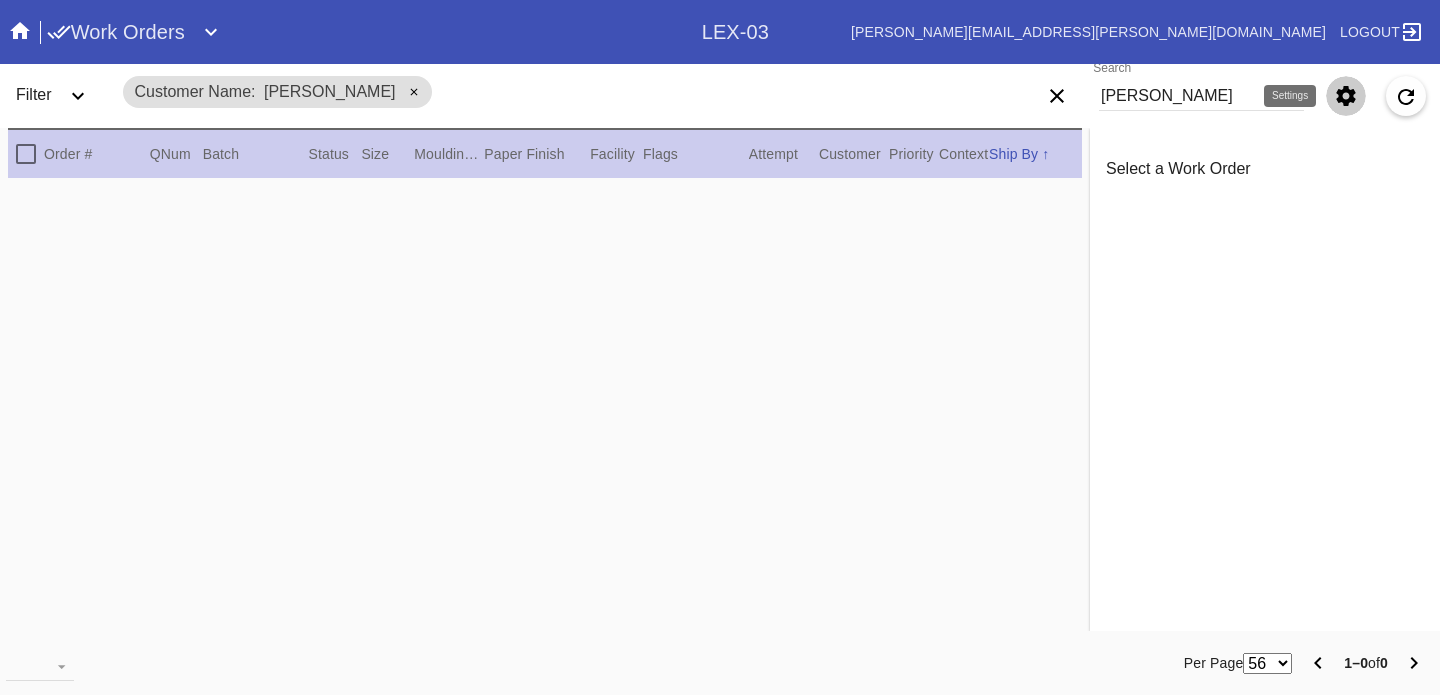 click 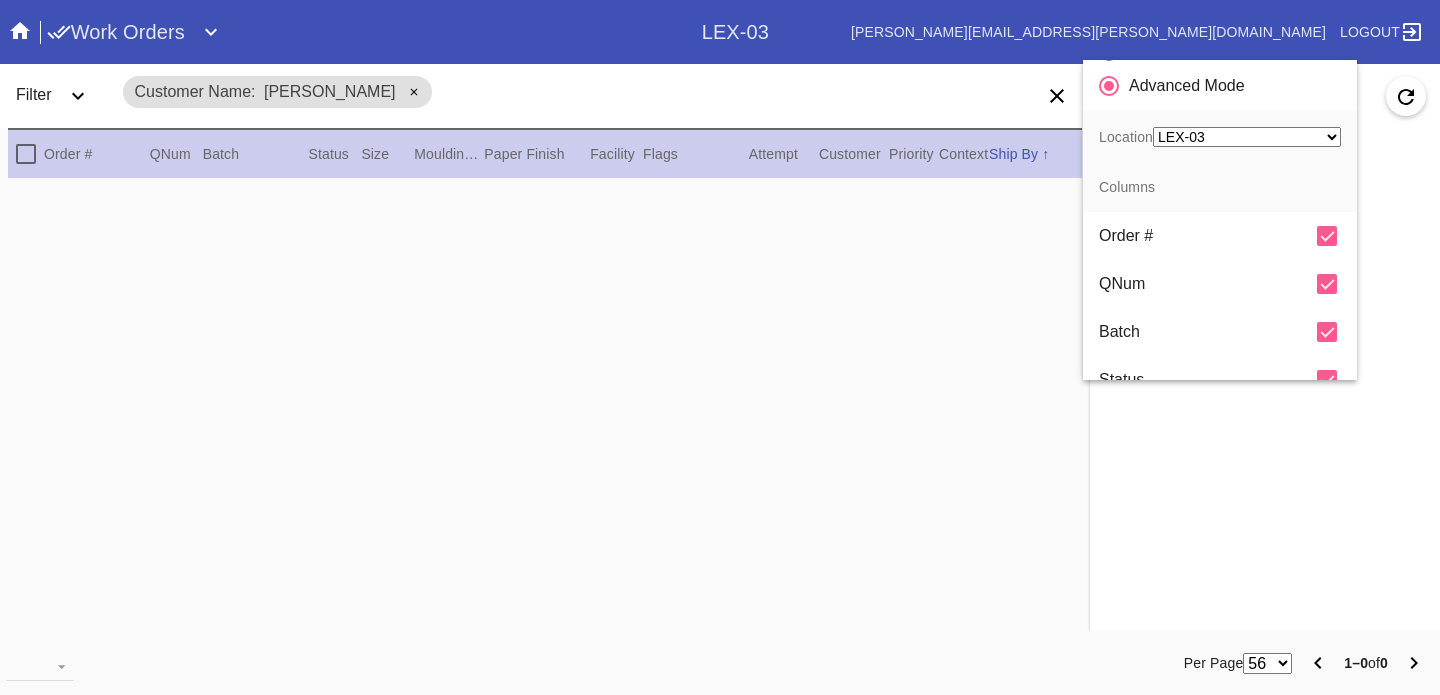 scroll, scrollTop: 121, scrollLeft: 0, axis: vertical 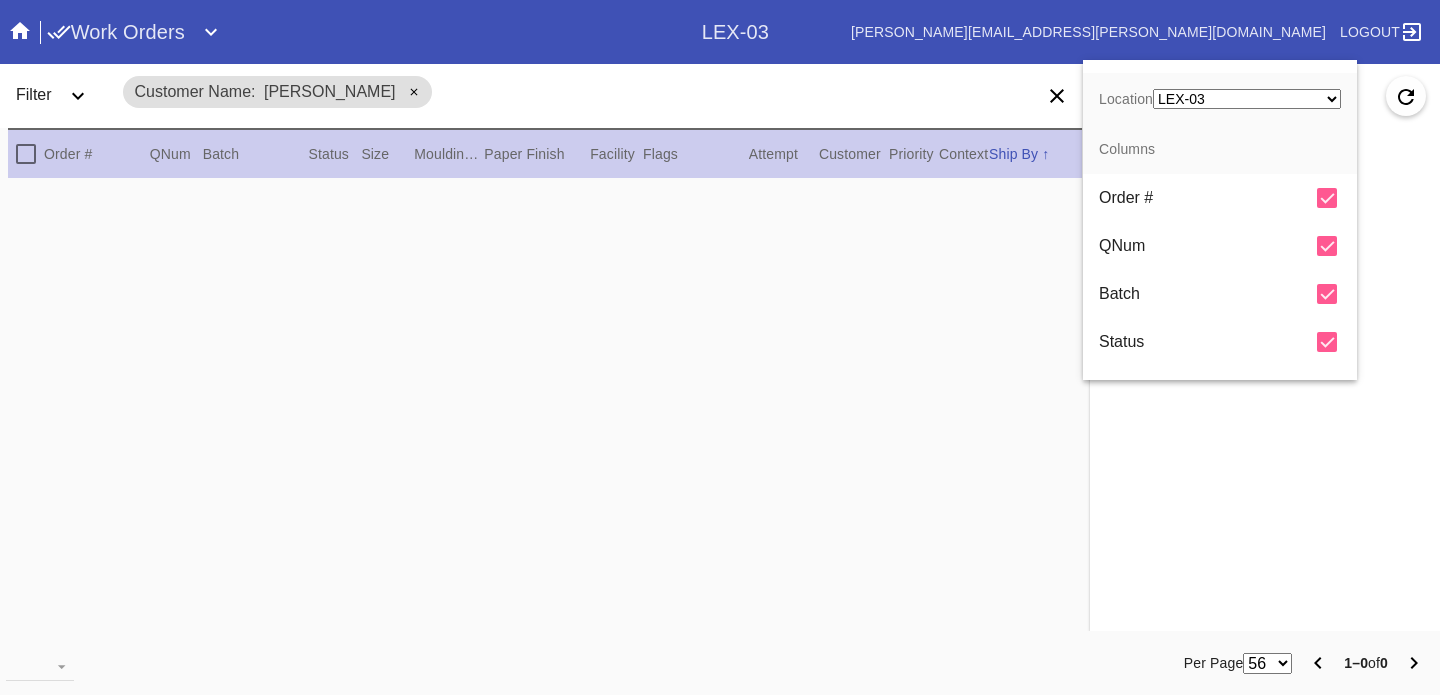 click on "Any Location LEX-02 (inactive) LEX-02_ART (inactive) DCA-01 (inactive) CLT-RTL-MYP BOS-RTL-WEL DCA-RTL-MCL PHL-RLT-SBRN LAS-01 LAX-RTL-SMON (inactive) SFO-RTL-PALO (inactive) DCA-05 LEX-01 ATL-RTL-ALP (inactive) LGA-RTL-WPT AUS-RTL-SAUS BNA-RTL-NASH ELP-01 ORD-RTL-WINN LEX-03 ATL-RTL-WEST DCA-RTL-UNMA DCA-RTL-BETH LGA-RTL-SUM DCA-RTL-MOSA BOS-RTL-SEA AUS-RTL-CAUS ATL-RTL-BUCK PHL-01 (inactive) DCA-RTL-CLAR LGA-RTL-HOBO CLT-RTL-SOE PHL-RTL-PHI DCA-RTL-OLDT DFW-RTL-IVIL BOS-RTL-DRBY (inactive) LGA-RTL-MHIL (inactive) LGA-RTL-NCA LGA-RTL-76TH LGA-RTL-COBL DCA-STR-BETH DCA-RTL-GEO LGA-RTL-PSLO LGA-RTL-WILL ORD-RTL-SOUT LGA-RTL-82ND ORD-RTL-WLOO LGA-RTL-BRNX DCA-RTL-14TH LGA-RTL-VILL ORD-RTL-RNOR MSY-RTL-ORL DCA-04" at bounding box center (1247, 99) 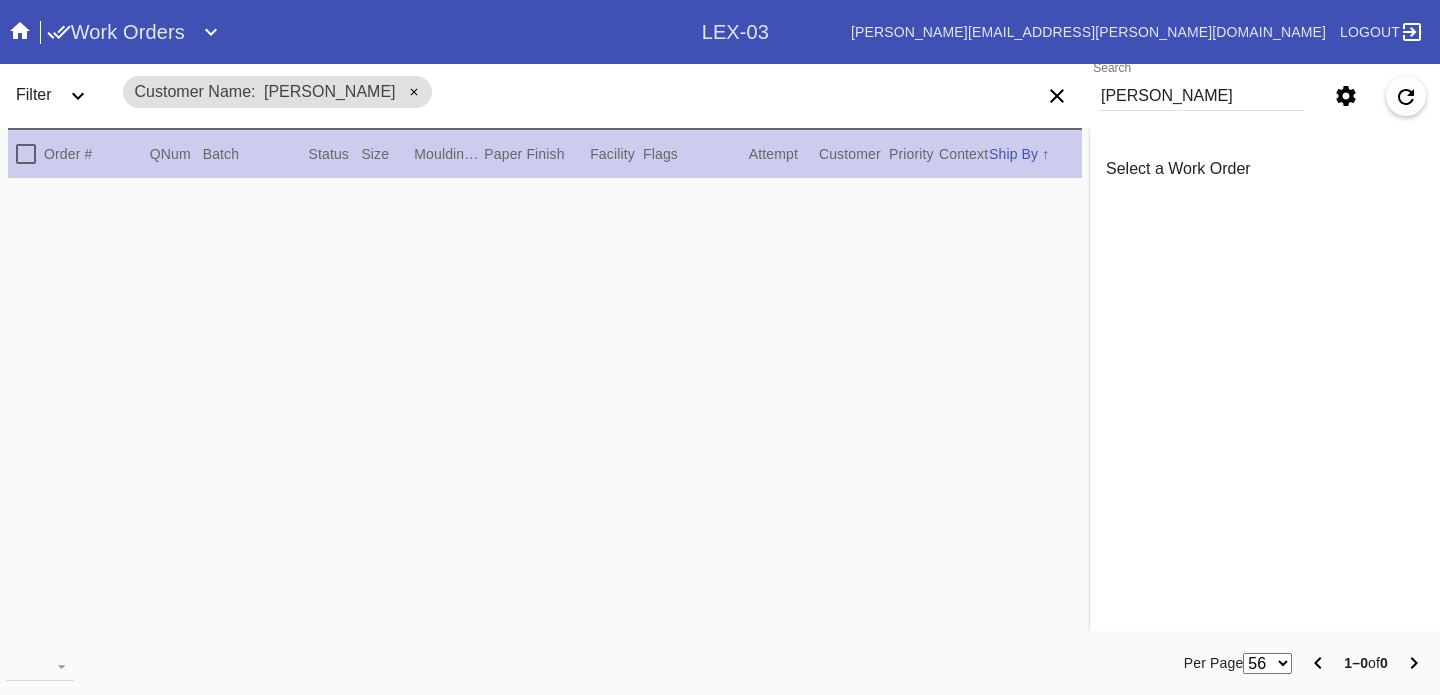 click on "yodit" at bounding box center [1201, 96] 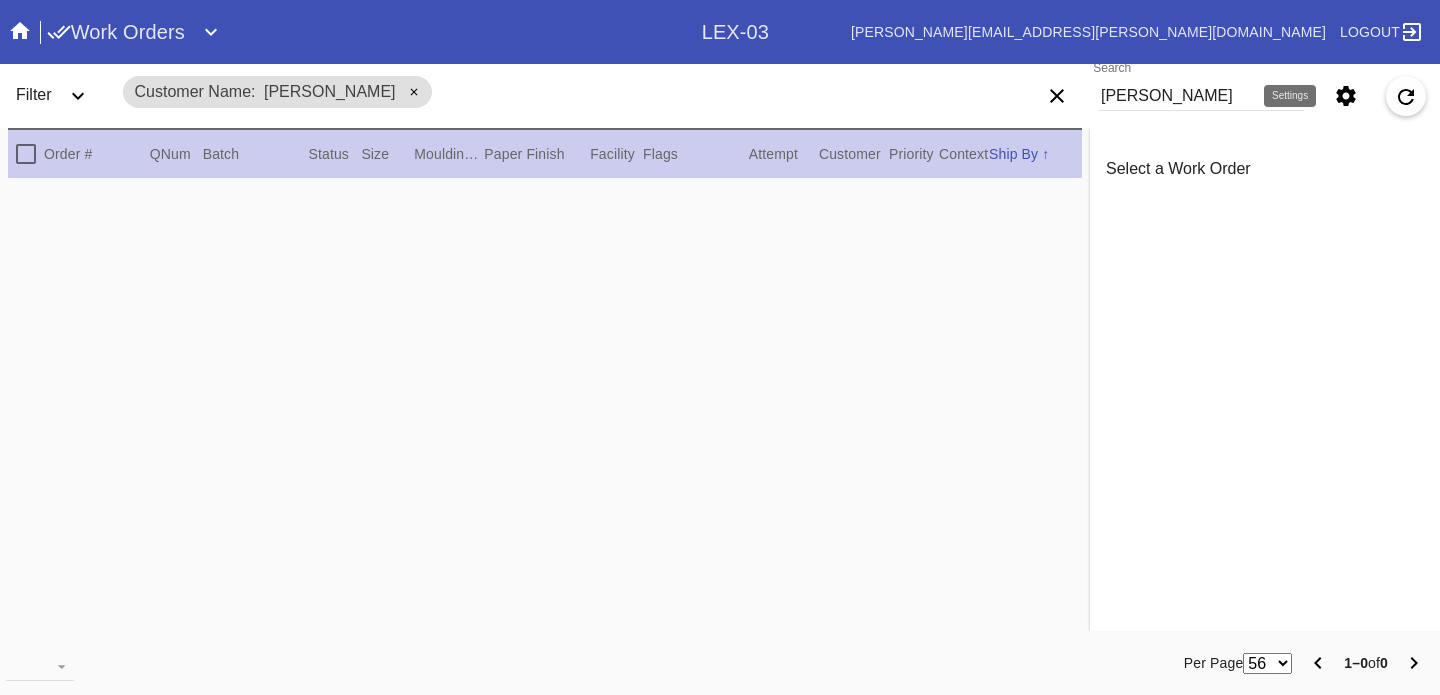 click at bounding box center (1346, 96) 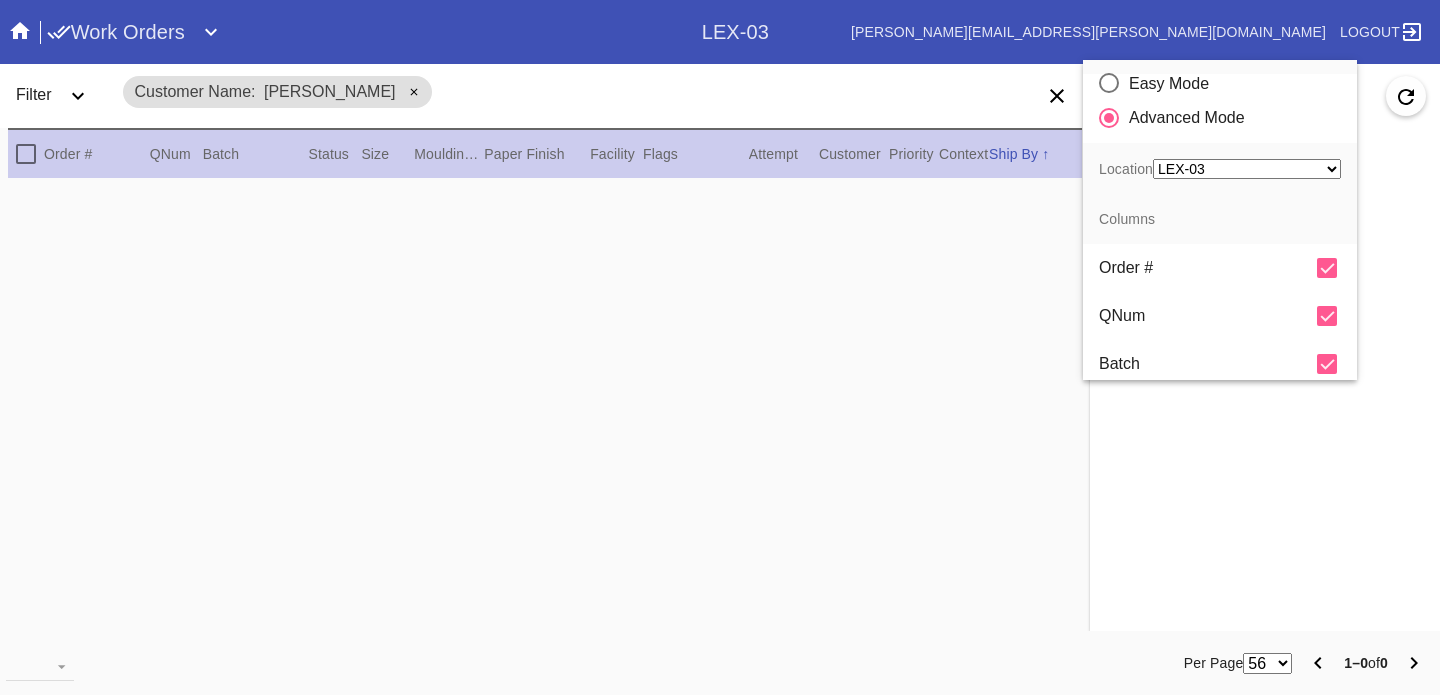 scroll, scrollTop: 53, scrollLeft: 0, axis: vertical 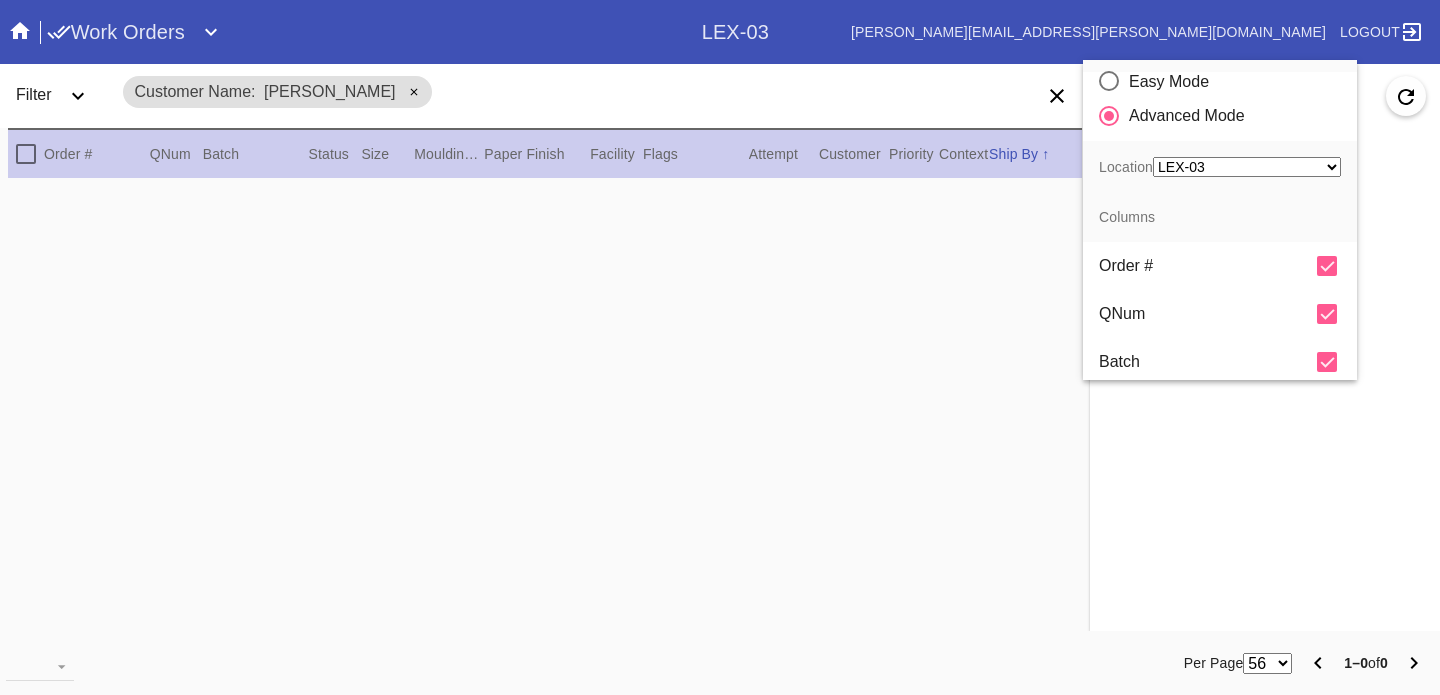 click on "Any Location LEX-02 (inactive) LEX-02_ART (inactive) DCA-01 (inactive) CLT-RTL-MYP BOS-RTL-WEL DCA-RTL-MCL PHL-RLT-SBRN LAS-01 LAX-RTL-SMON (inactive) SFO-RTL-PALO (inactive) DCA-05 LEX-01 ATL-RTL-ALP (inactive) LGA-RTL-WPT AUS-RTL-SAUS BNA-RTL-NASH ELP-01 ORD-RTL-WINN LEX-03 ATL-RTL-WEST DCA-RTL-UNMA DCA-RTL-BETH LGA-RTL-SUM DCA-RTL-MOSA BOS-RTL-SEA AUS-RTL-CAUS ATL-RTL-BUCK PHL-01 (inactive) DCA-RTL-CLAR LGA-RTL-HOBO CLT-RTL-SOE PHL-RTL-PHI DCA-RTL-OLDT DFW-RTL-IVIL BOS-RTL-DRBY (inactive) LGA-RTL-MHIL (inactive) LGA-RTL-NCA LGA-RTL-76TH LGA-RTL-COBL DCA-STR-BETH DCA-RTL-GEO LGA-RTL-PSLO LGA-RTL-WILL ORD-RTL-SOUT LGA-RTL-82ND ORD-RTL-WLOO LGA-RTL-BRNX DCA-RTL-14TH LGA-RTL-VILL ORD-RTL-RNOR MSY-RTL-ORL DCA-04" at bounding box center [1247, 167] 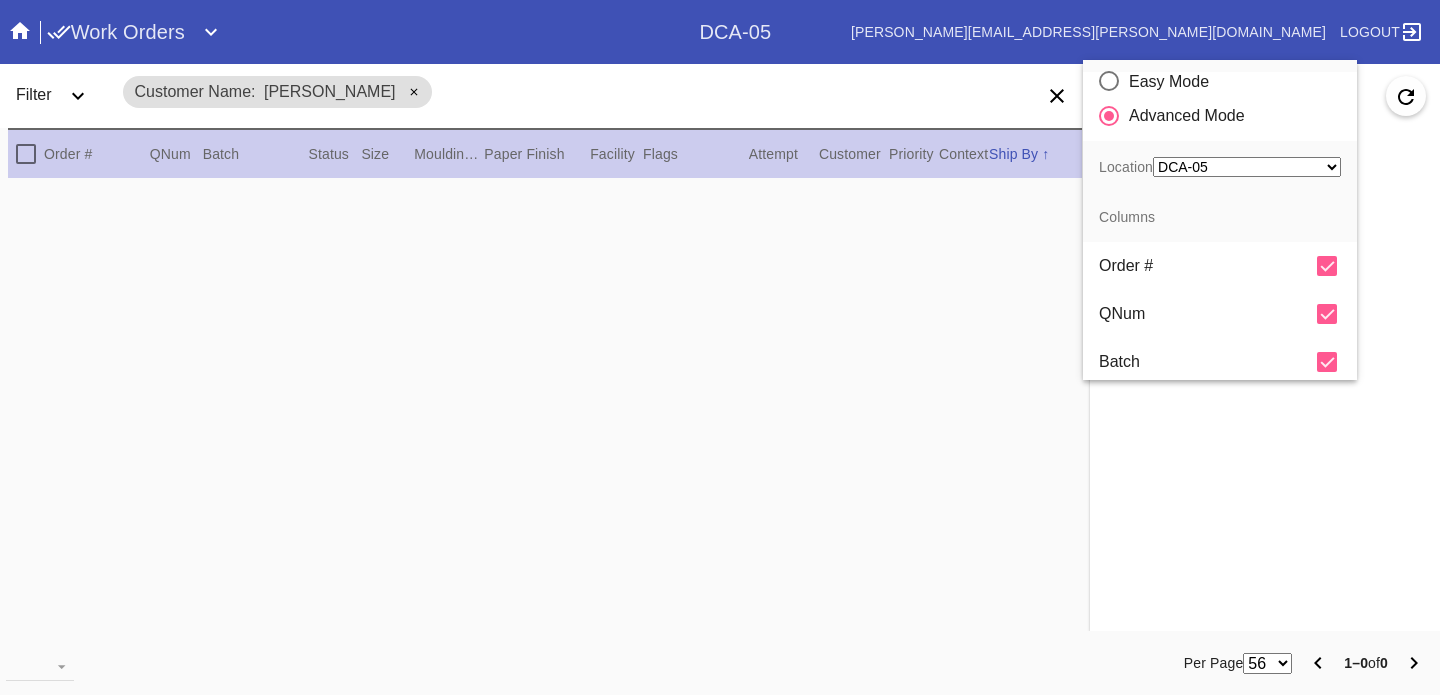 click at bounding box center (720, 347) 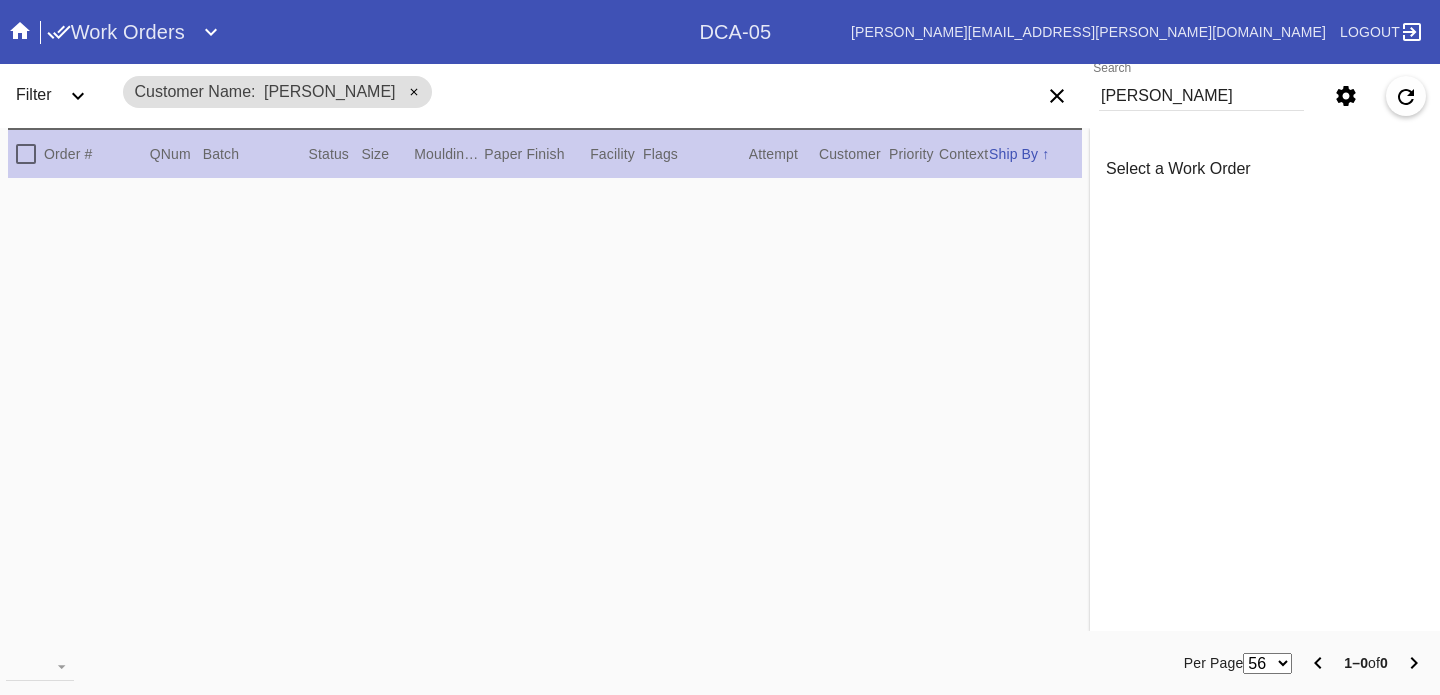 click on "yodit" at bounding box center [1201, 96] 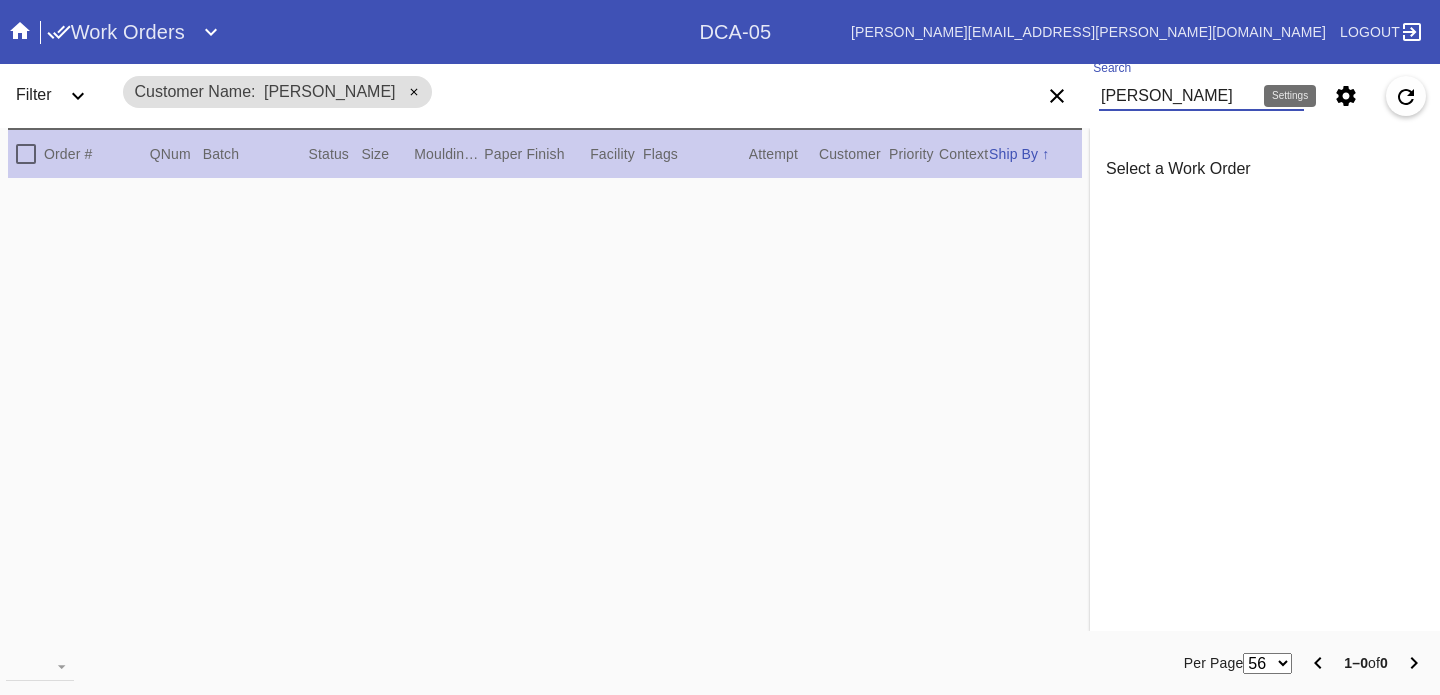 click 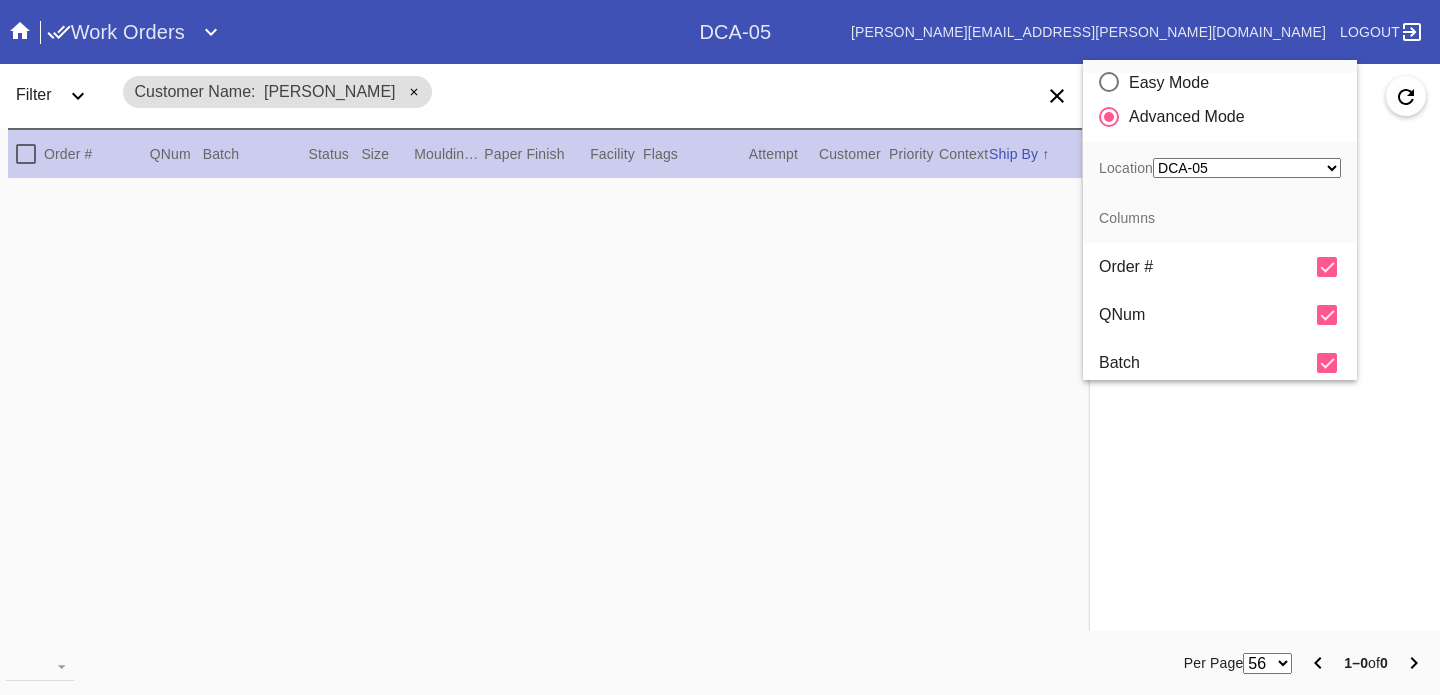 scroll, scrollTop: 0, scrollLeft: 0, axis: both 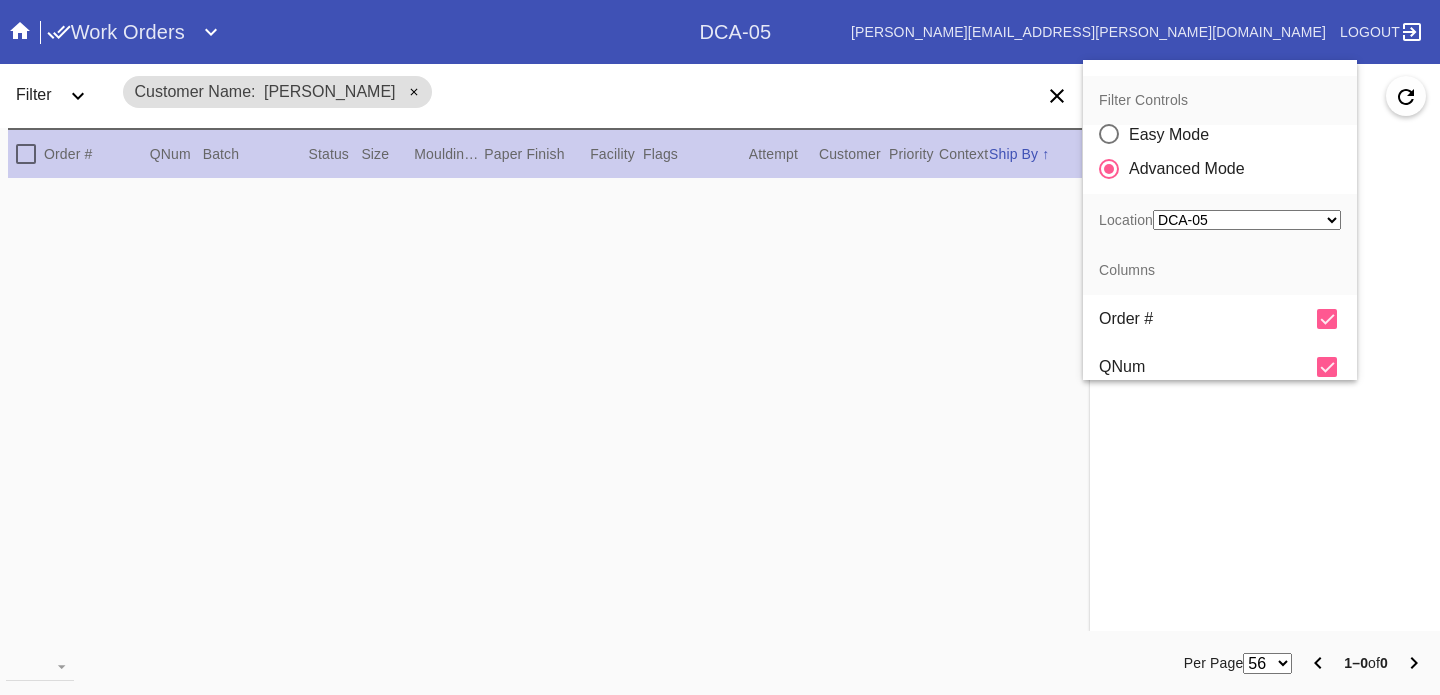 click at bounding box center [720, 347] 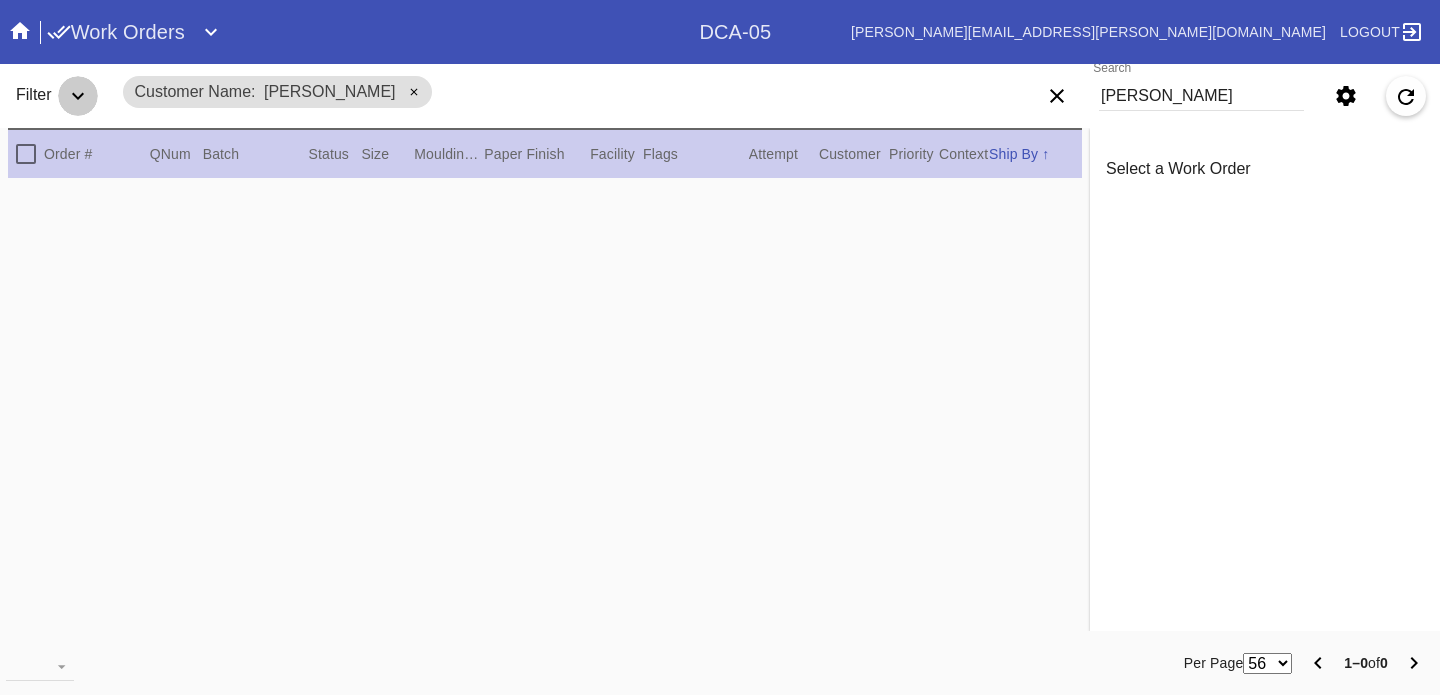 click 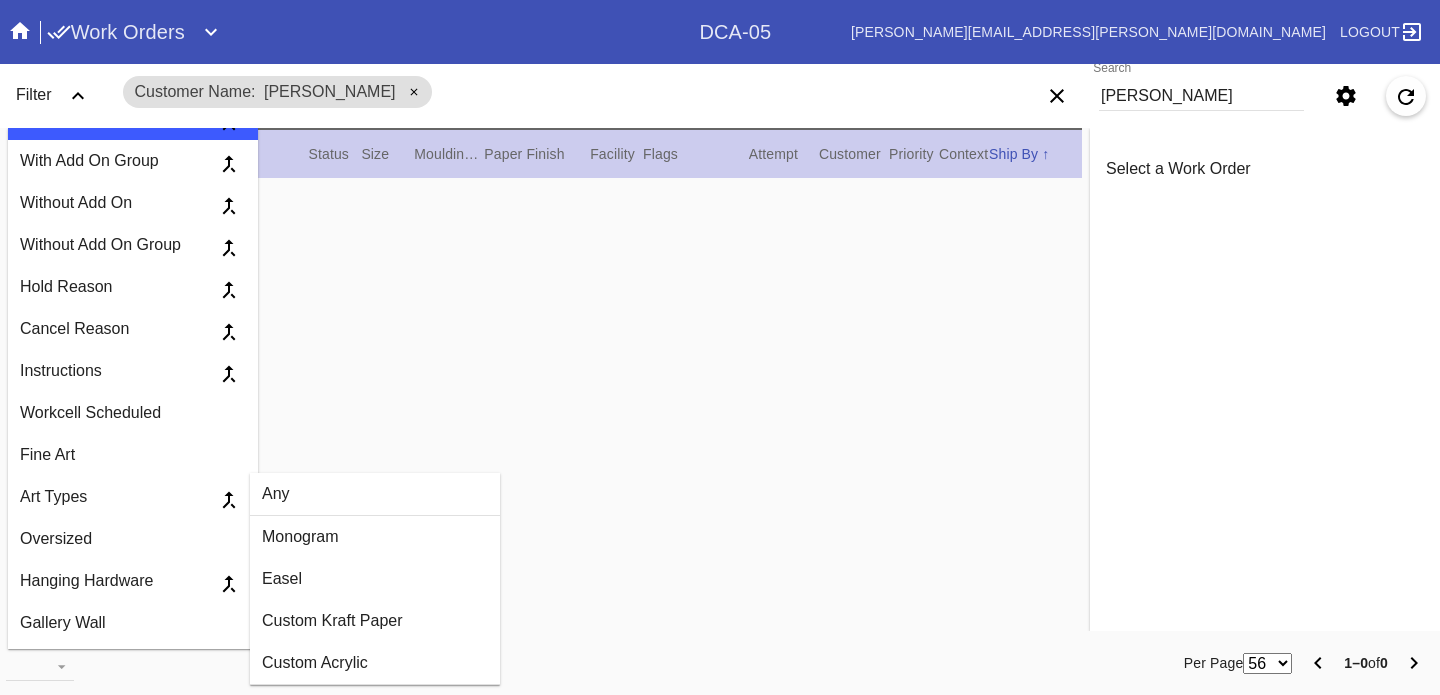 scroll, scrollTop: 2660, scrollLeft: 0, axis: vertical 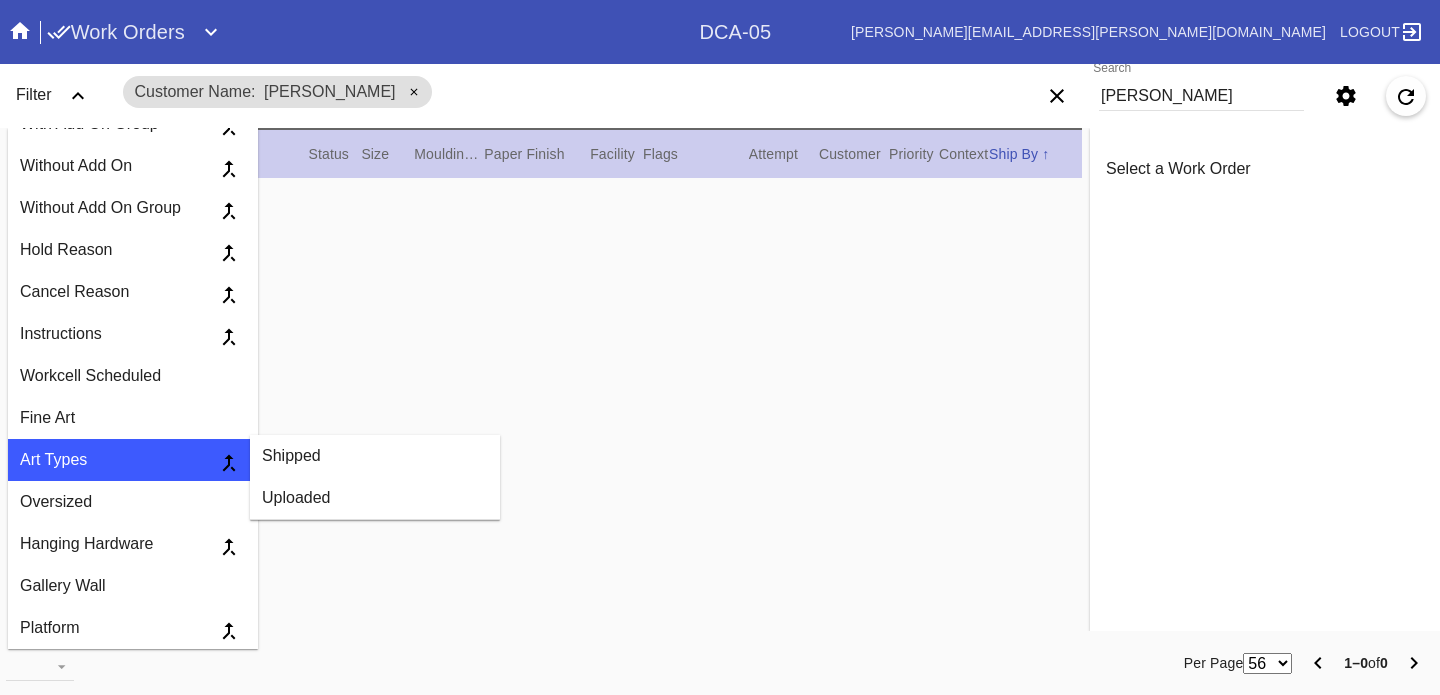 click at bounding box center (545, 412) 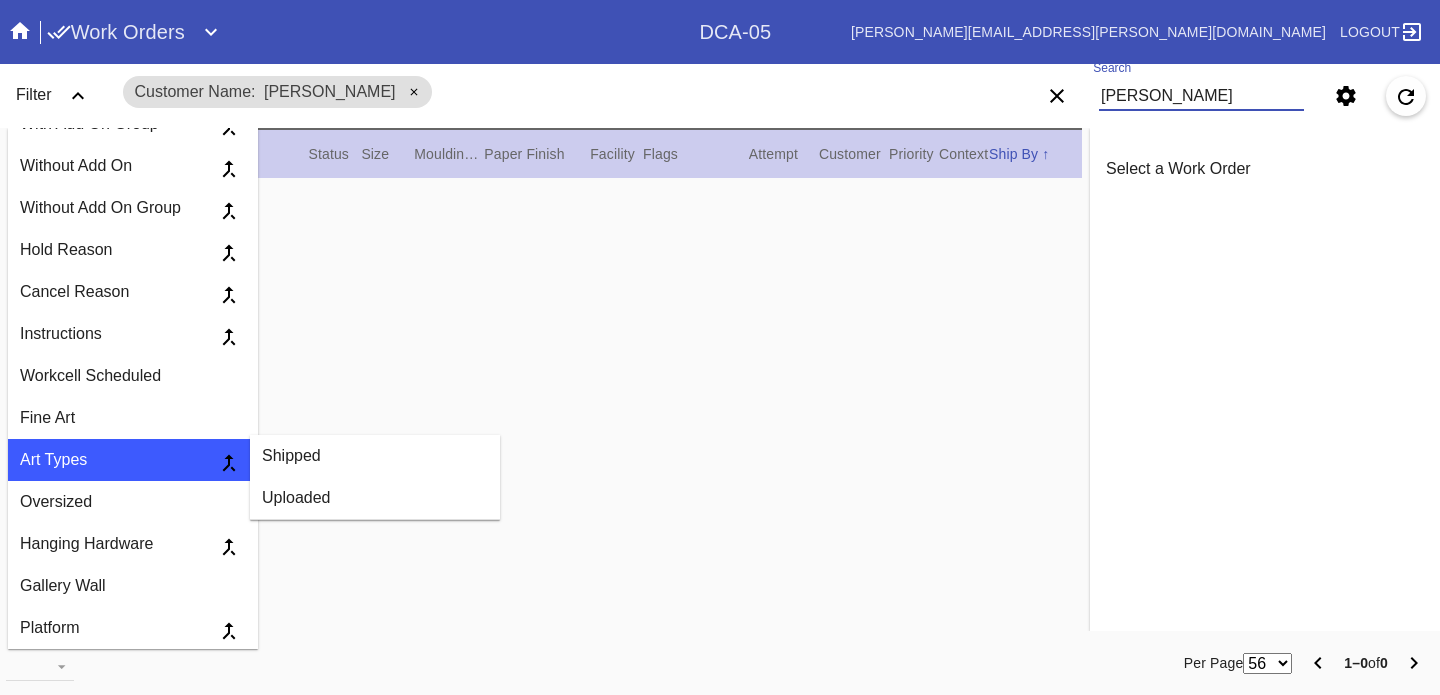 click on "yodit" at bounding box center (1201, 96) 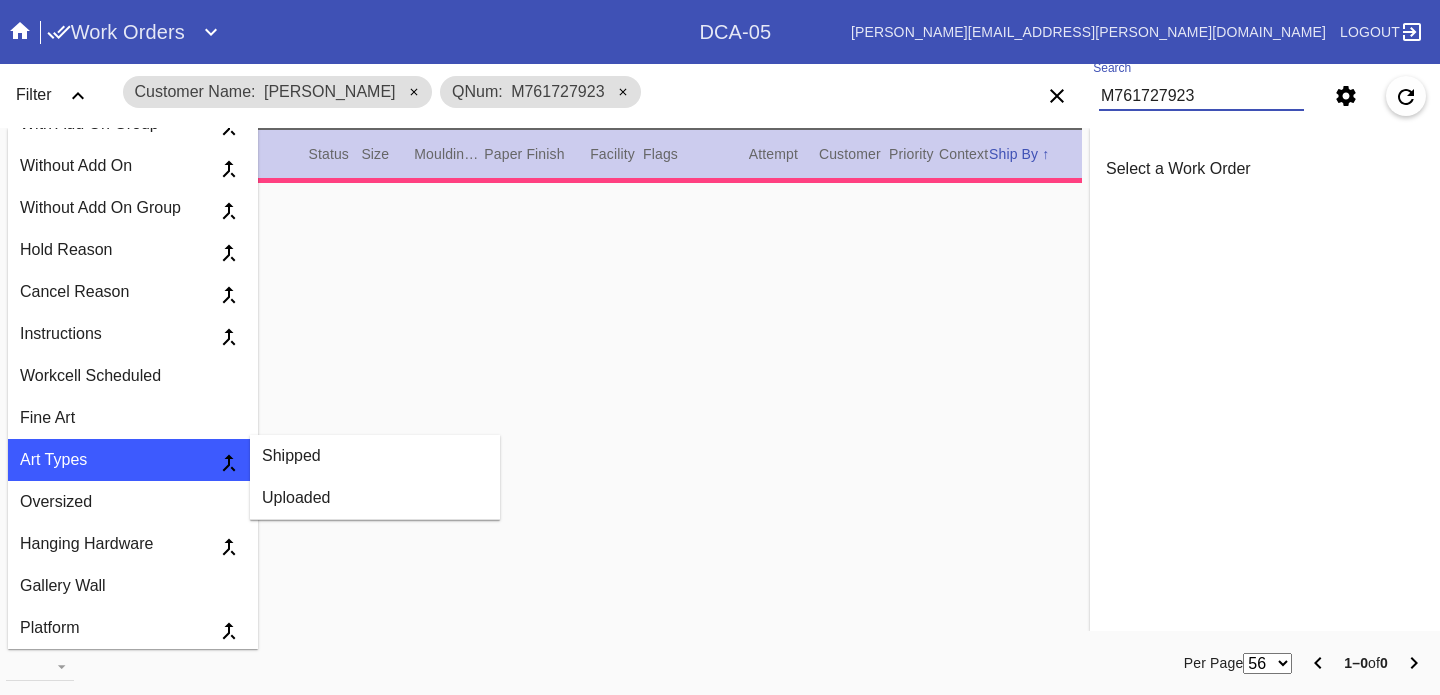 type on "M761727923" 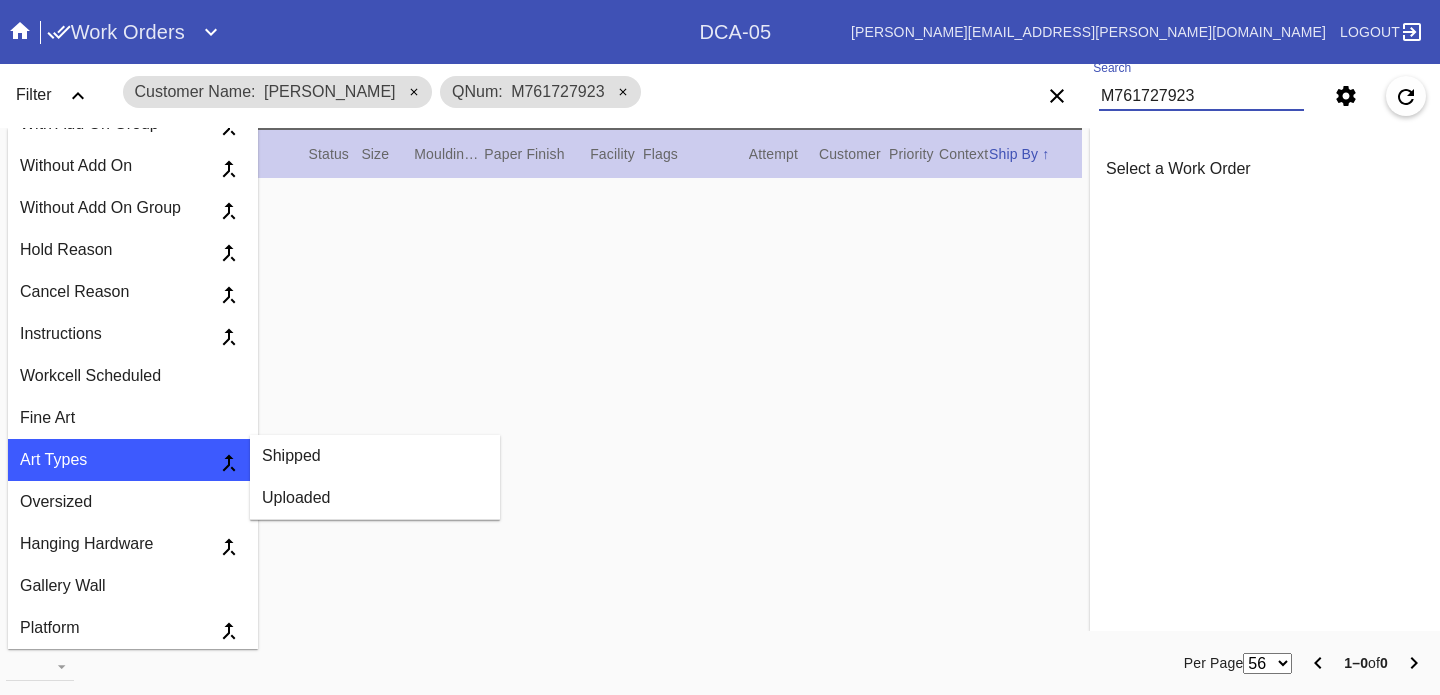 click 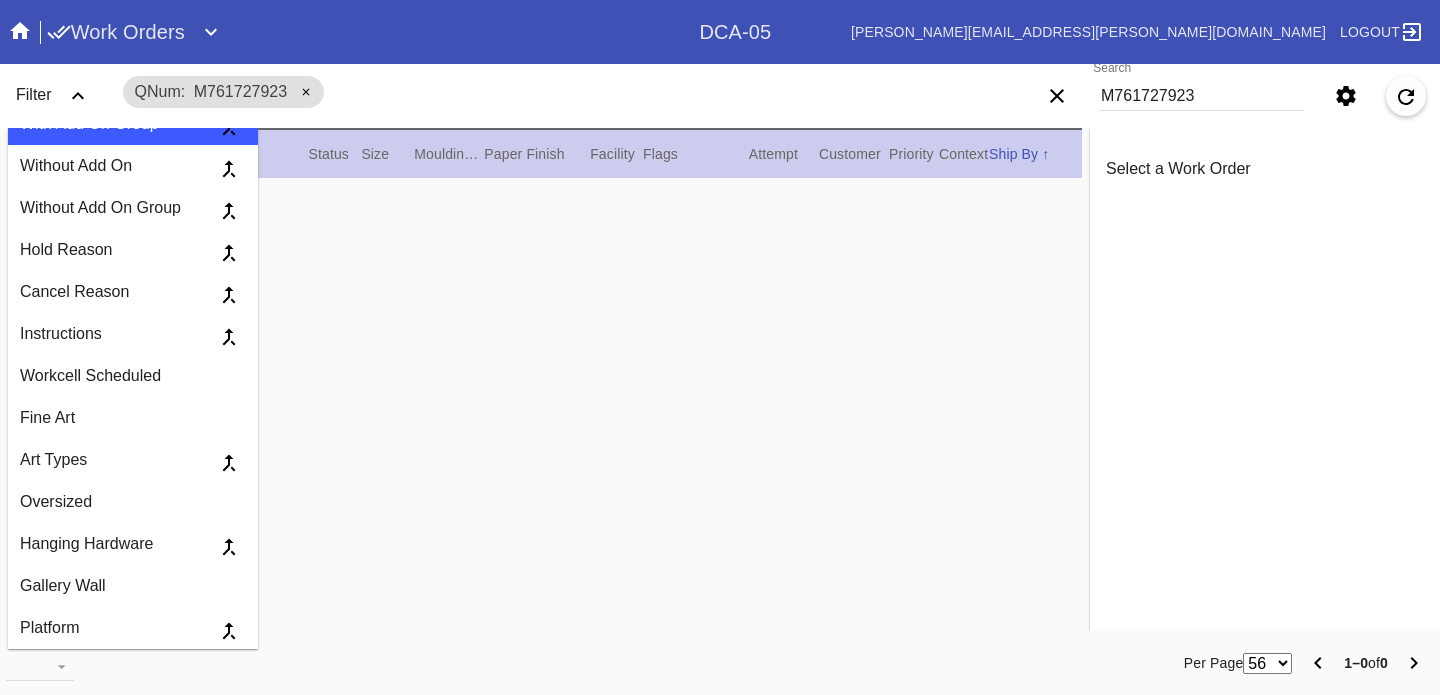 click on "QNum
M761727923" at bounding box center (533, 92) 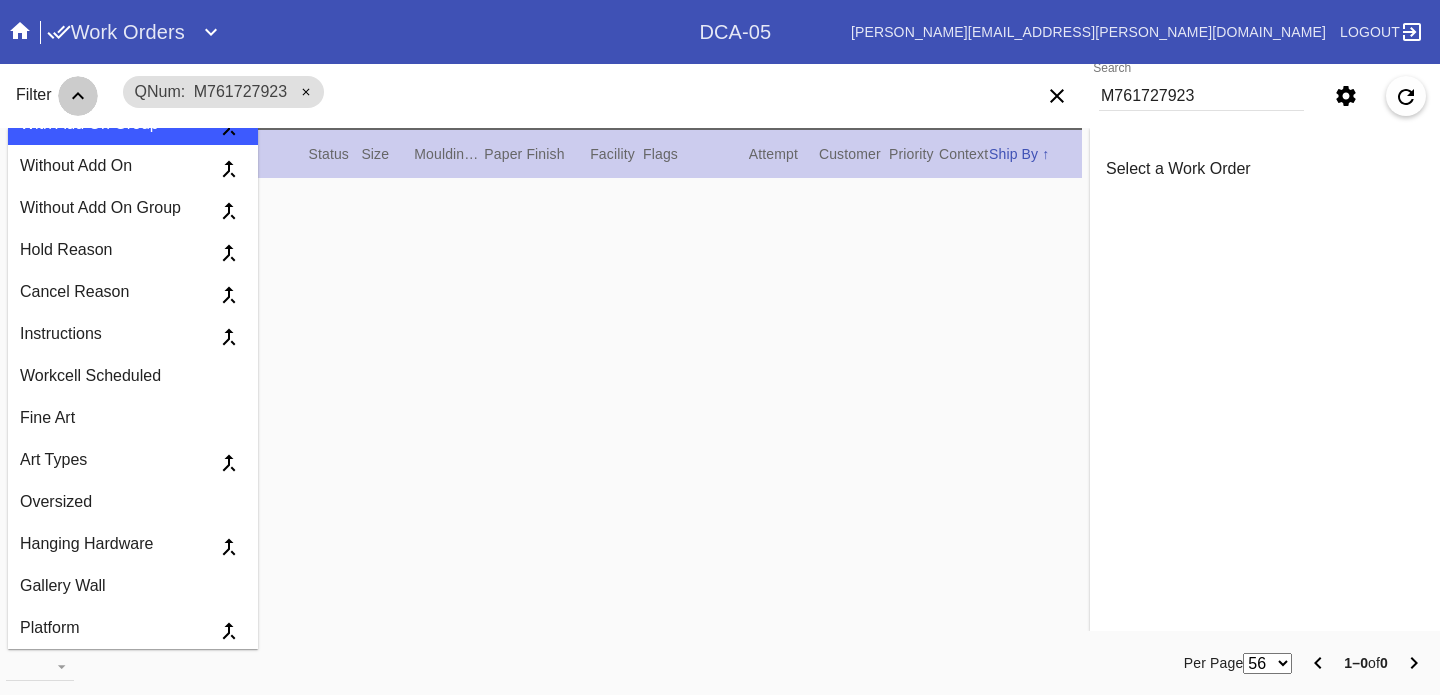 click 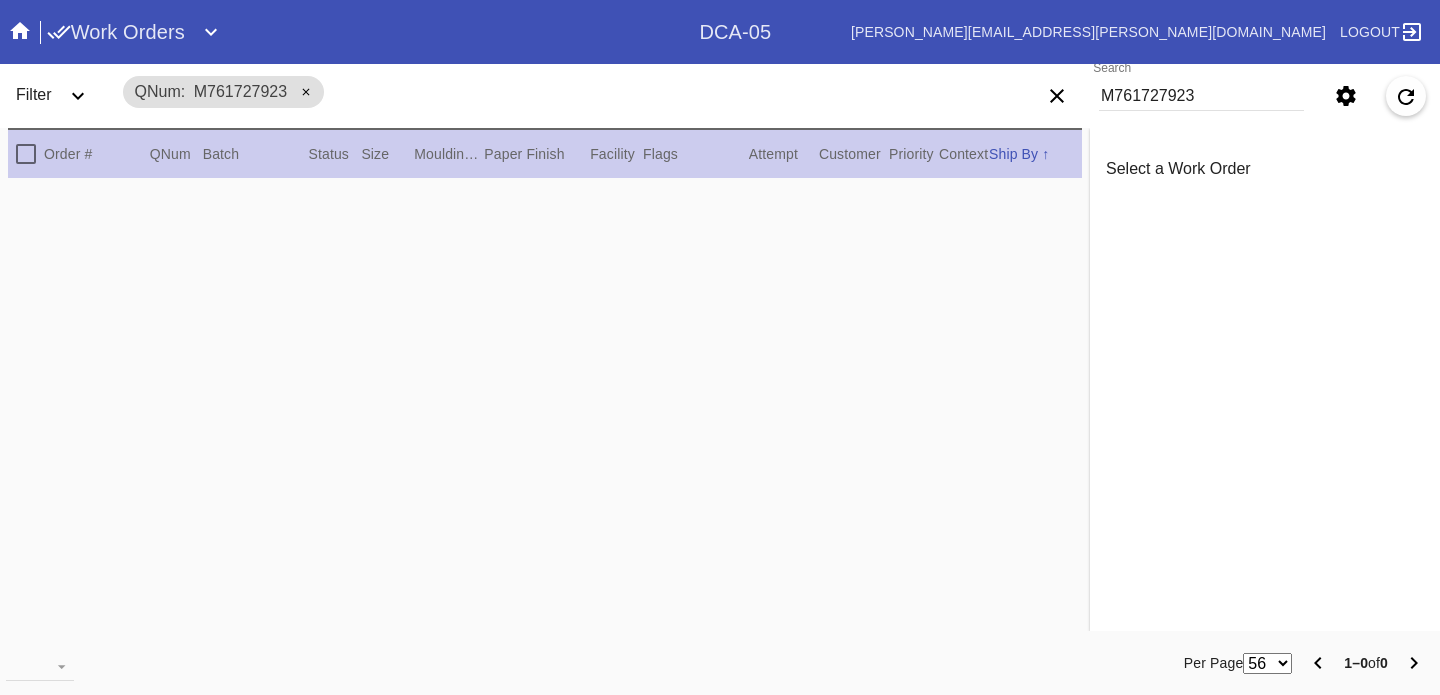 click on "M761727923" at bounding box center (1201, 96) 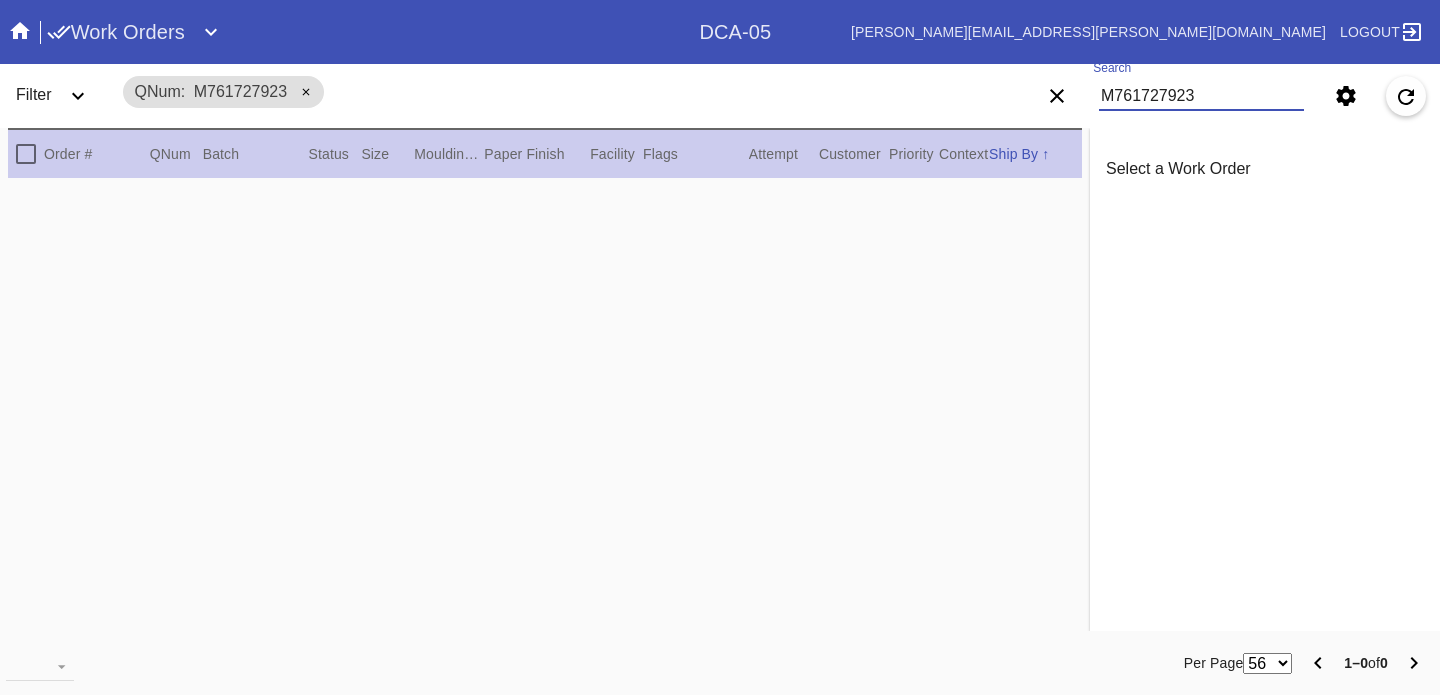 click on "M761727923" at bounding box center [1201, 96] 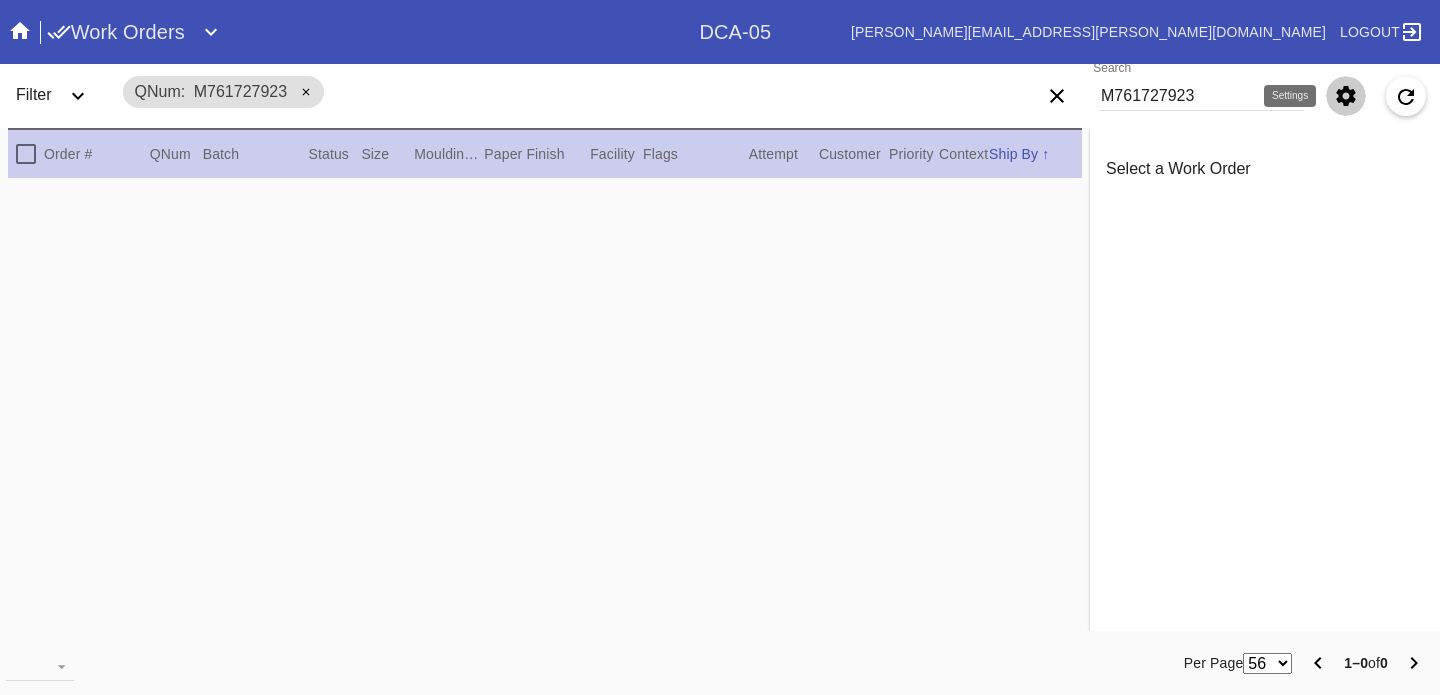 click 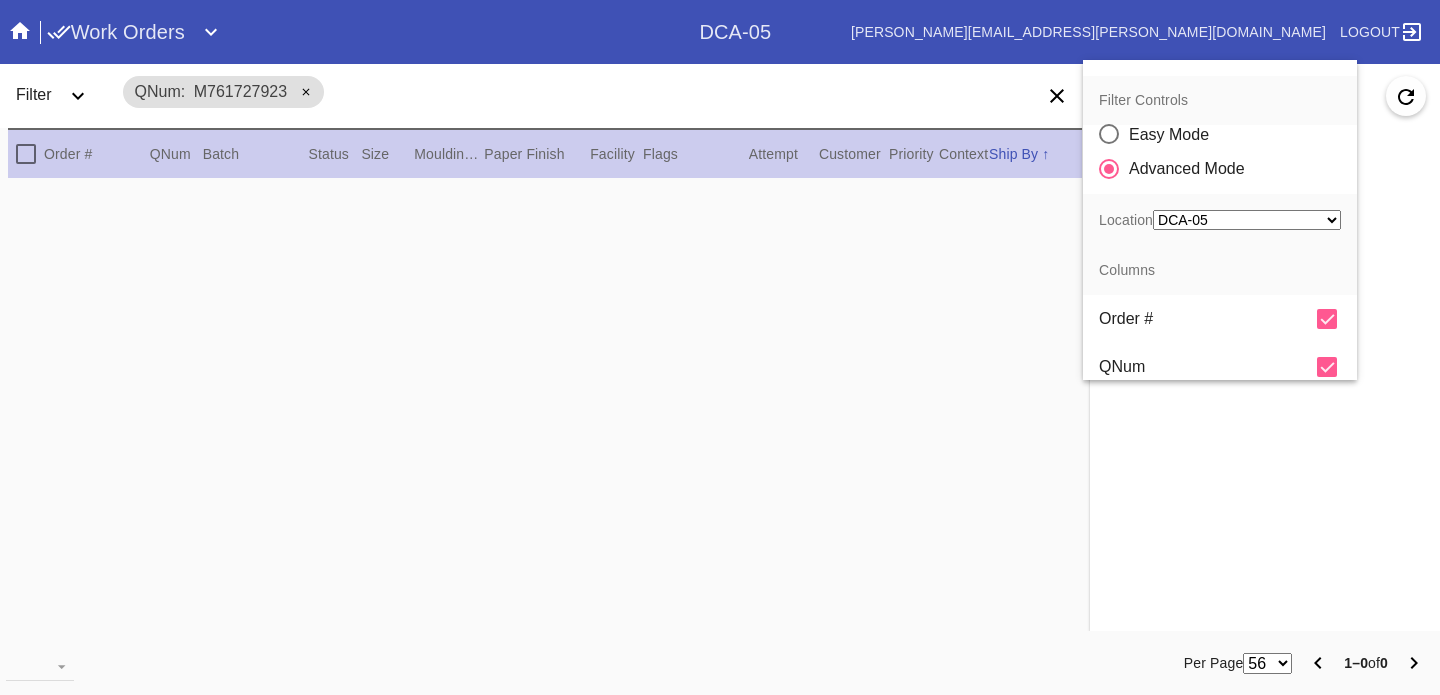 click on "Easy Mode" at bounding box center [1172, 134] 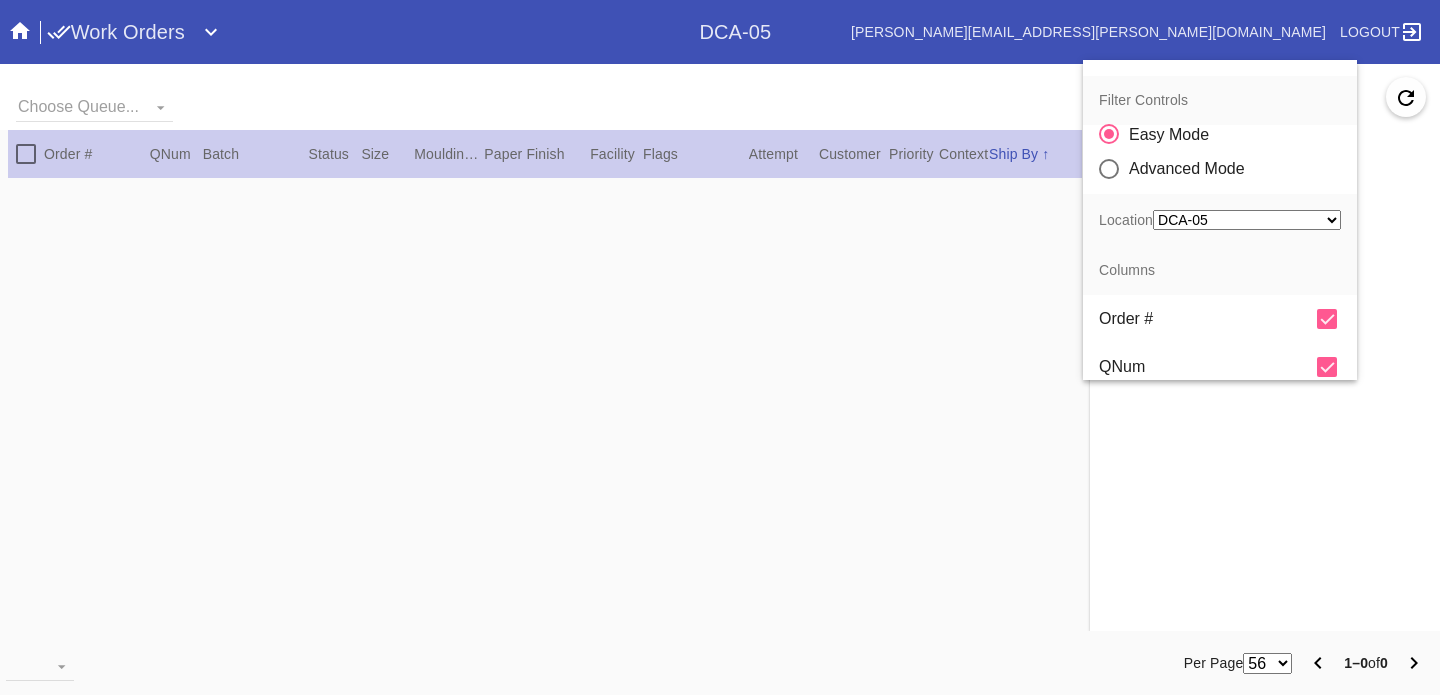 click at bounding box center (720, 347) 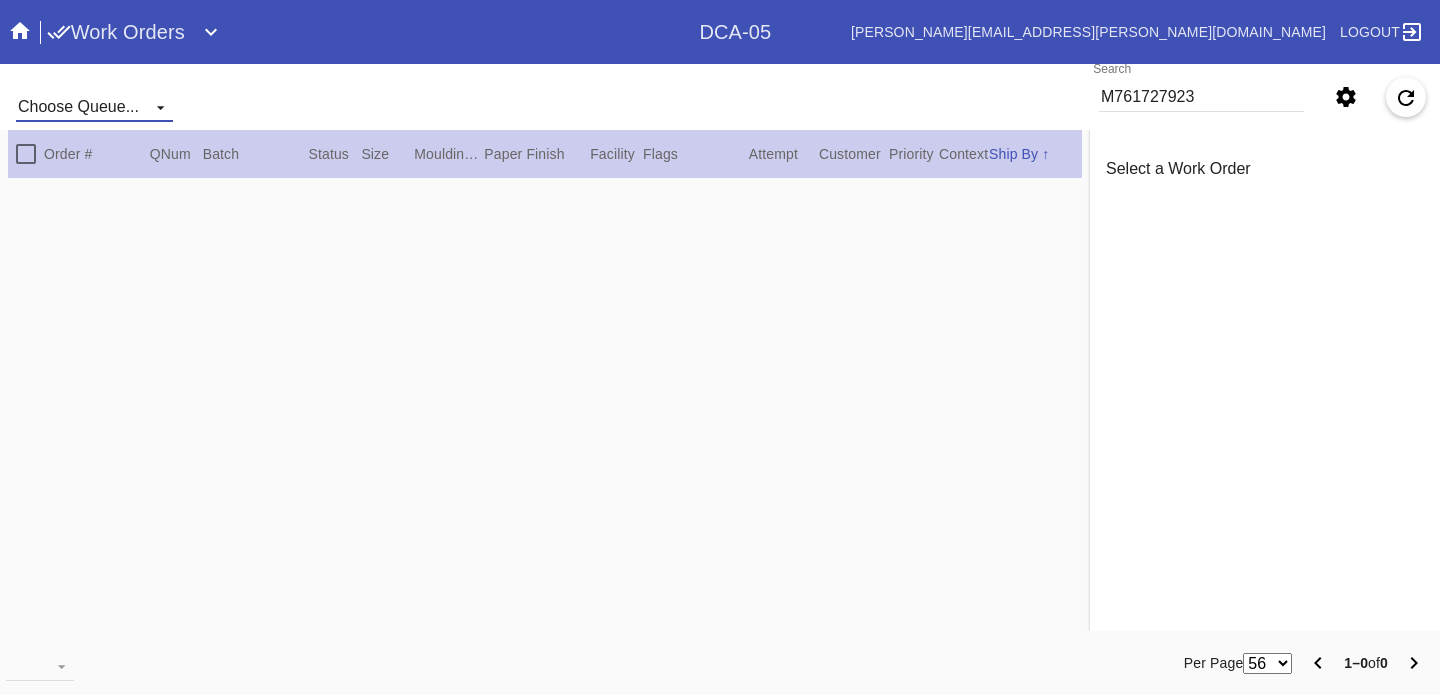 click on "Choose Queue... All Work Orders Pending Color Review Production Art Queue Zipper Queue Hold Reasons" at bounding box center [94, 107] 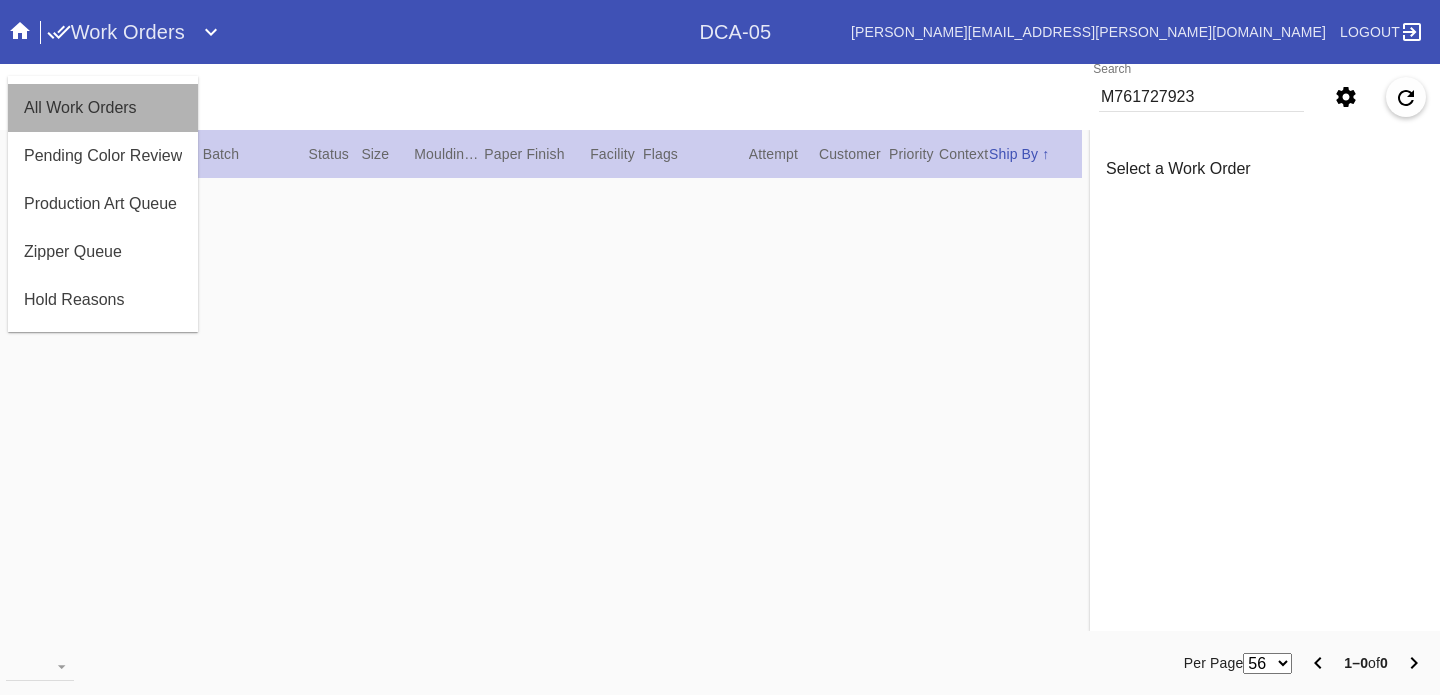 click on "All Work Orders" at bounding box center [103, 108] 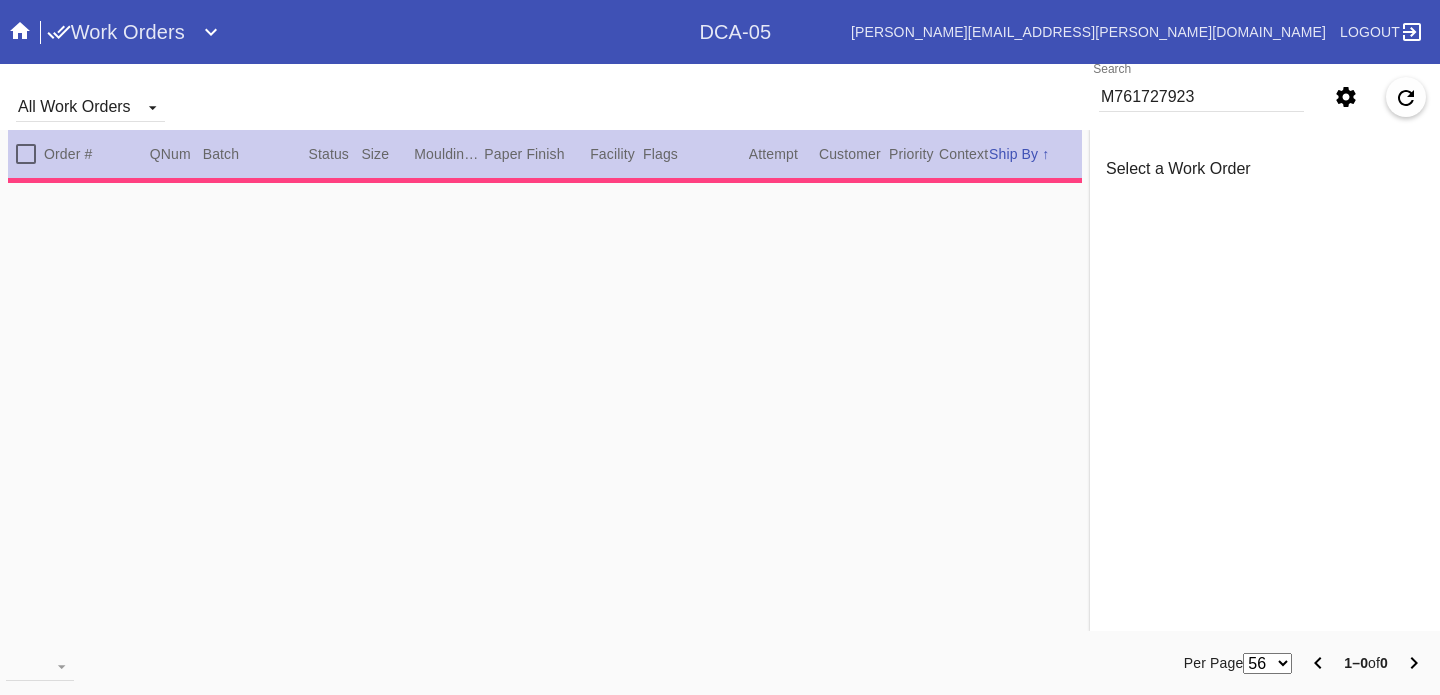 click on "M761727923" at bounding box center [1201, 97] 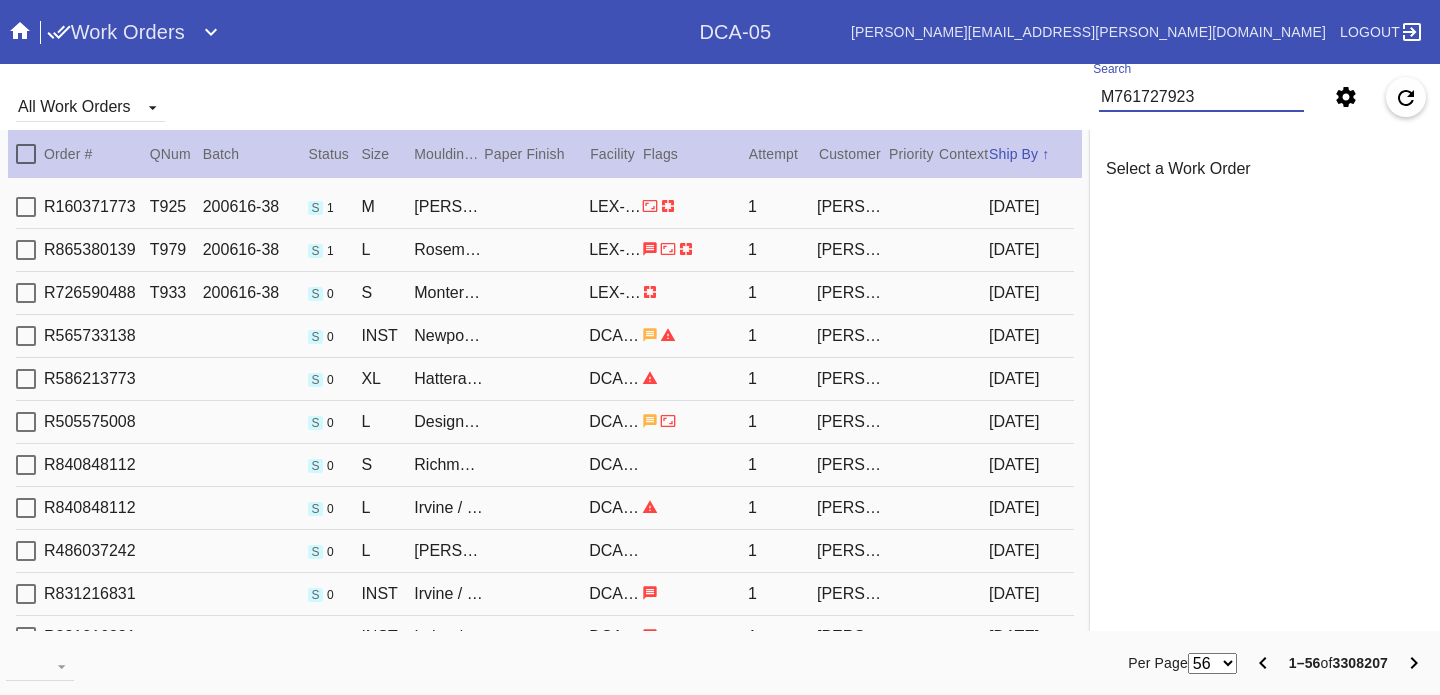click on "M761727923" at bounding box center [1201, 97] 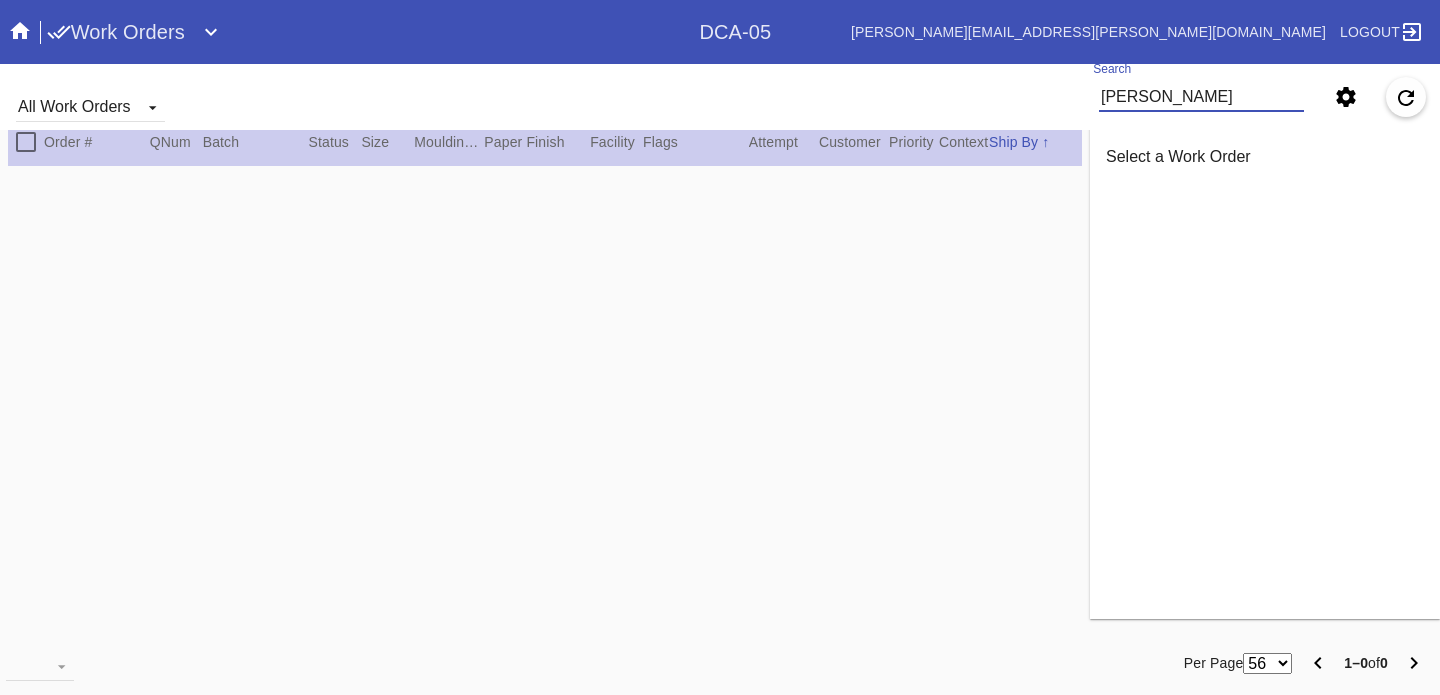 scroll, scrollTop: 0, scrollLeft: 0, axis: both 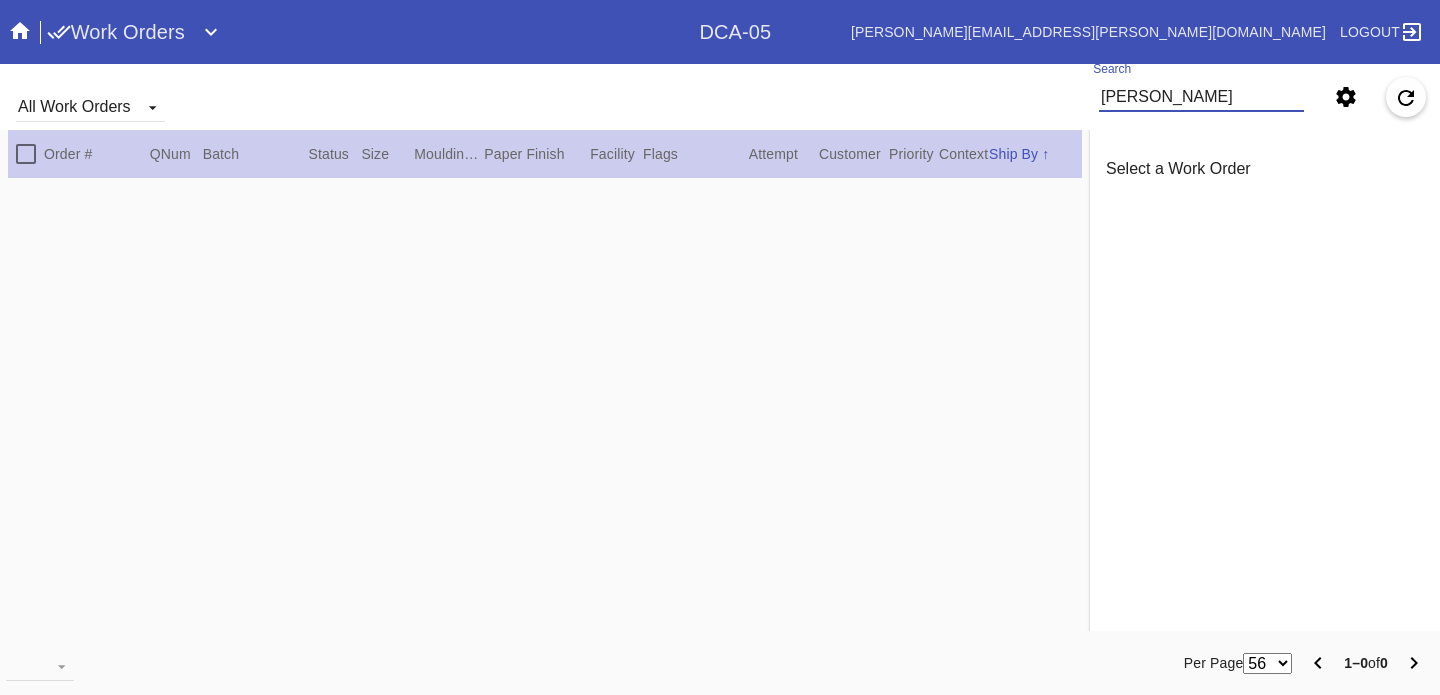 click on "yodit" at bounding box center [1201, 97] 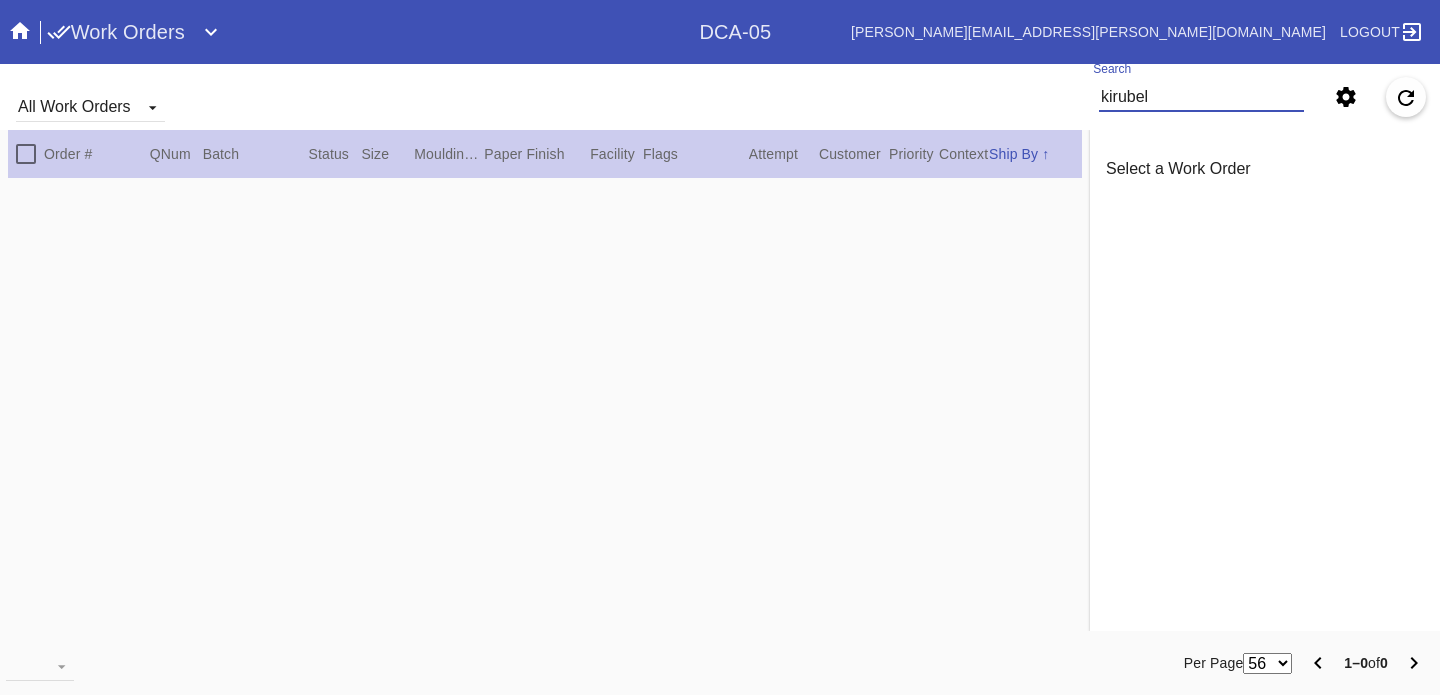 type on "kirubel" 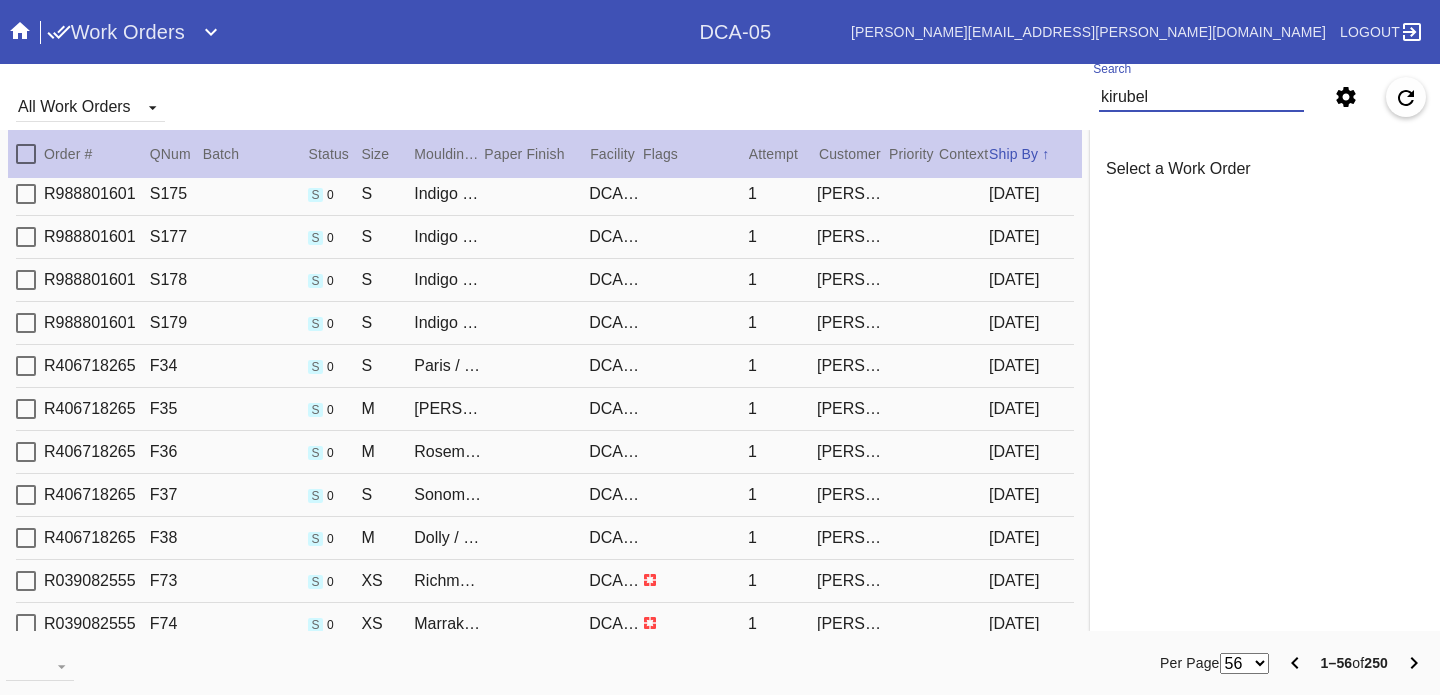 scroll, scrollTop: 2011, scrollLeft: 0, axis: vertical 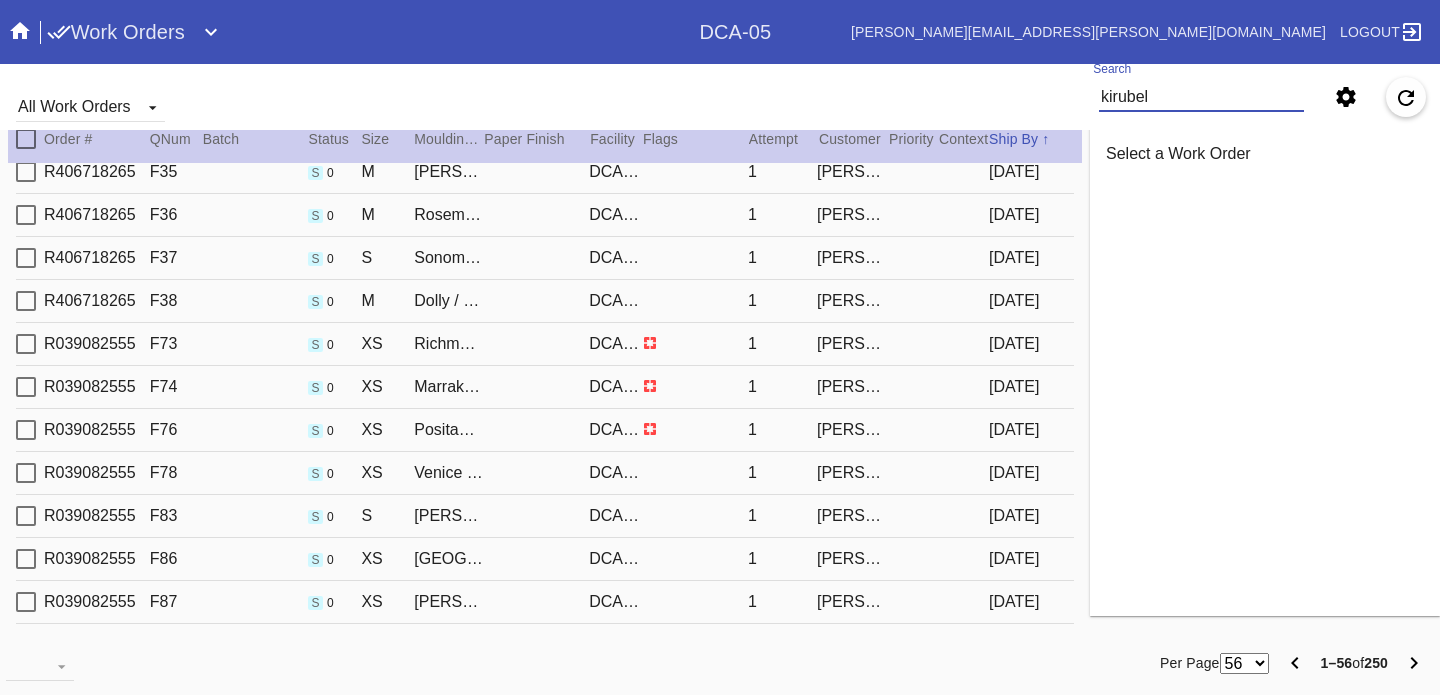 click on "56 100 250" at bounding box center (1244, 663) 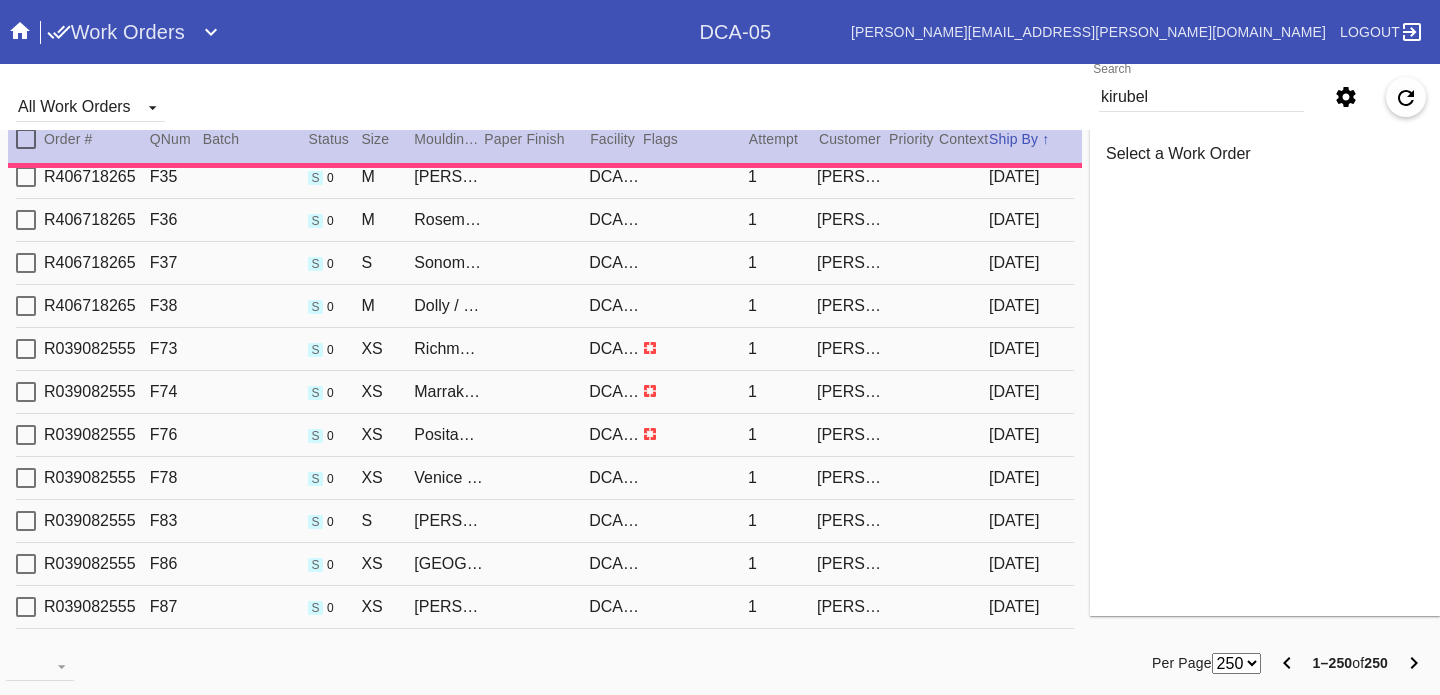 scroll, scrollTop: 20, scrollLeft: 0, axis: vertical 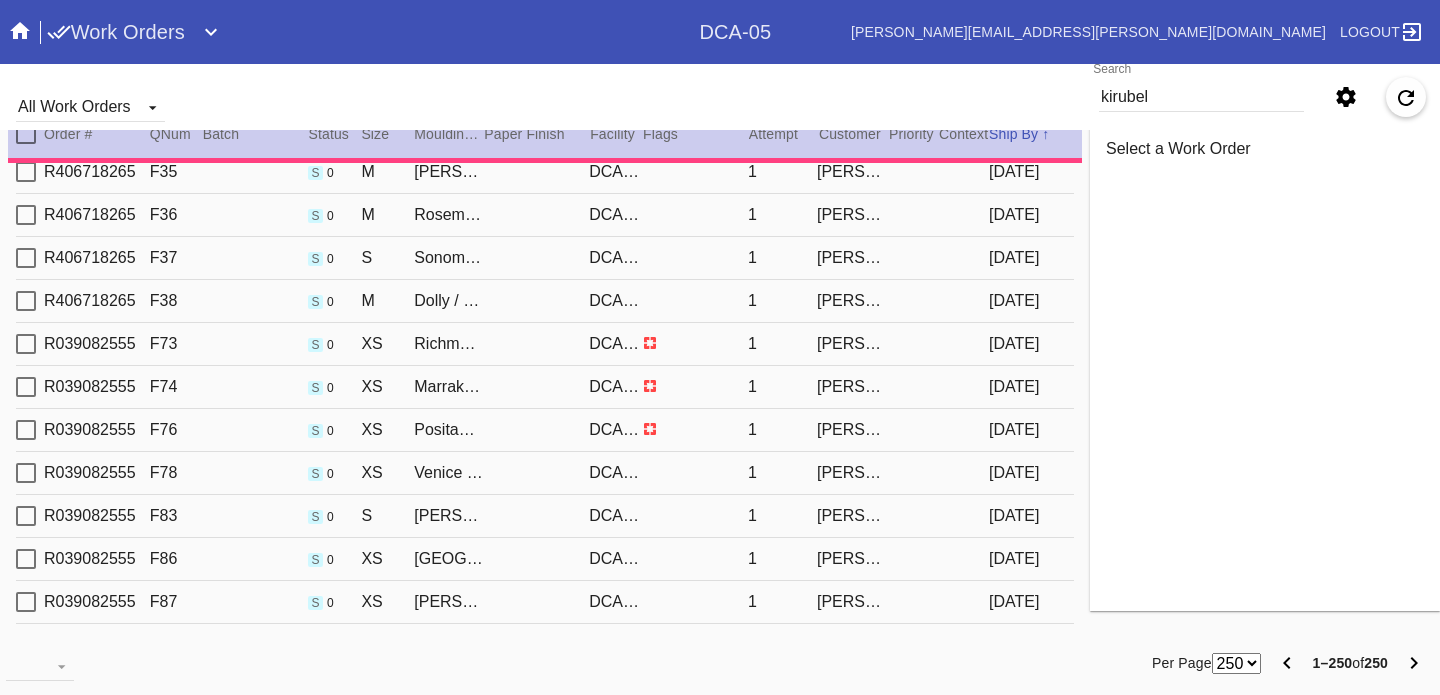 click on "56 100 250" at bounding box center (1236, 663) 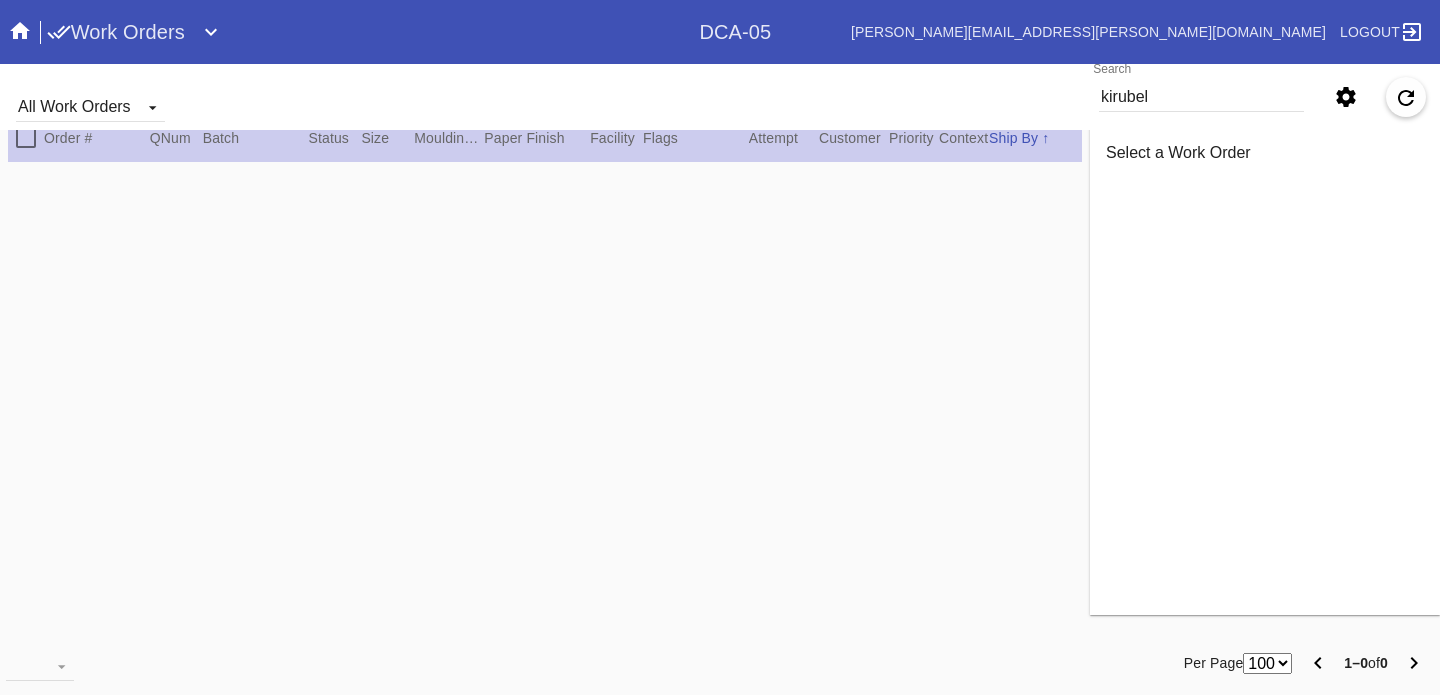 scroll, scrollTop: 0, scrollLeft: 0, axis: both 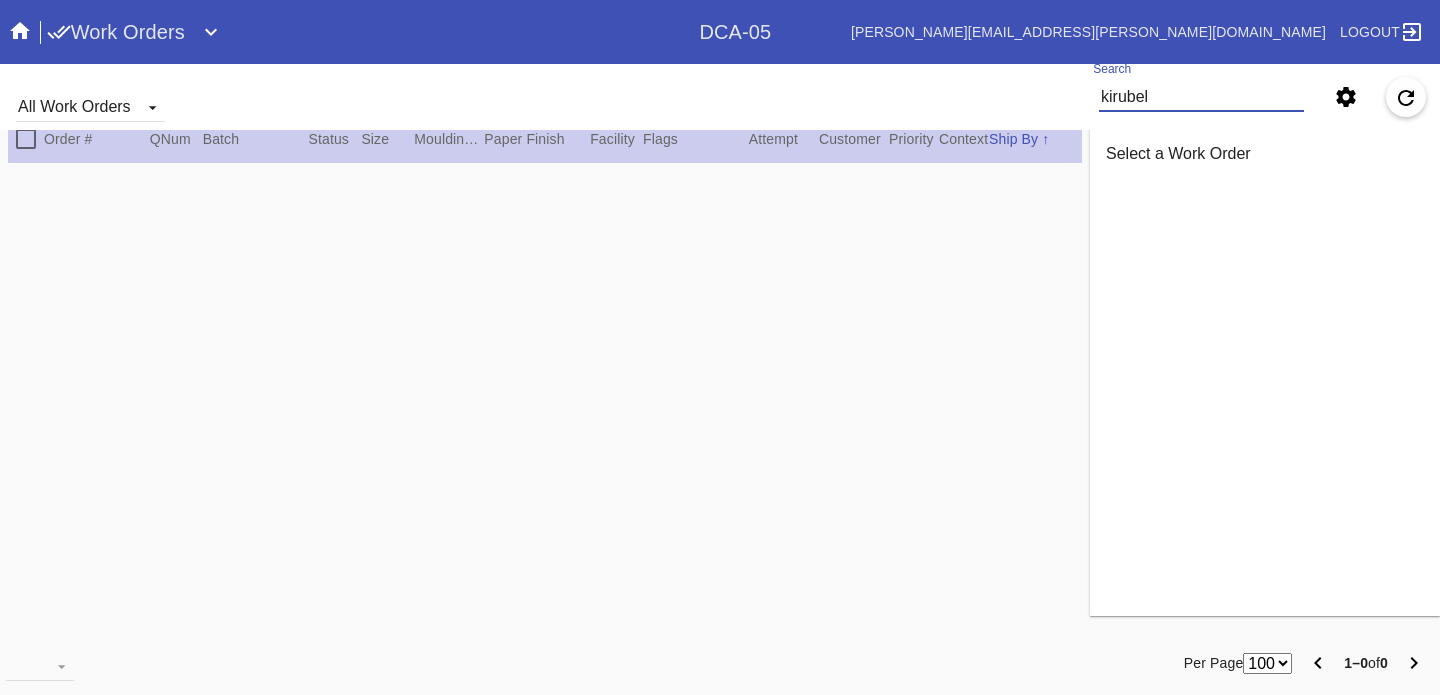 click on "kirubel" at bounding box center [1201, 97] 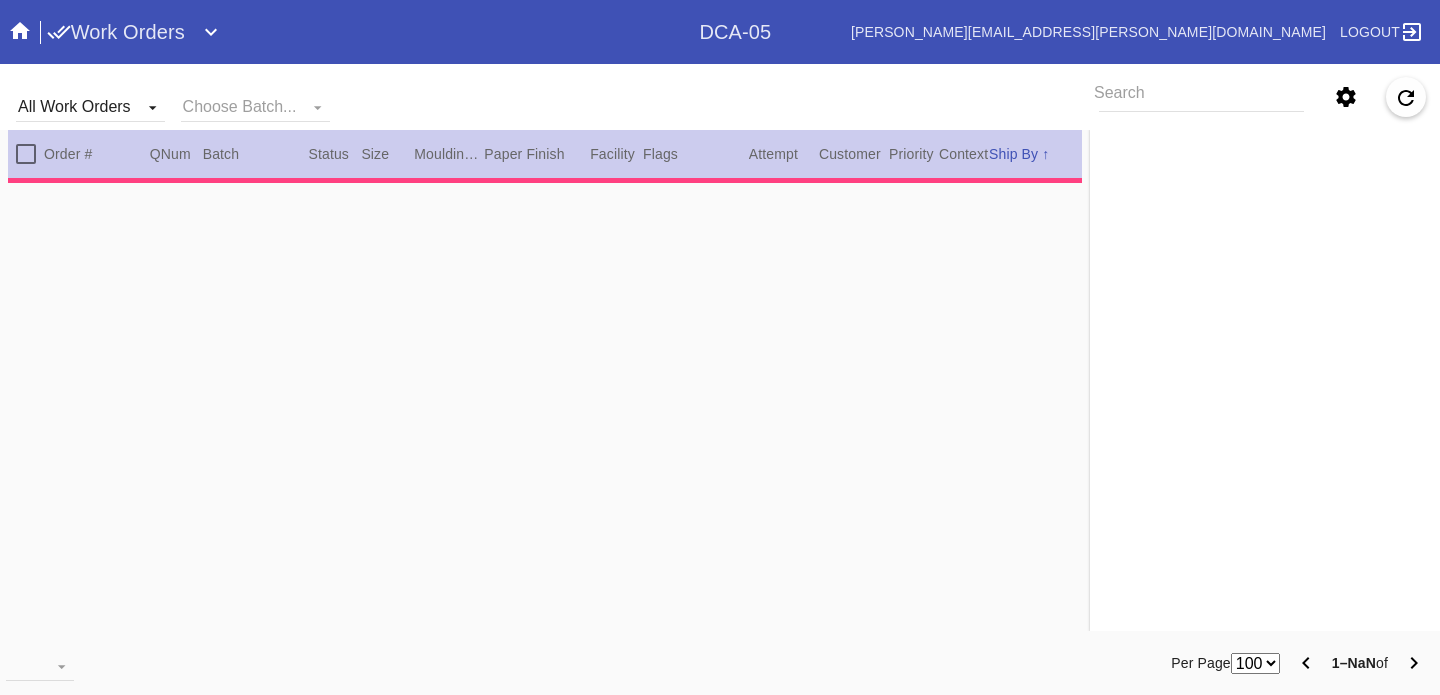 scroll, scrollTop: 0, scrollLeft: 0, axis: both 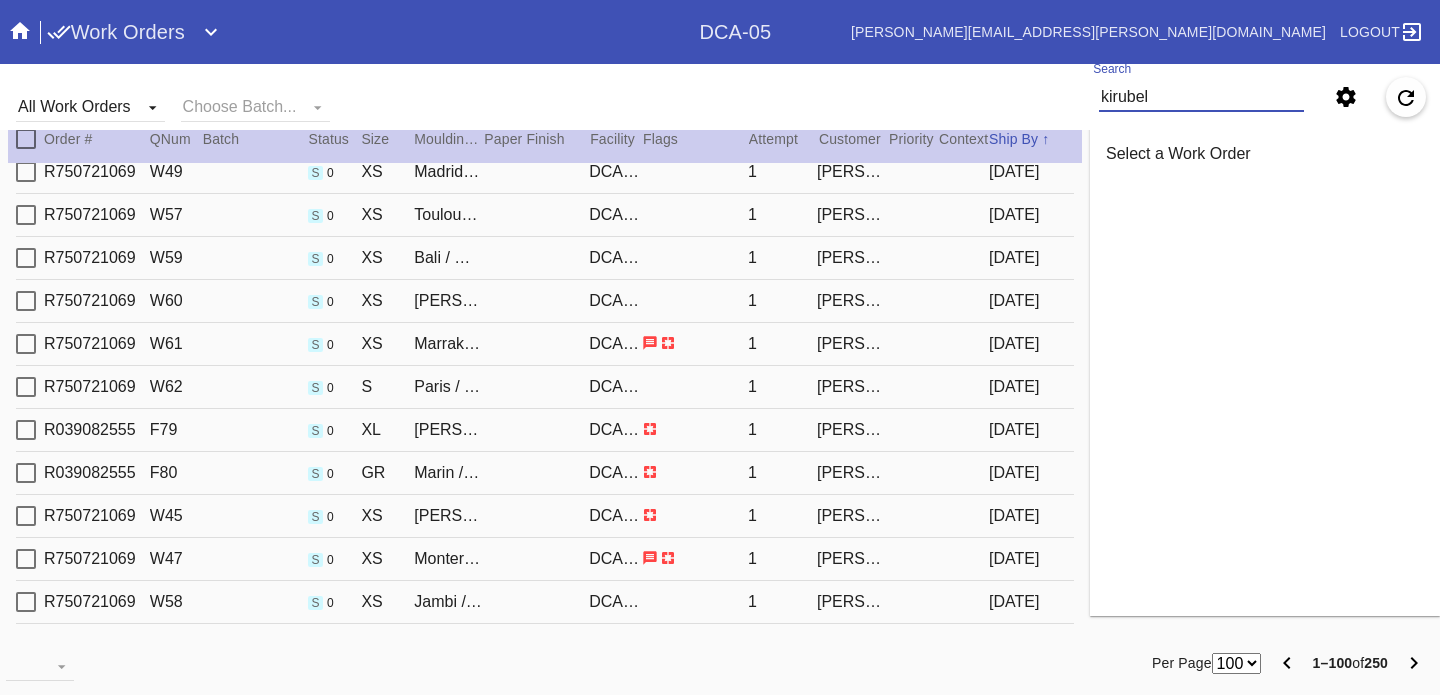 type on "kirubel" 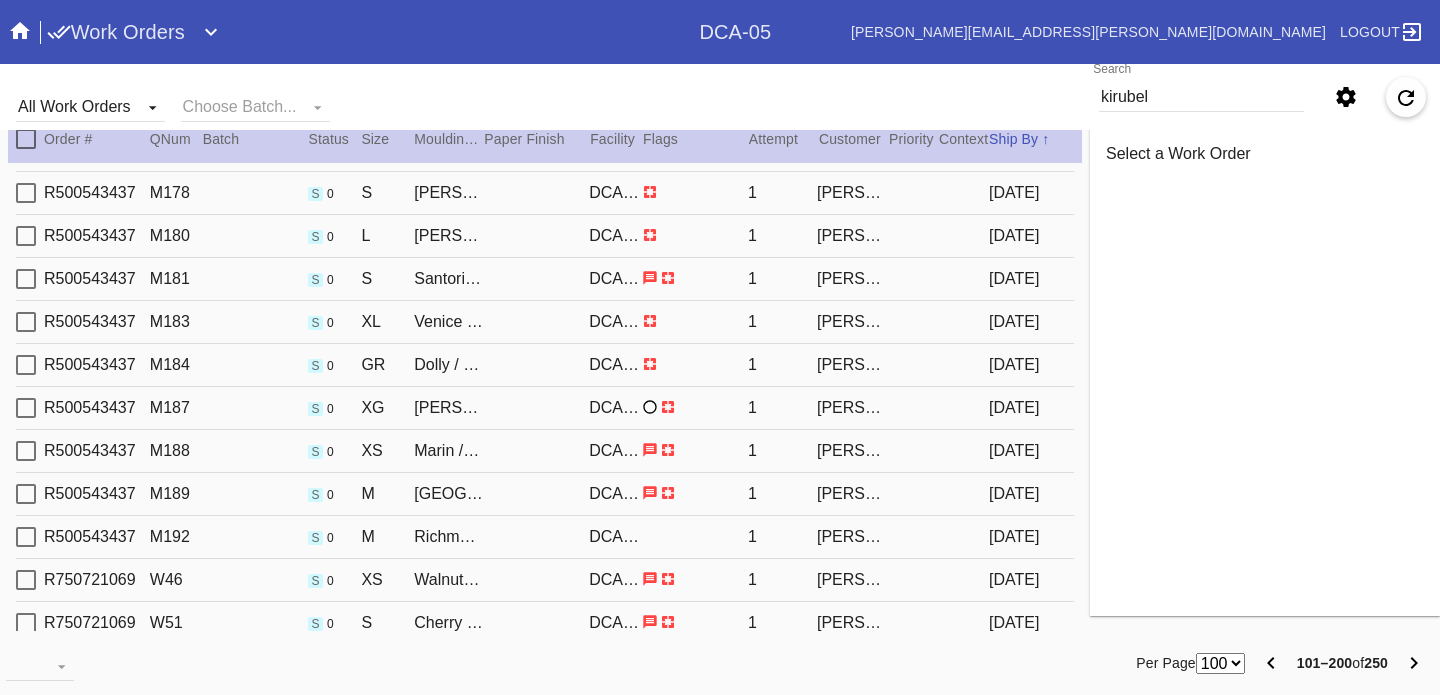 scroll, scrollTop: 0, scrollLeft: 0, axis: both 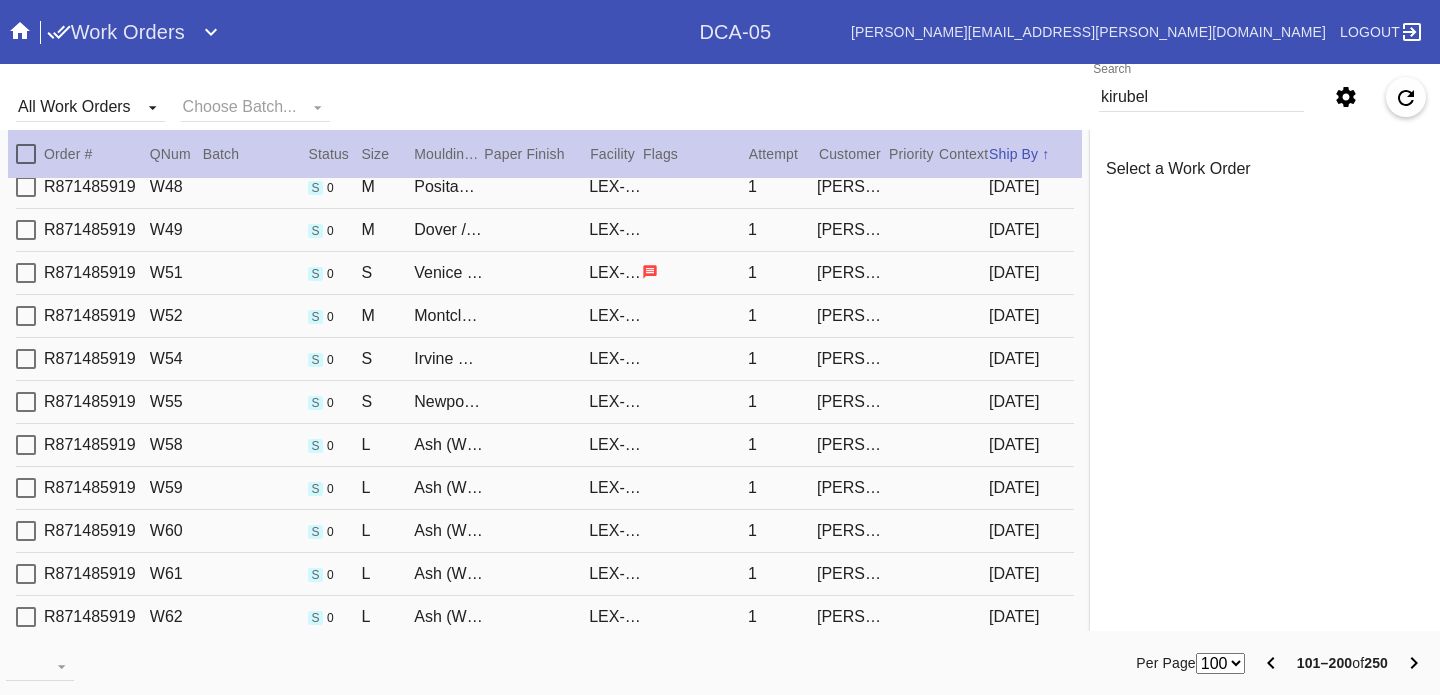 click 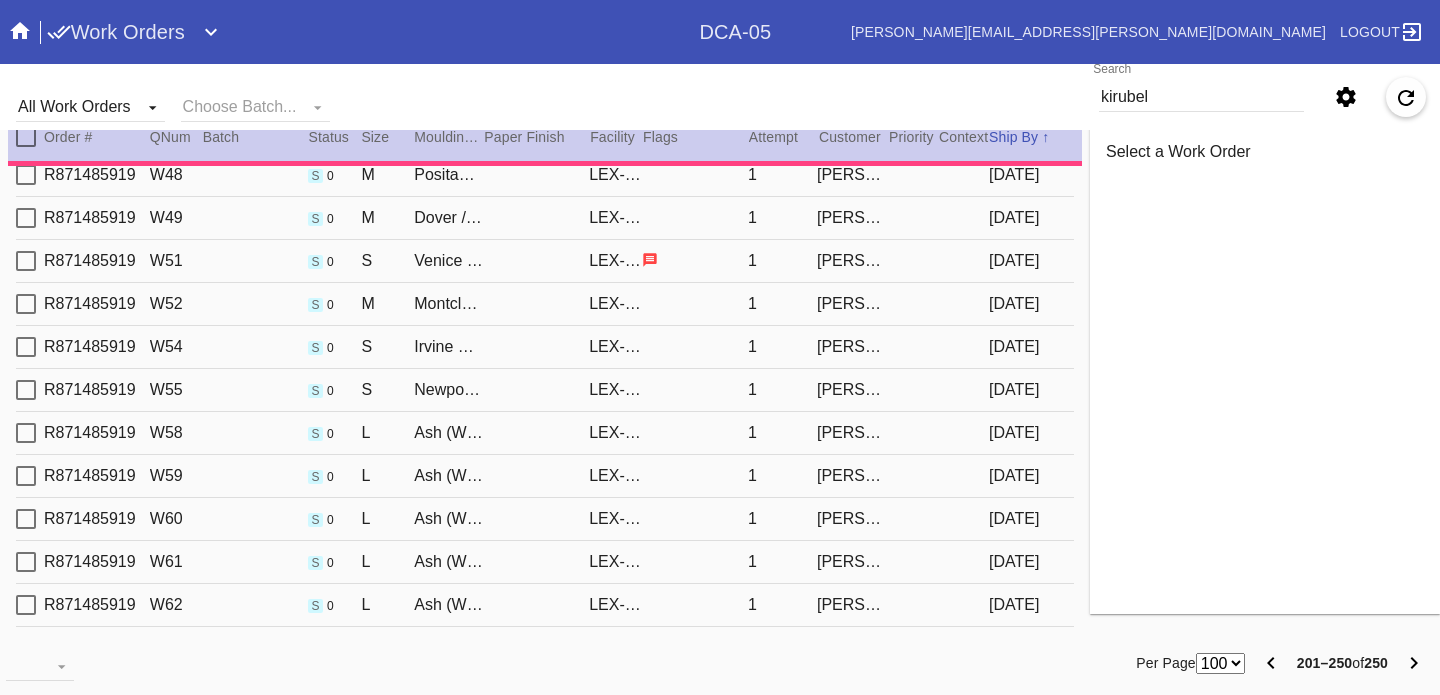 scroll, scrollTop: 20, scrollLeft: 0, axis: vertical 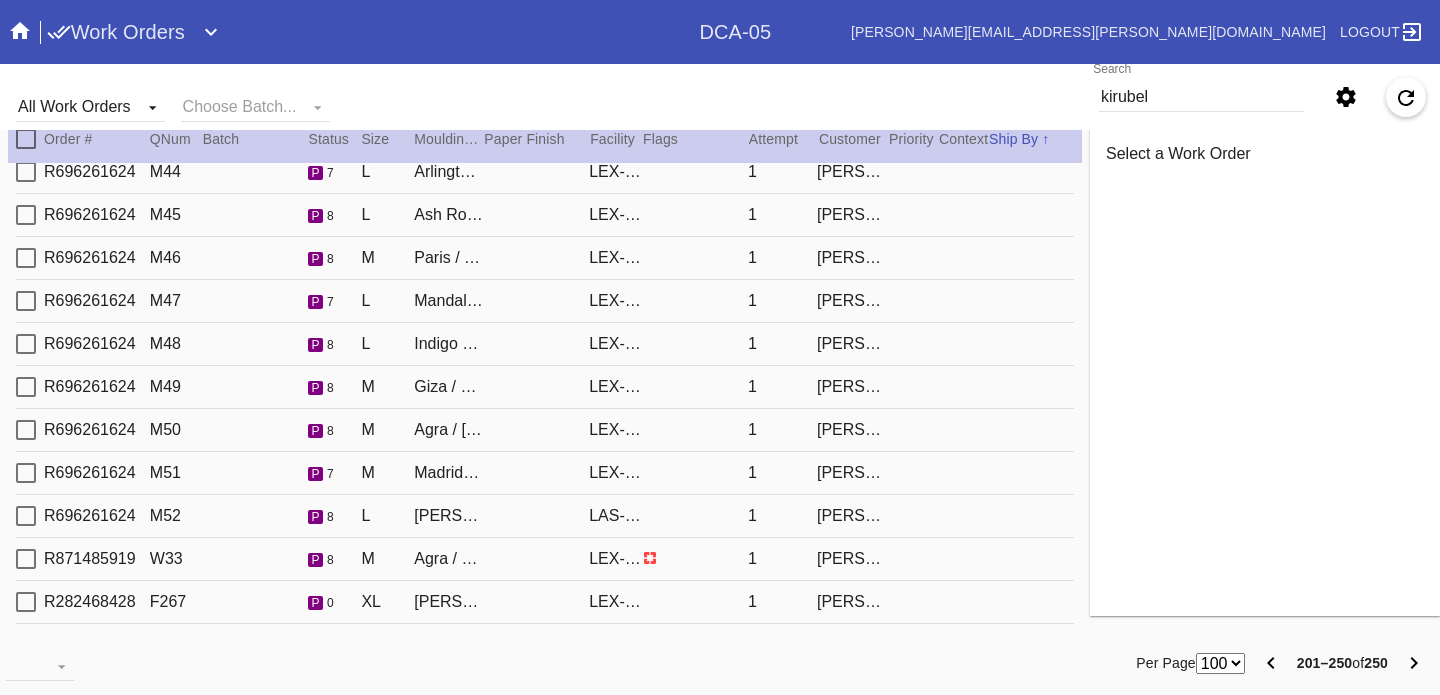 click on "LEX-01" at bounding box center [615, 473] 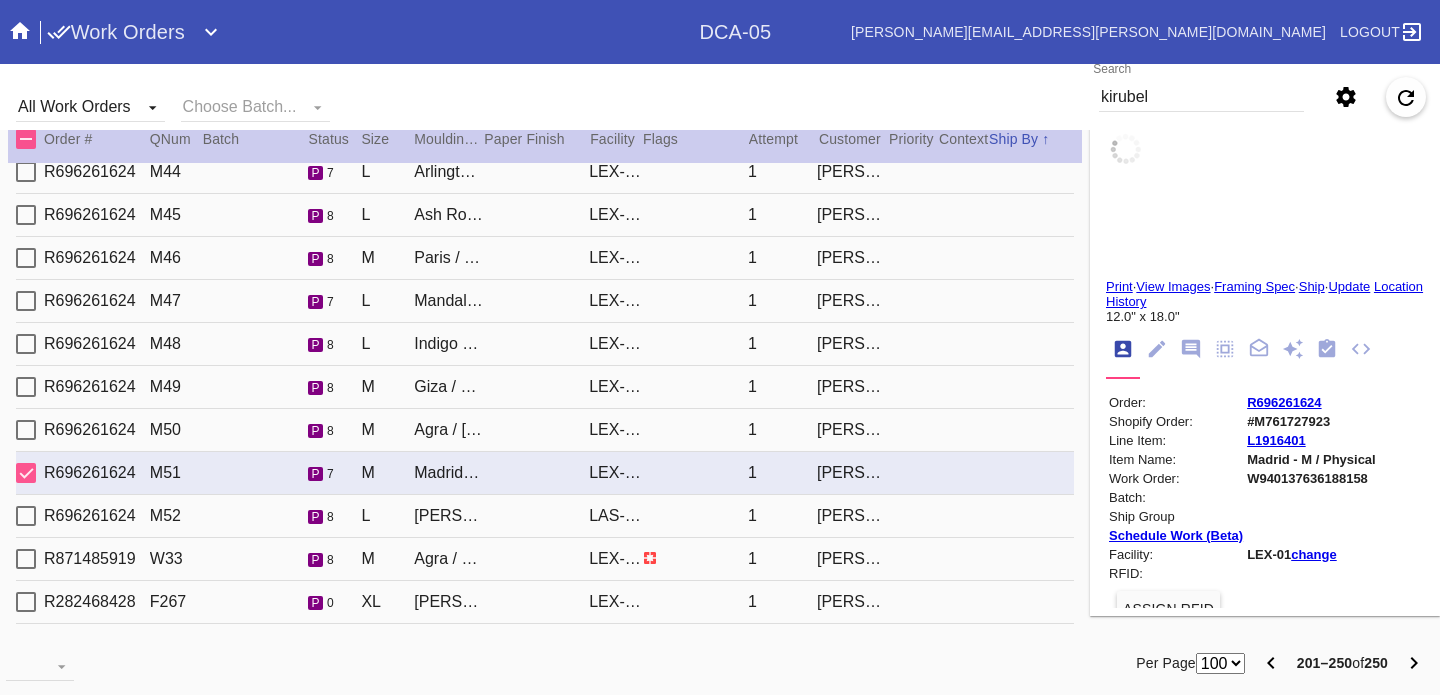 click on "LAS-01" at bounding box center (615, 516) 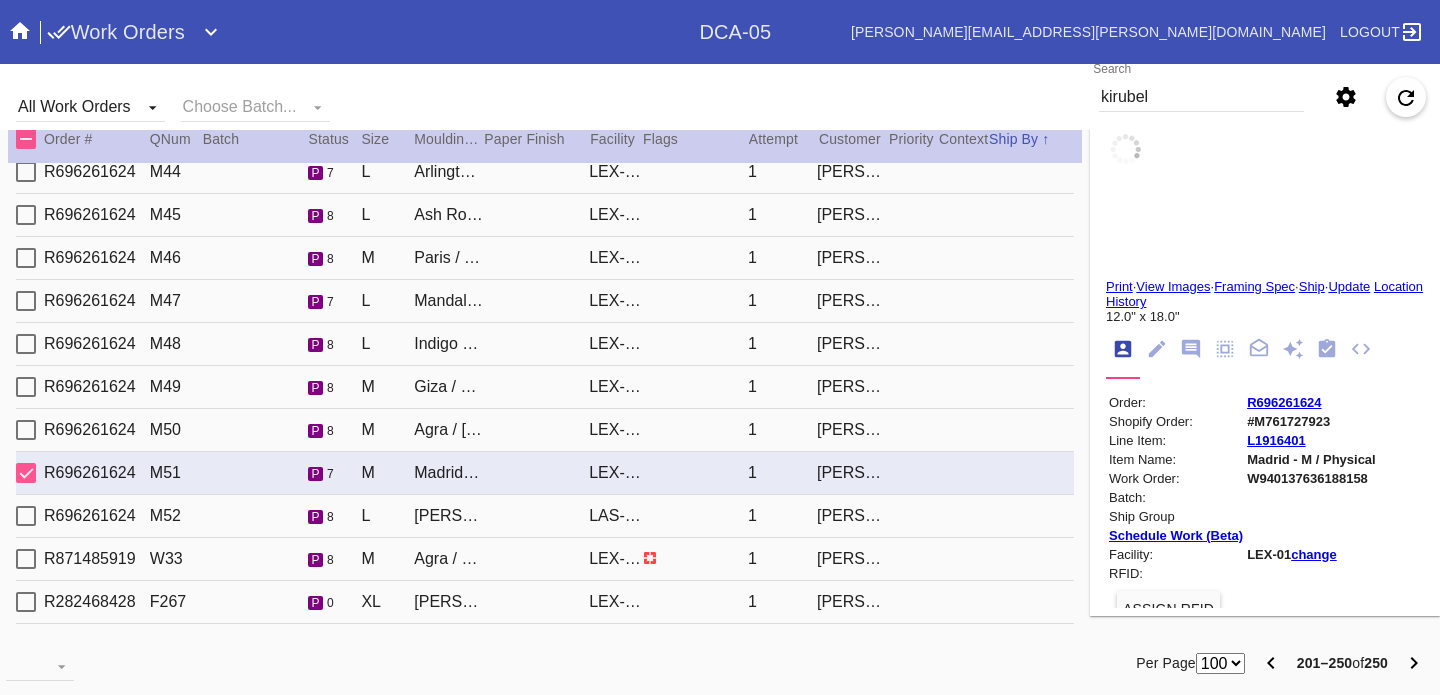 type on "3.0" 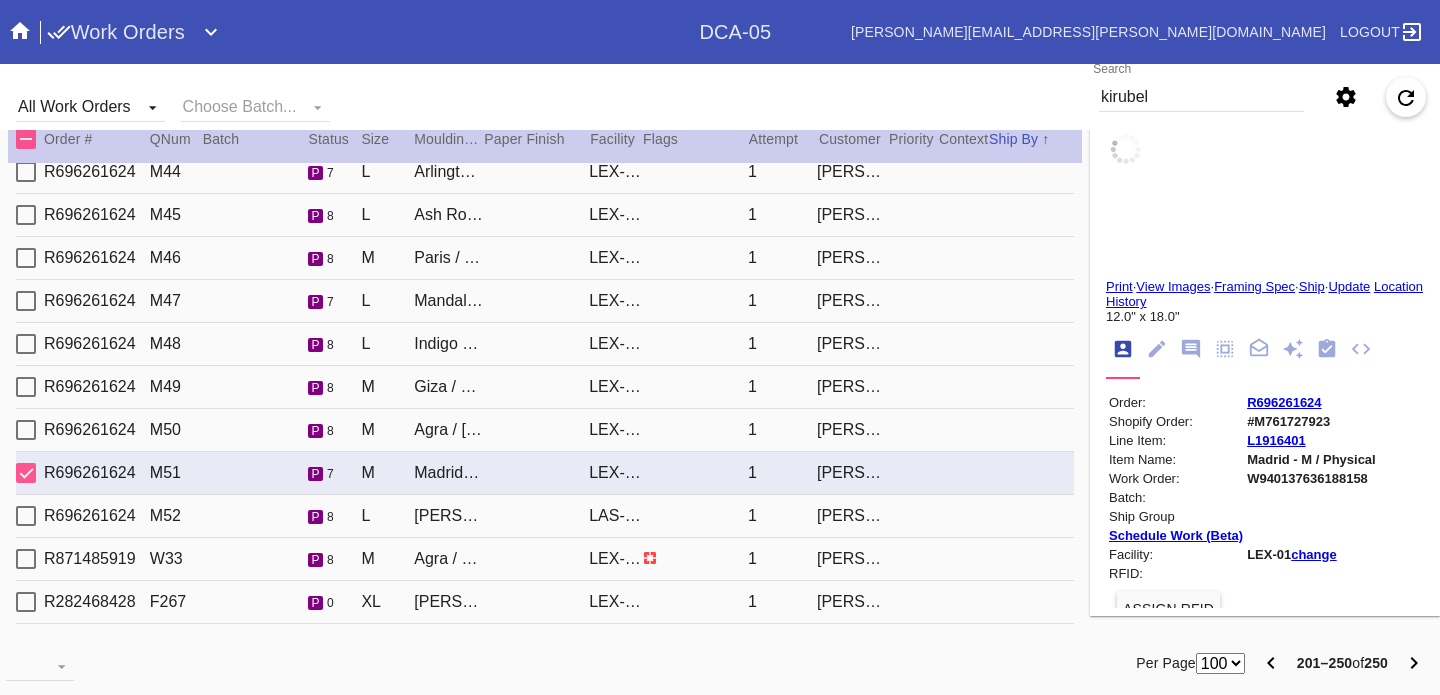 type on "3.0" 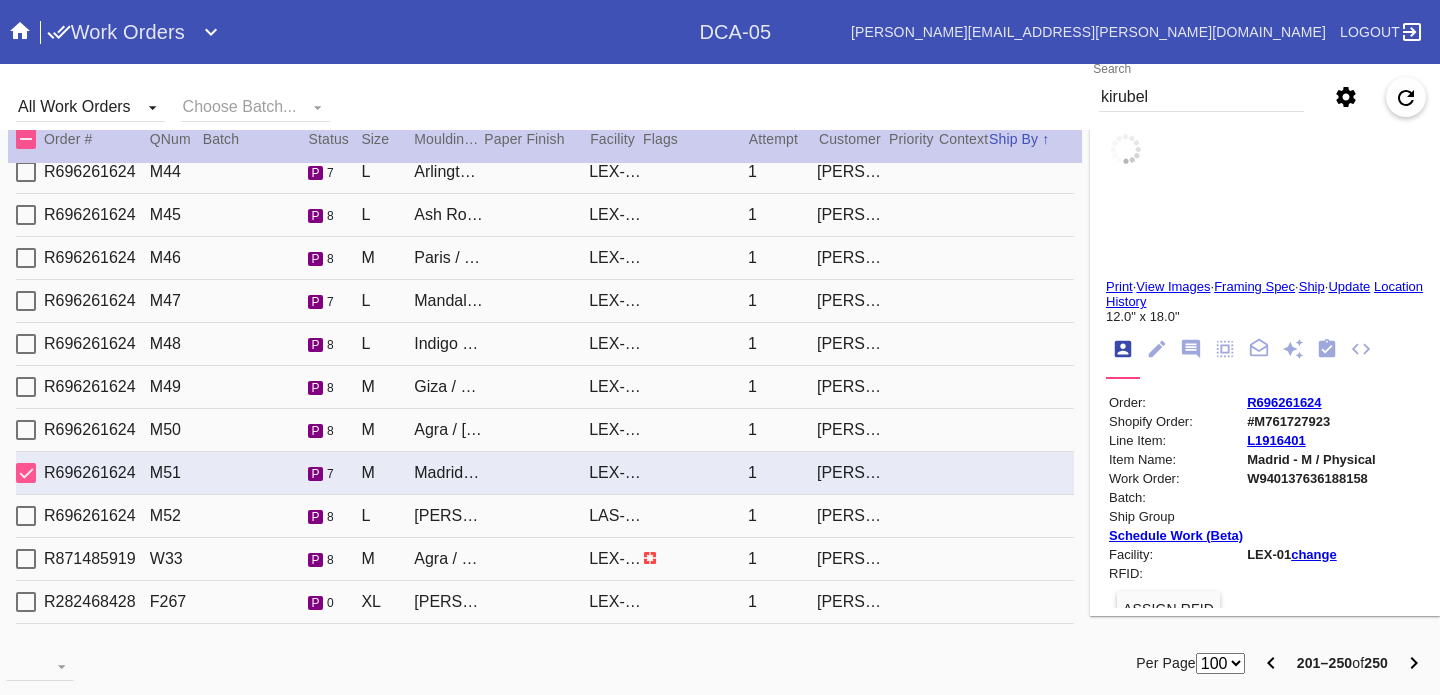 type on "3.0" 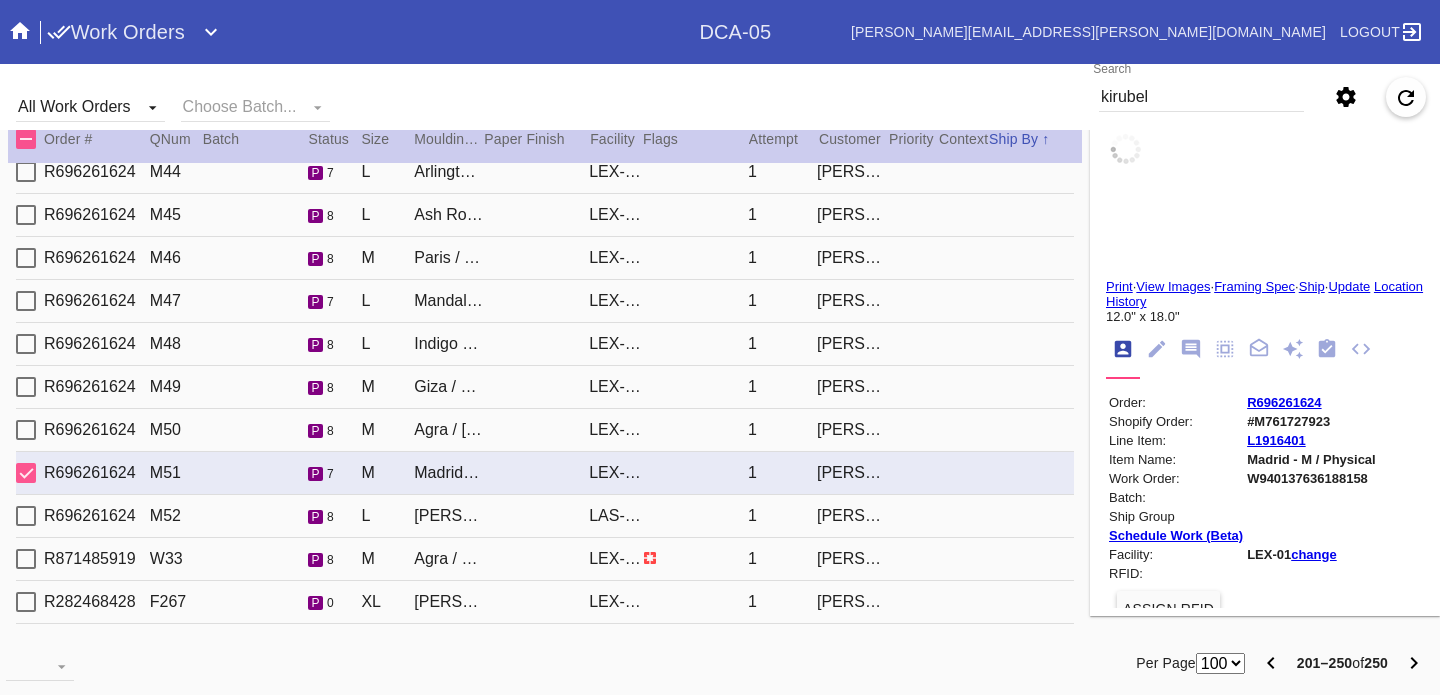 type on "3.0" 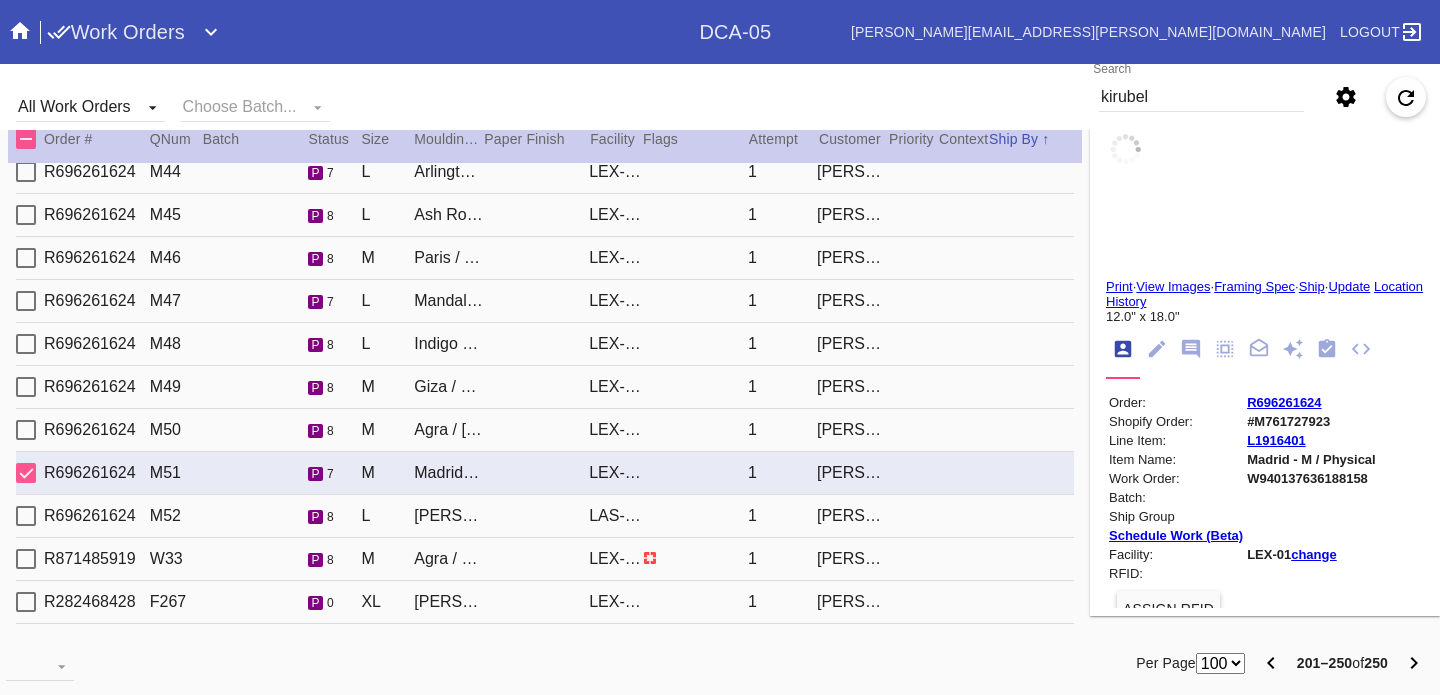 type on "16.0" 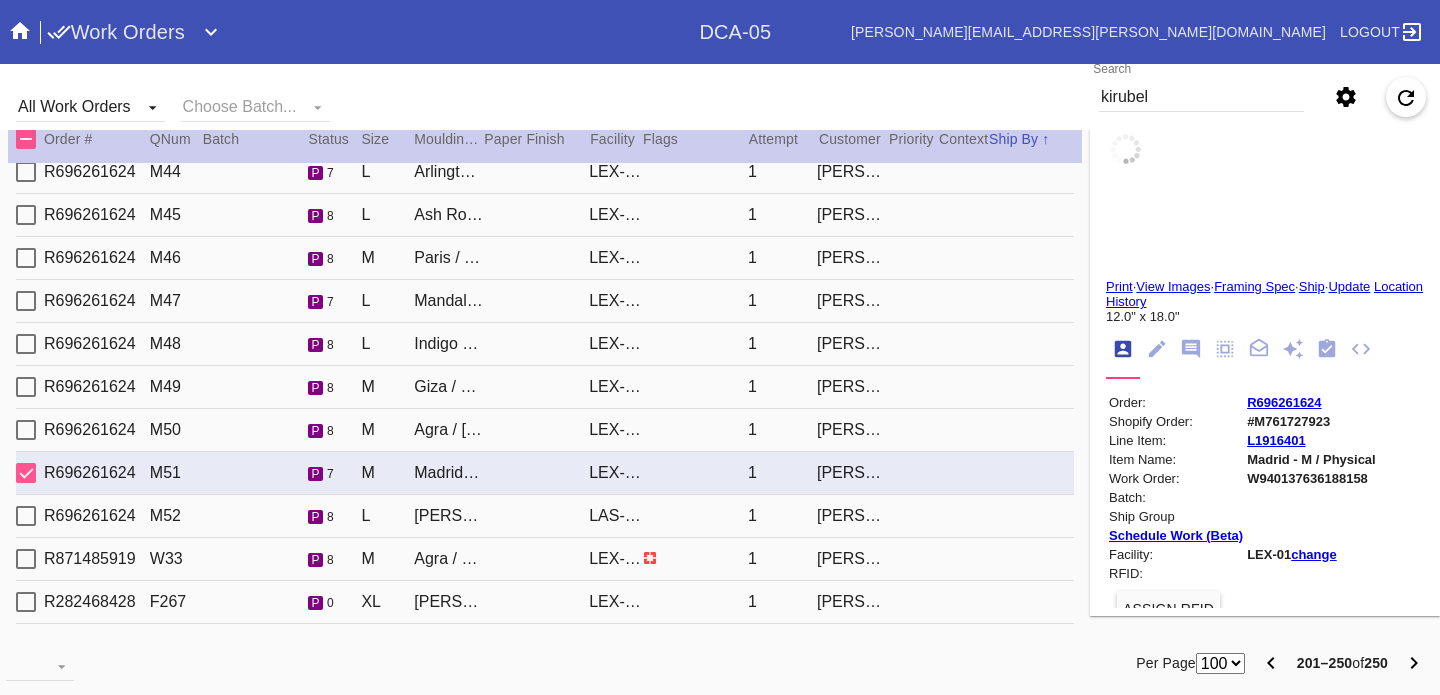 type on "20.0" 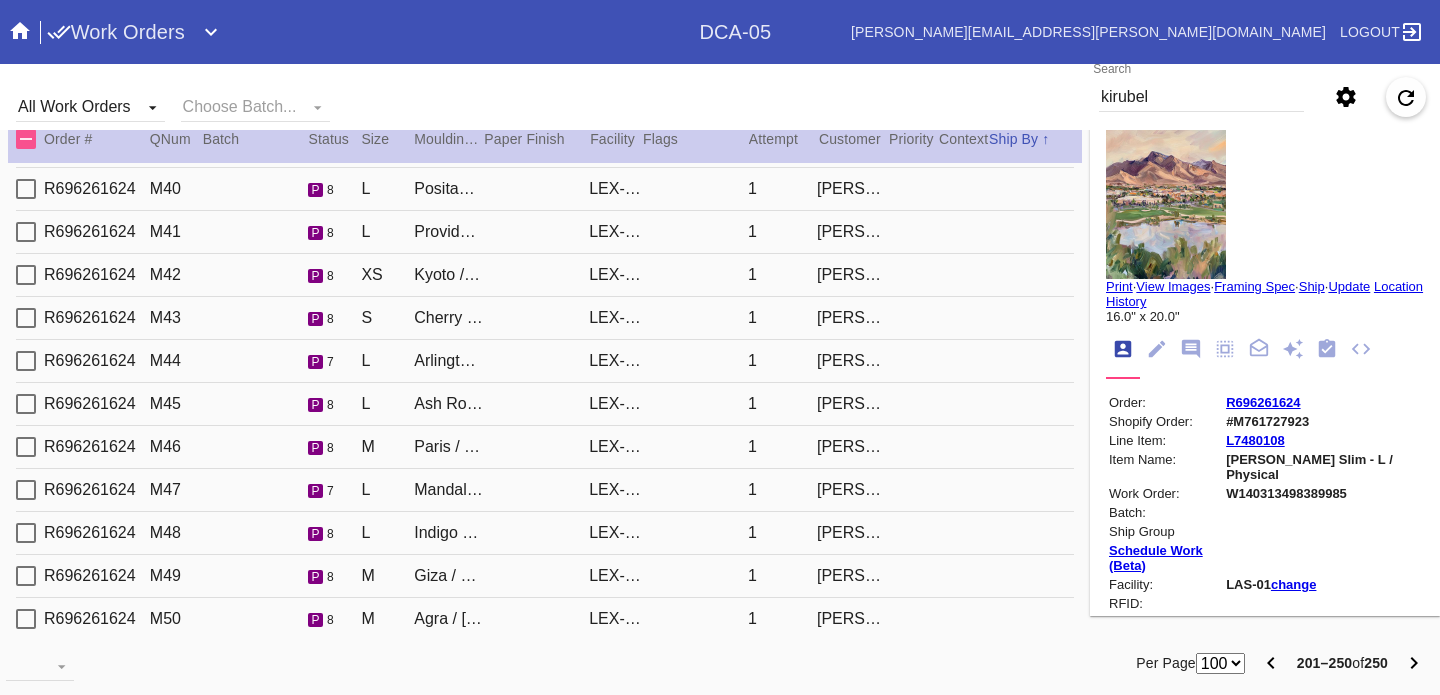 scroll, scrollTop: 1468, scrollLeft: 0, axis: vertical 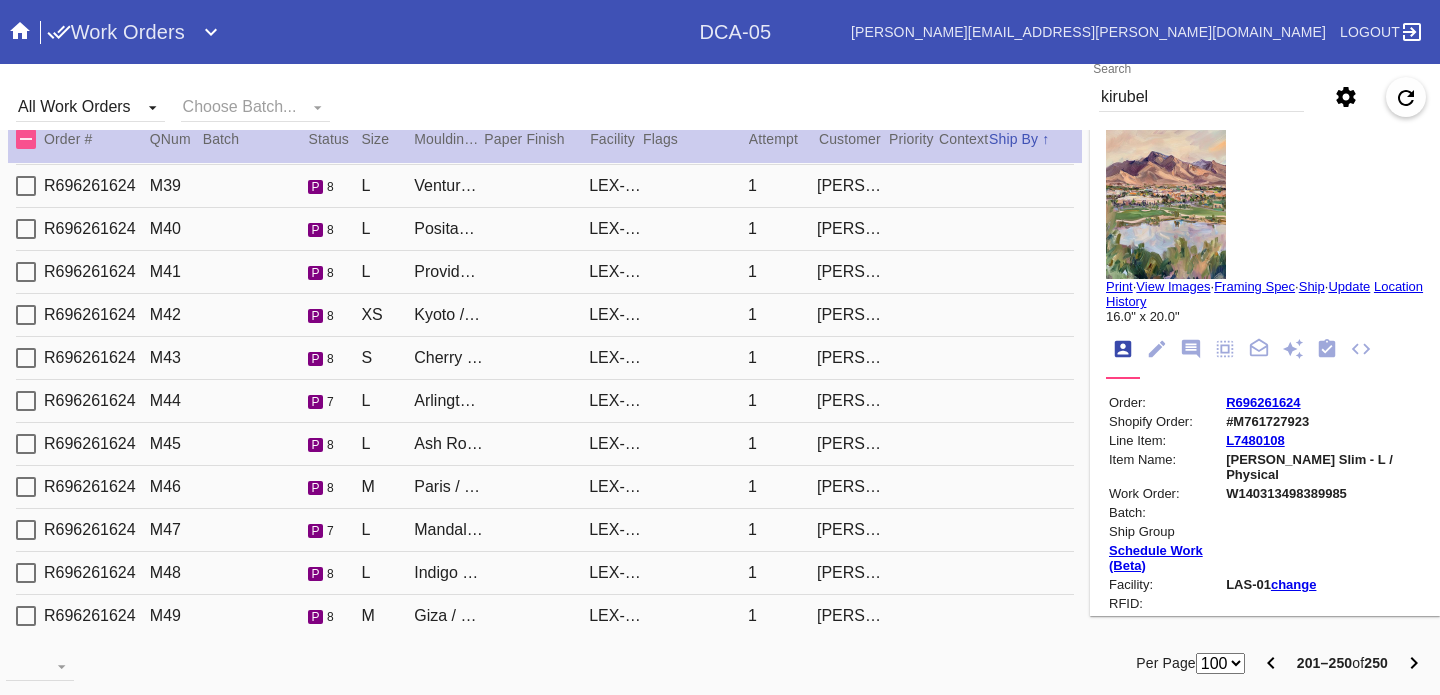 click on "LEX-01" at bounding box center [615, 358] 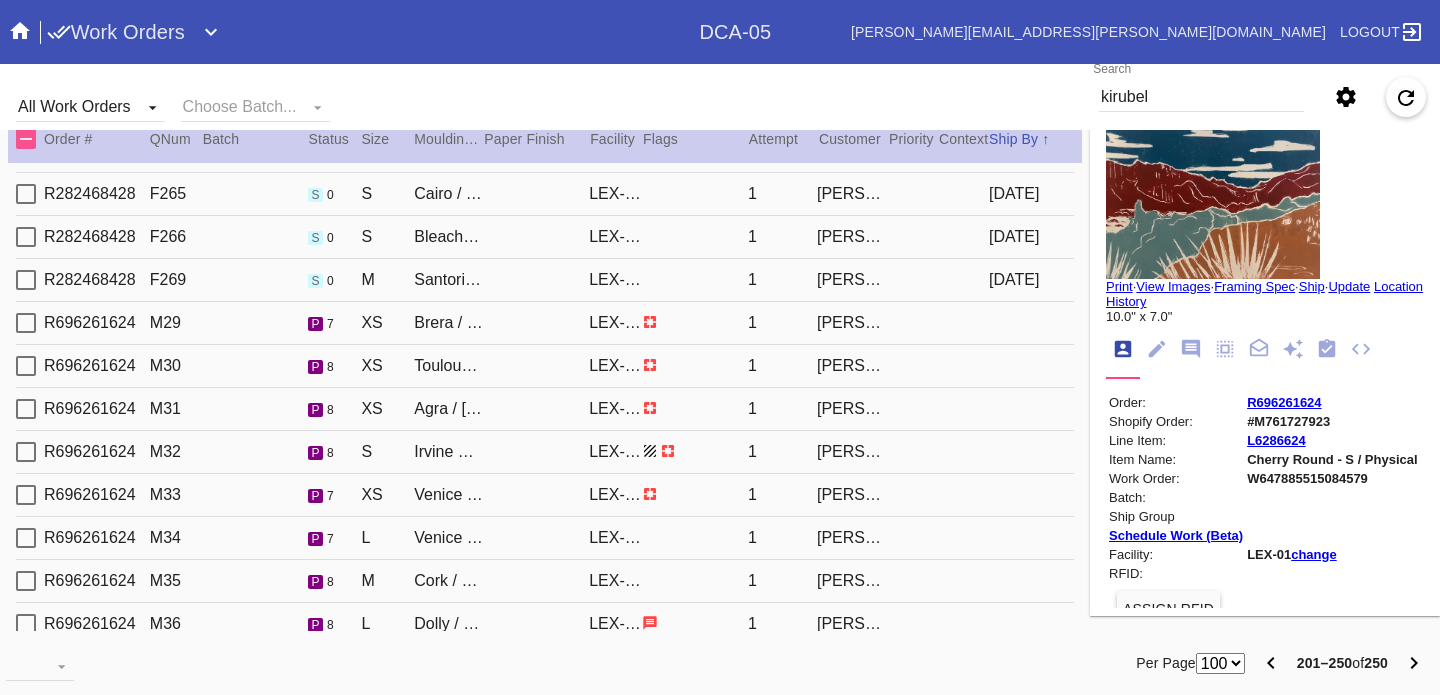 scroll, scrollTop: 932, scrollLeft: 0, axis: vertical 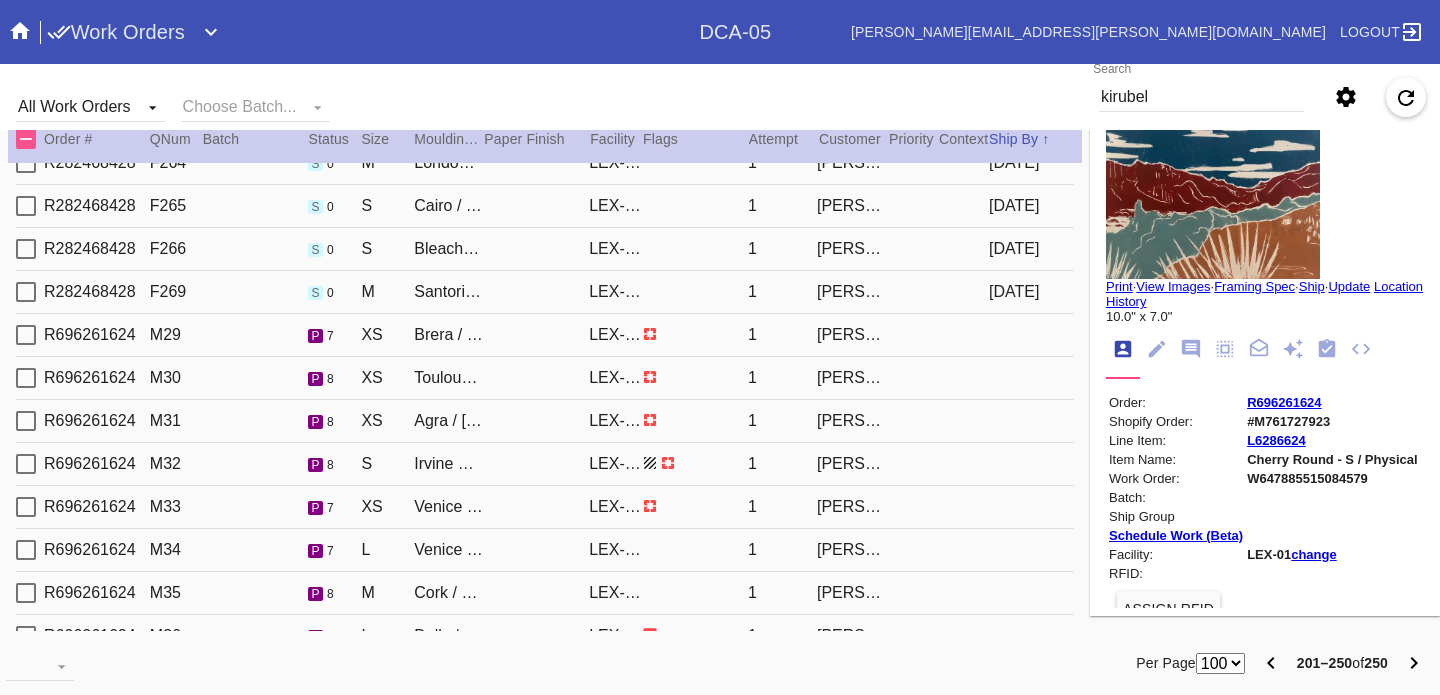 click on "R696261624 M29 p   7 XS Brera / White LEX-01 1 Yodit Kirubel" at bounding box center (545, 335) 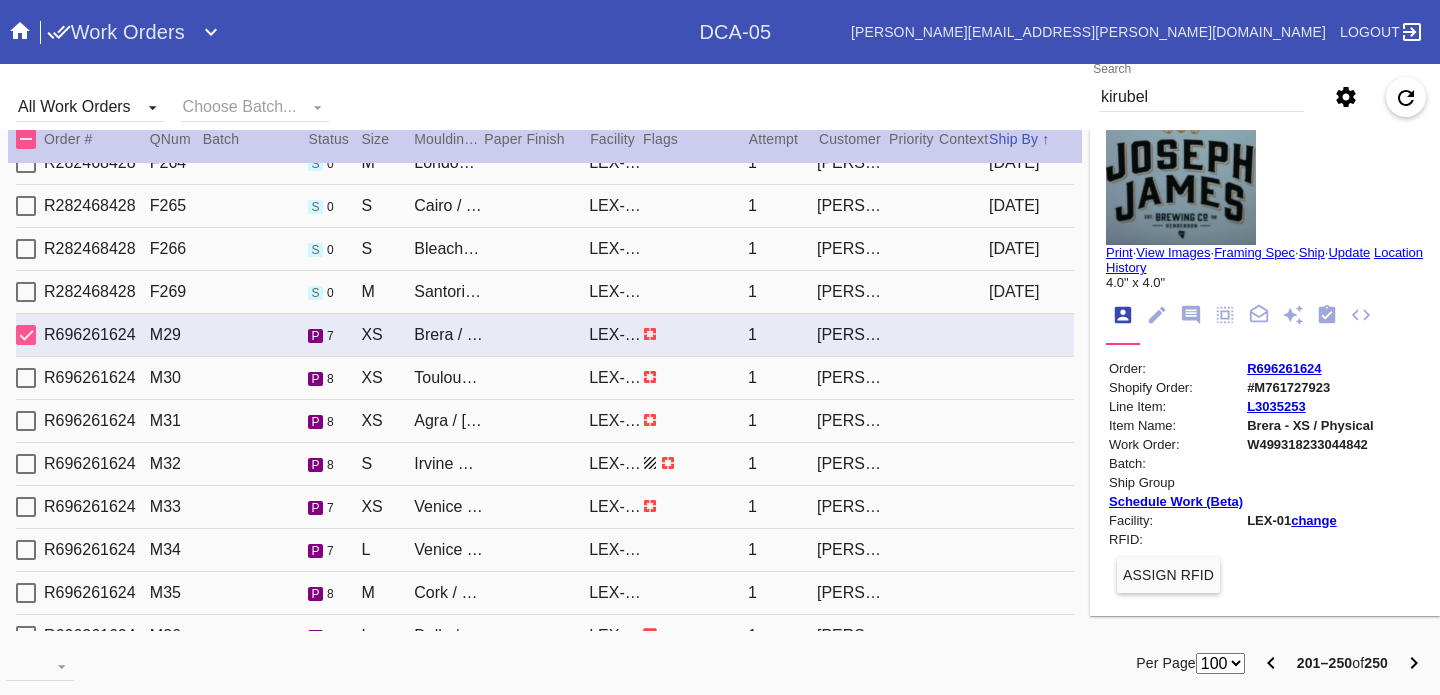scroll, scrollTop: 24, scrollLeft: 0, axis: vertical 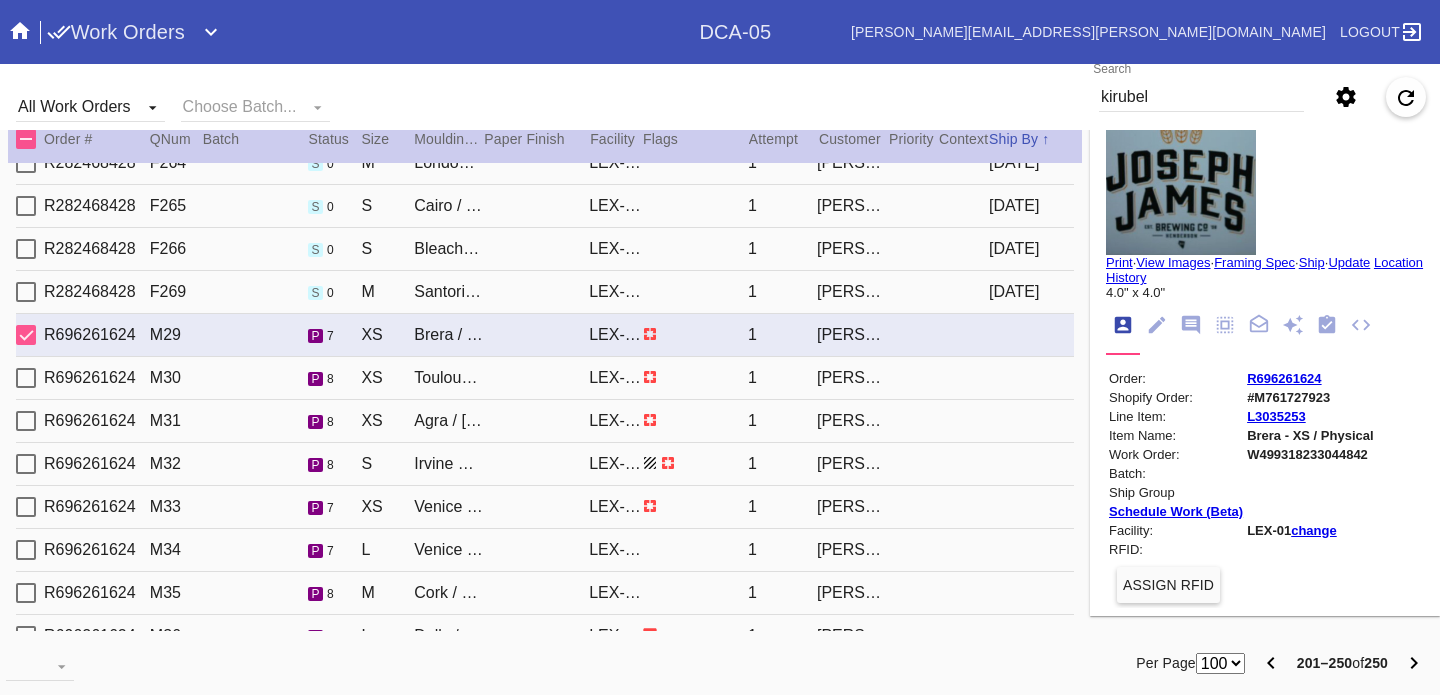 click 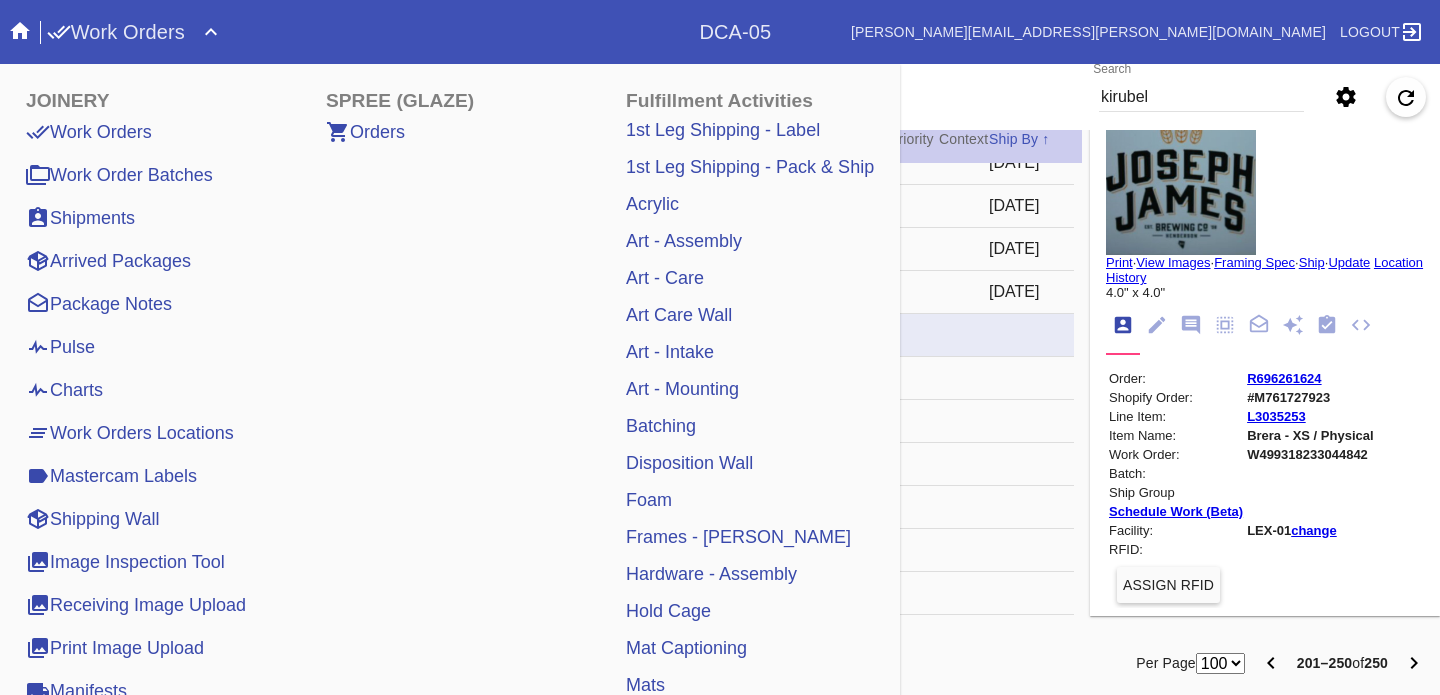 click on "Work Order Batches" at bounding box center [119, 175] 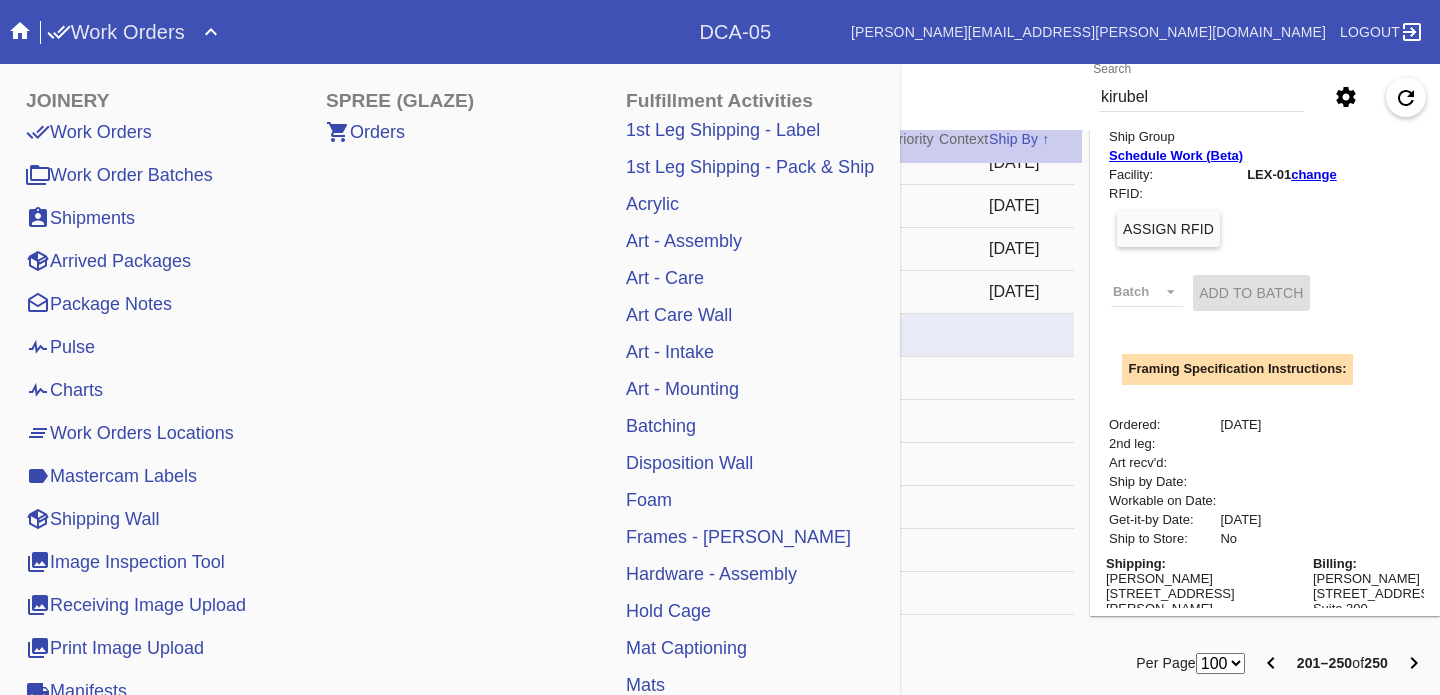scroll, scrollTop: 399, scrollLeft: 0, axis: vertical 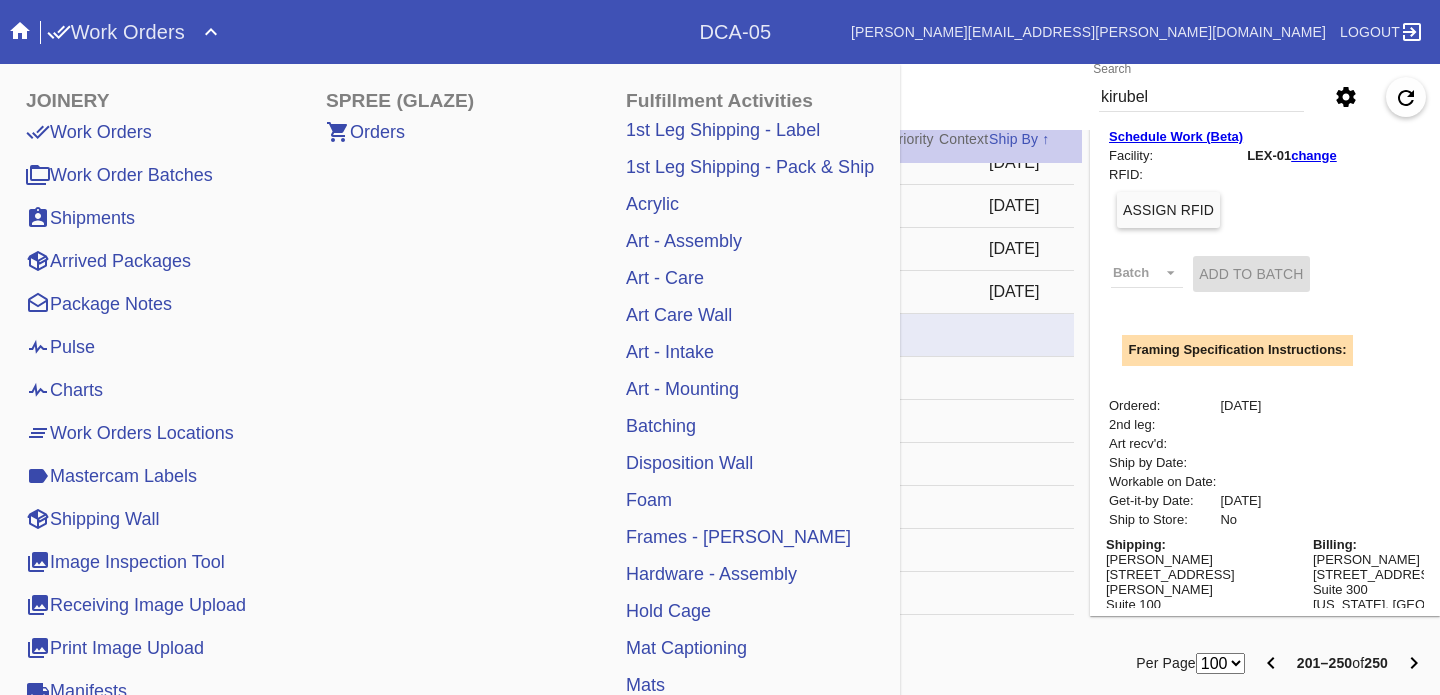 click on "R696261624 M30 p   8 XS Toulouse / White LEX-01 1 Yodit Kirubel" at bounding box center [545, 378] 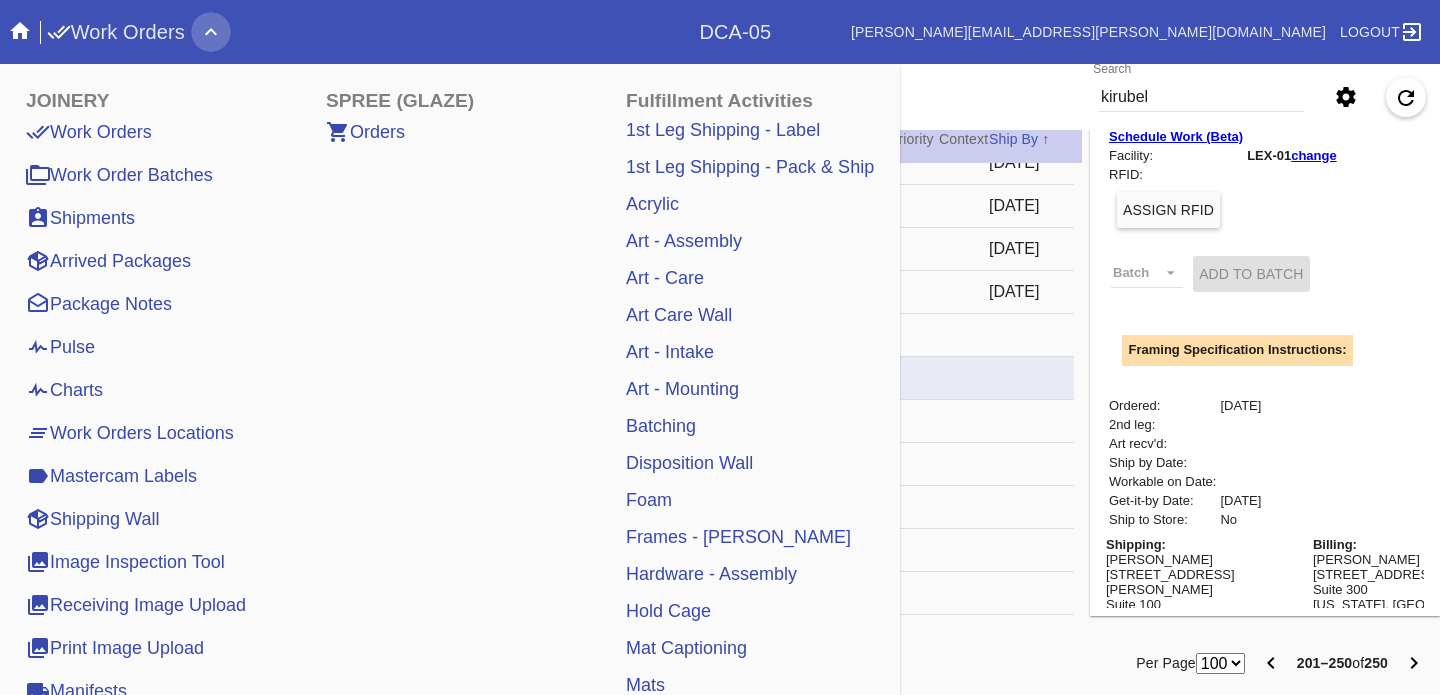 click 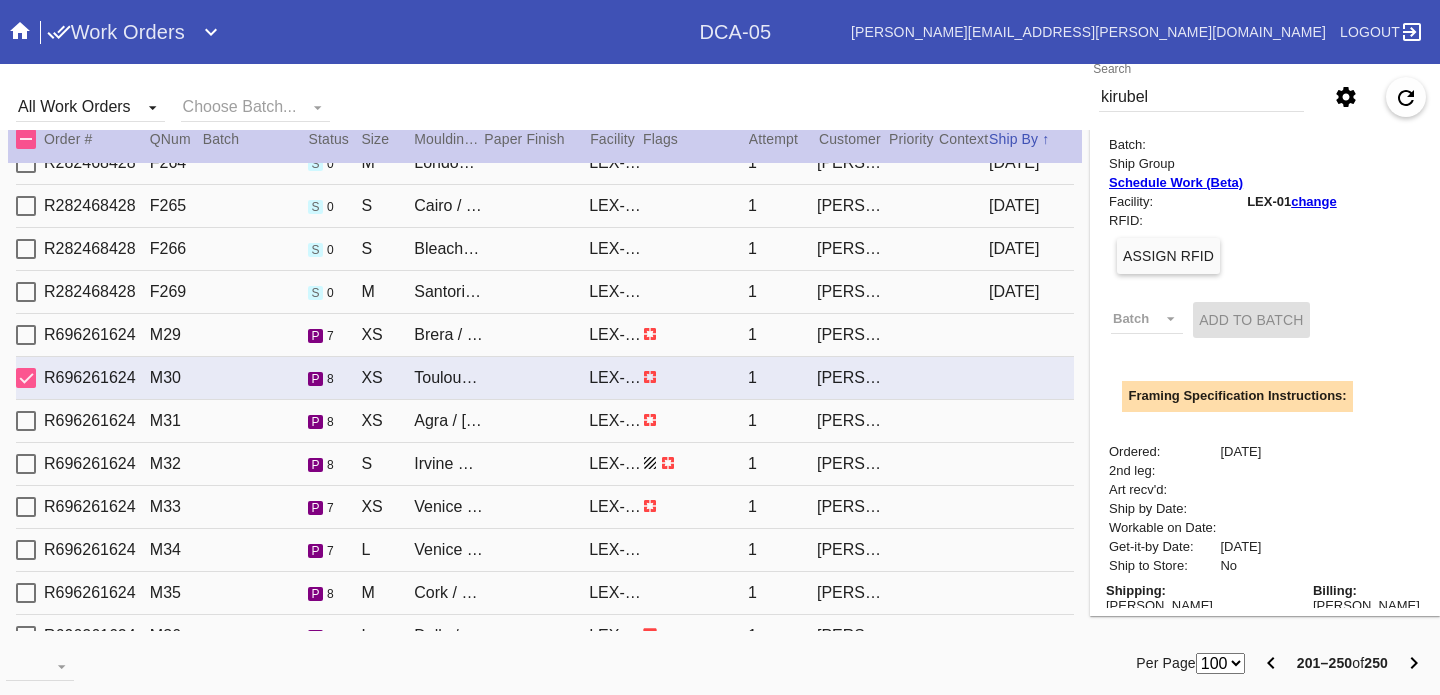 scroll, scrollTop: 0, scrollLeft: 0, axis: both 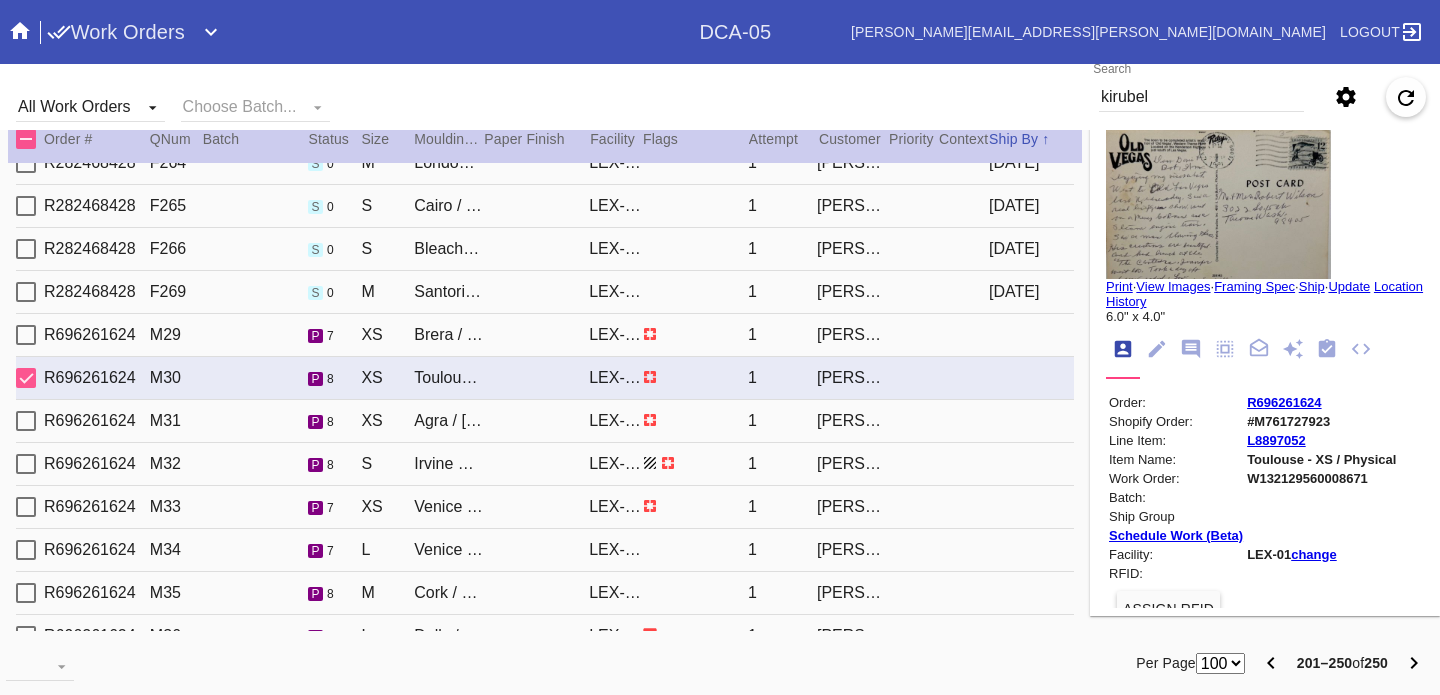 click on "Print" at bounding box center [1119, 286] 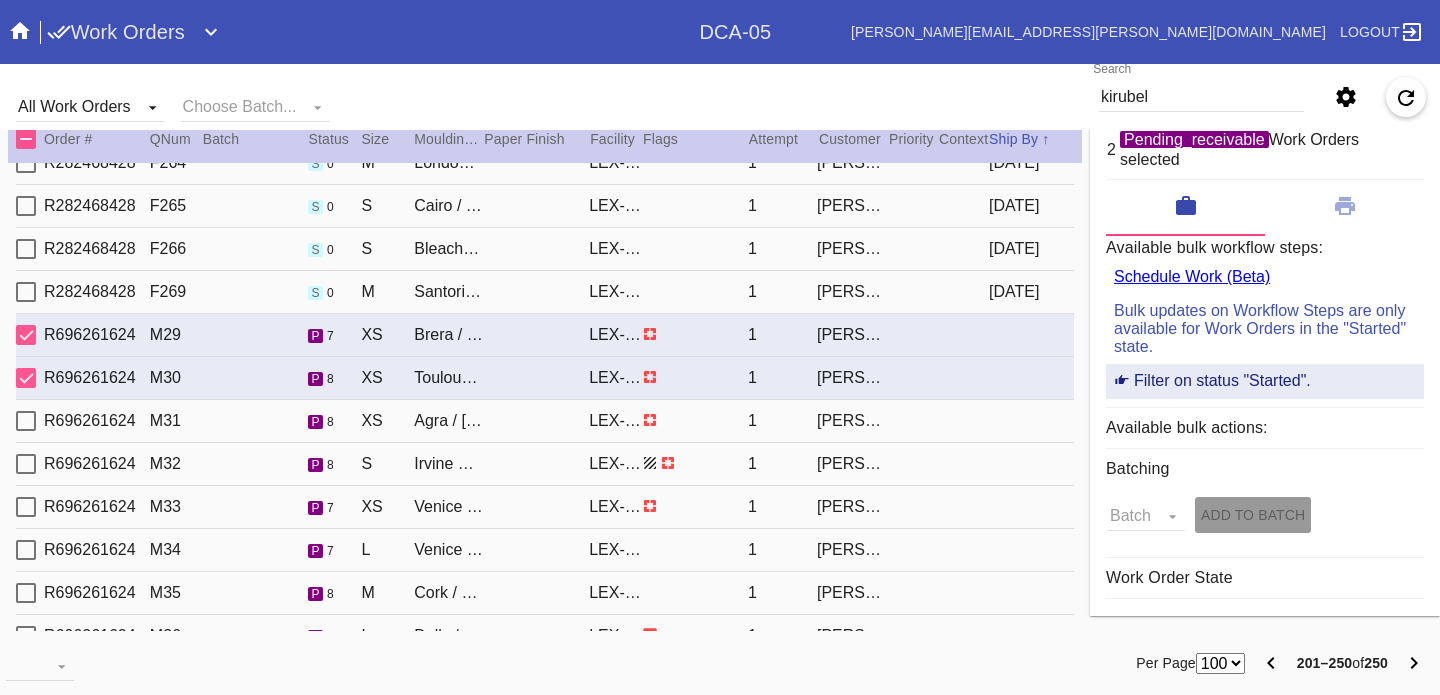 click at bounding box center (26, 421) 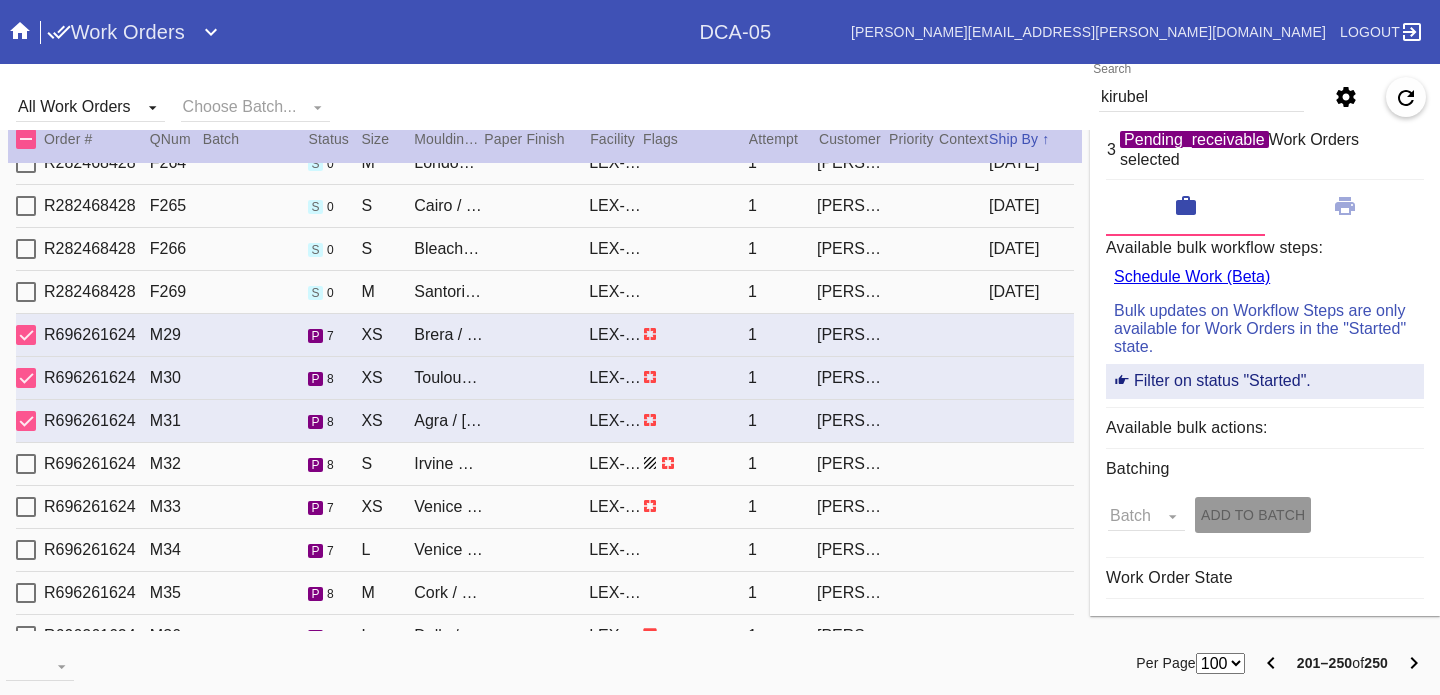 click at bounding box center (26, 464) 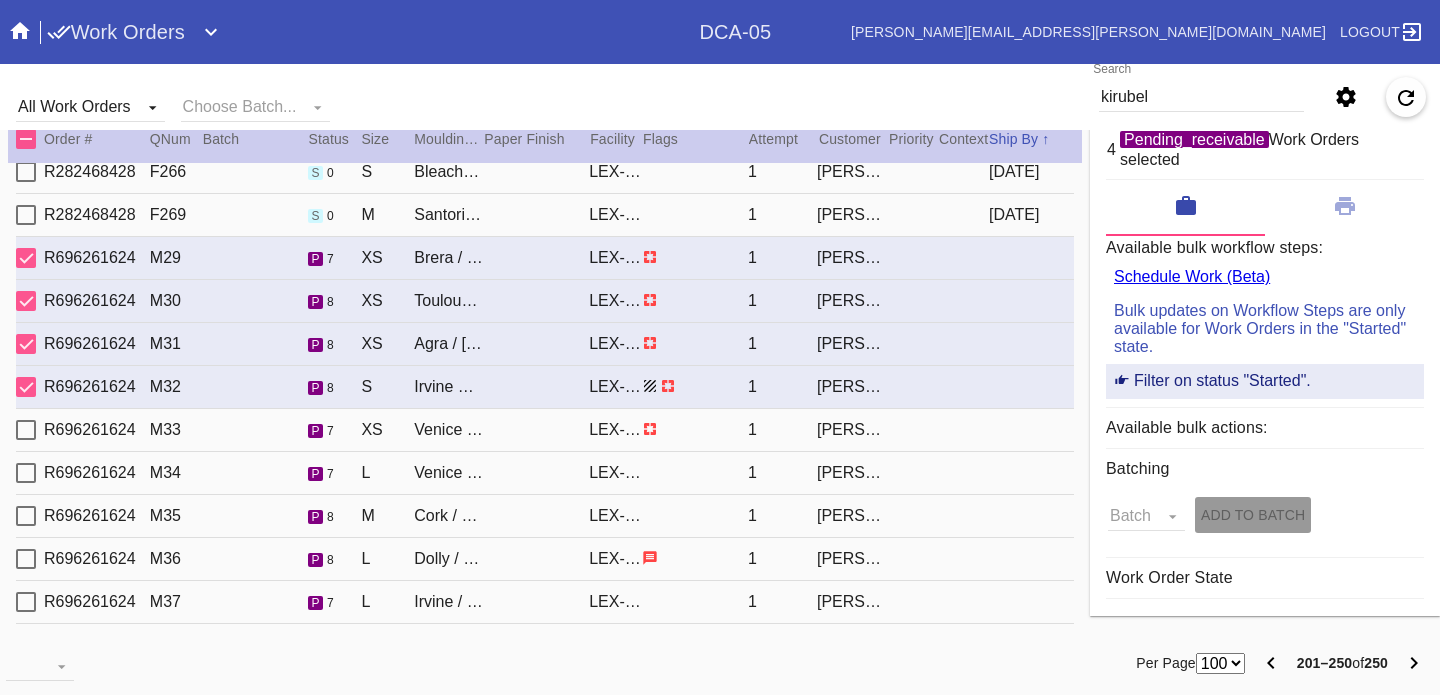 scroll, scrollTop: 1011, scrollLeft: 0, axis: vertical 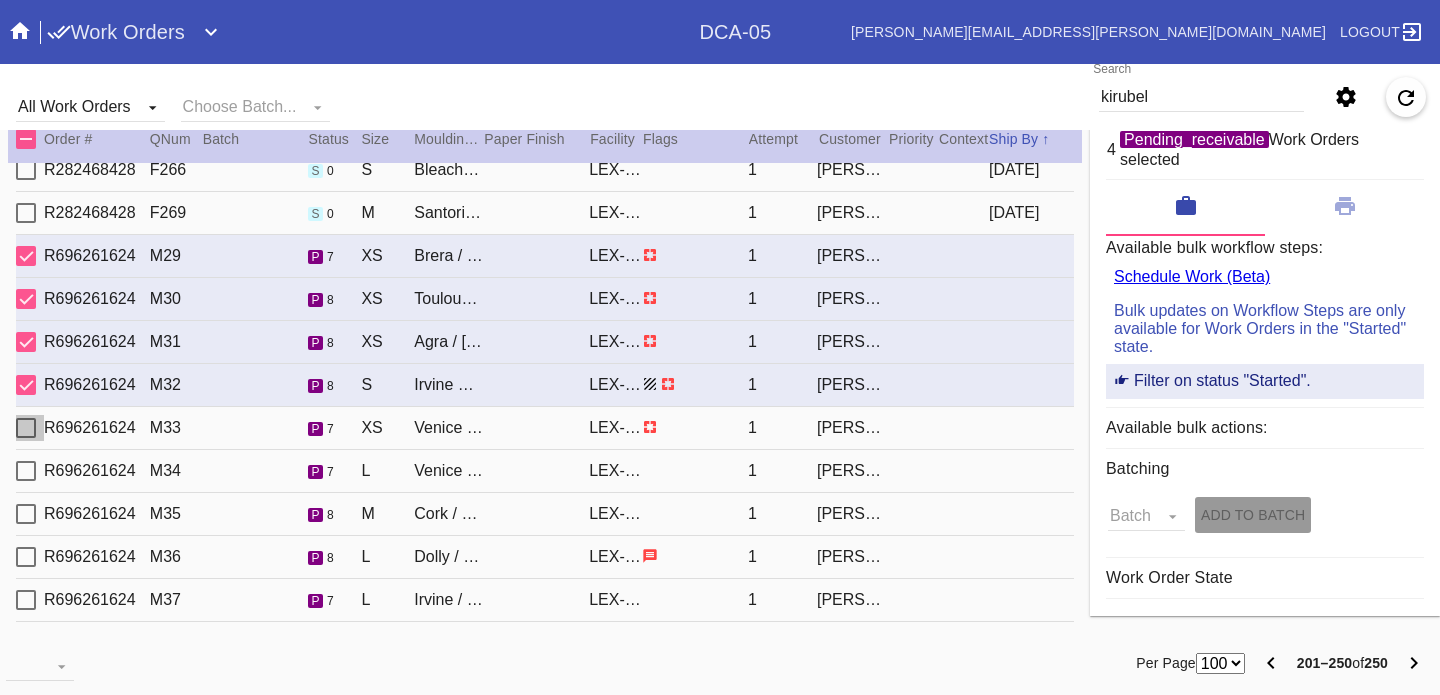 click at bounding box center (26, 428) 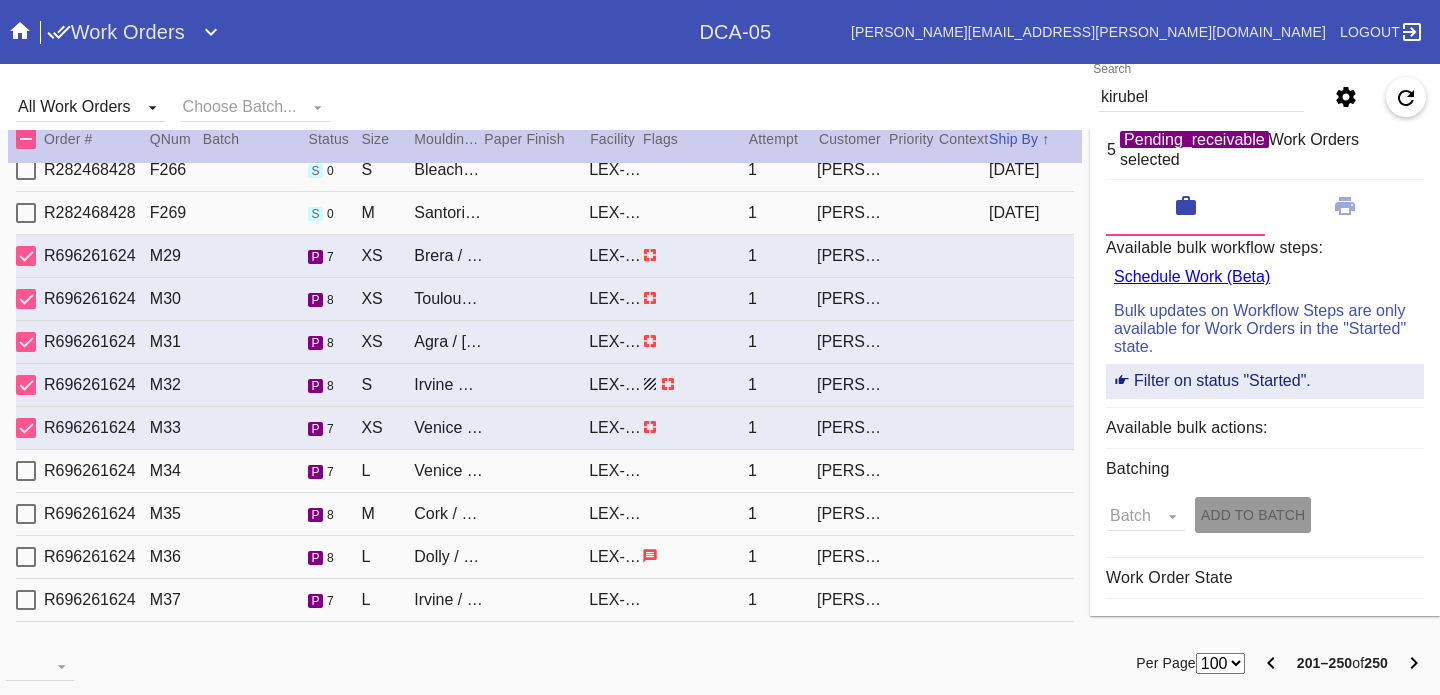 click at bounding box center (26, 471) 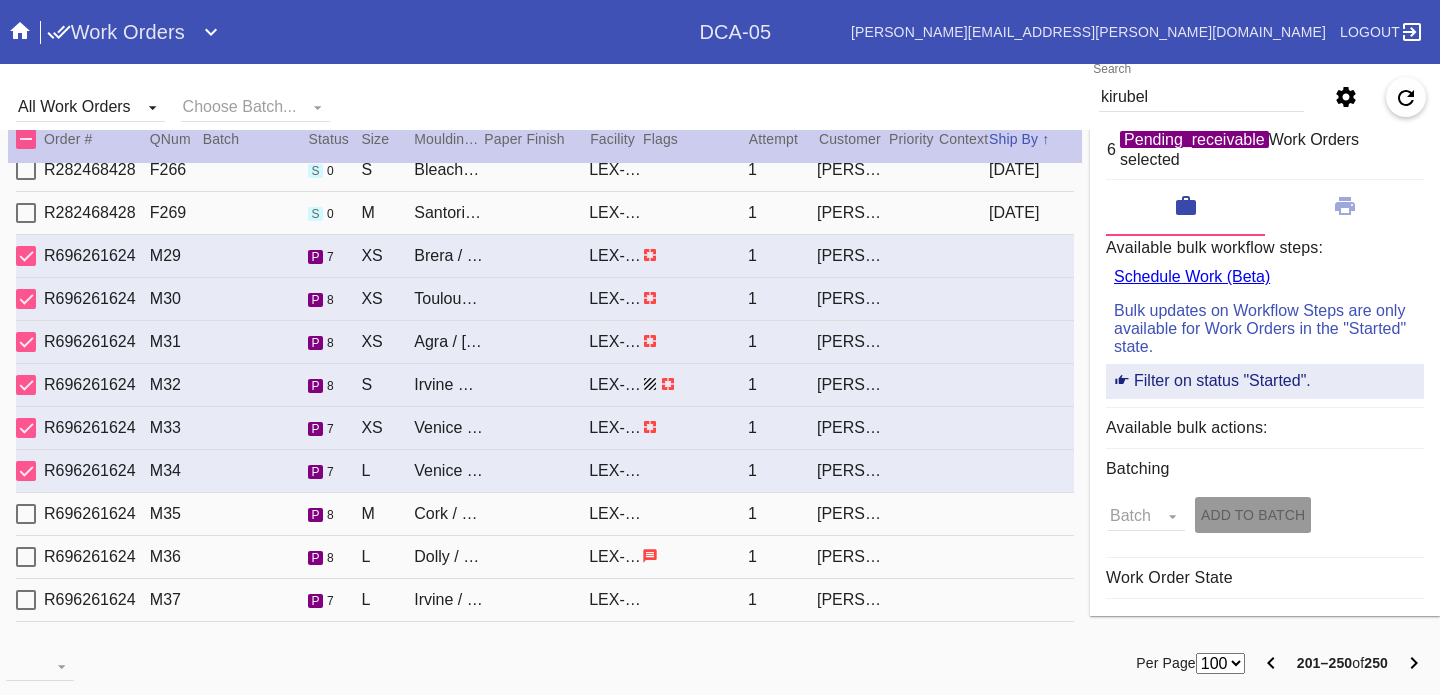 click at bounding box center (26, 514) 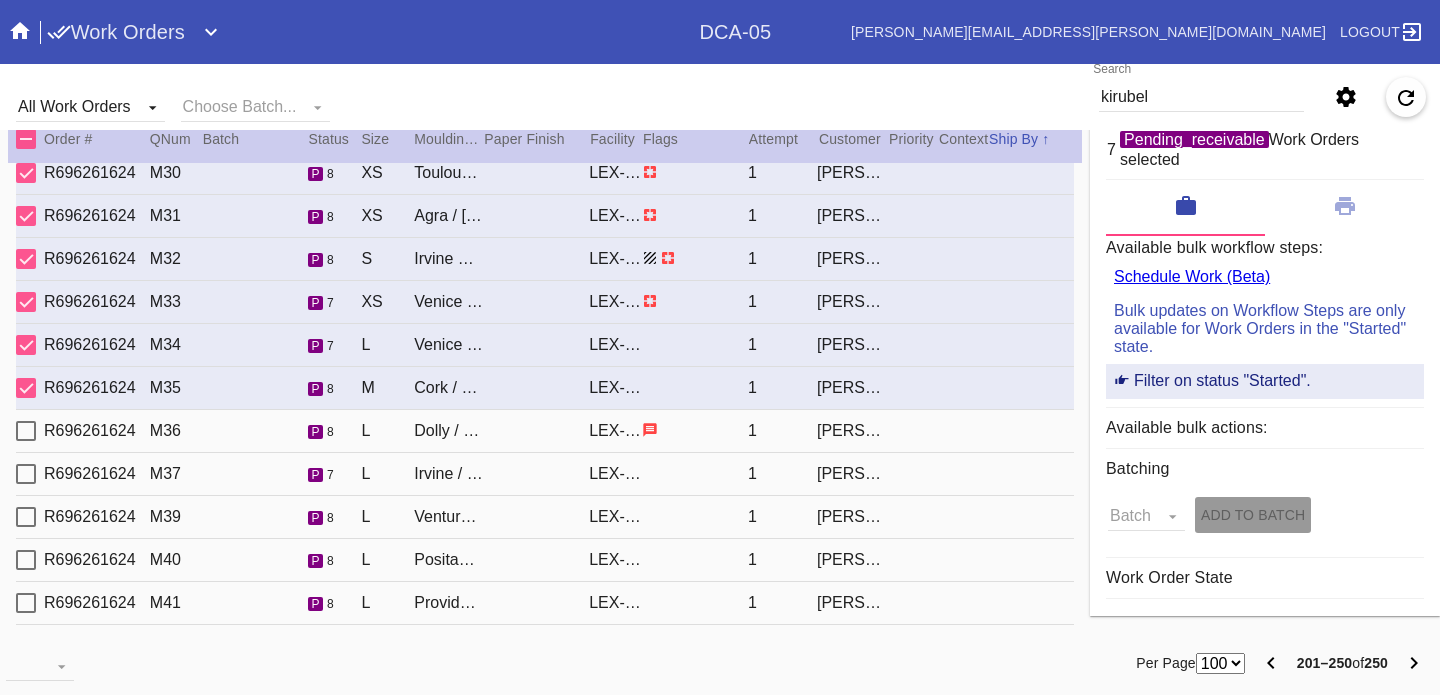 scroll, scrollTop: 1171, scrollLeft: 0, axis: vertical 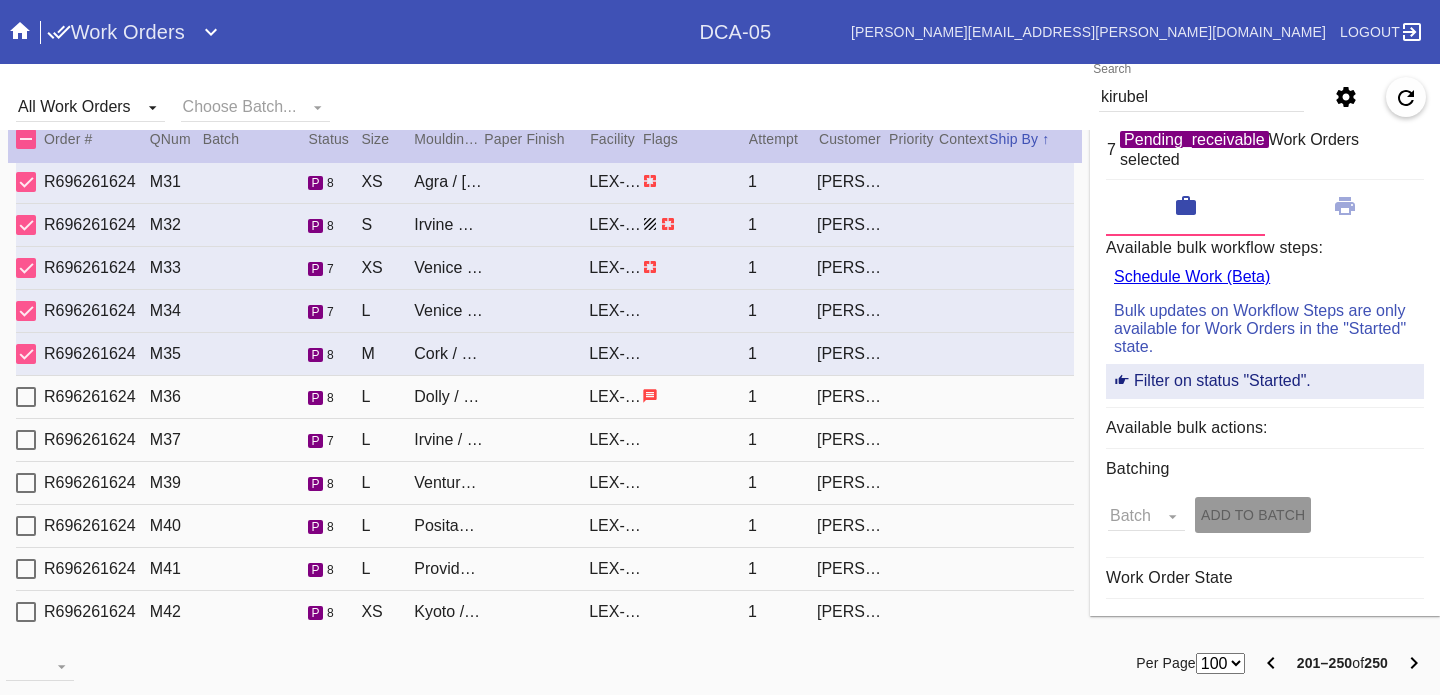 click at bounding box center (26, 397) 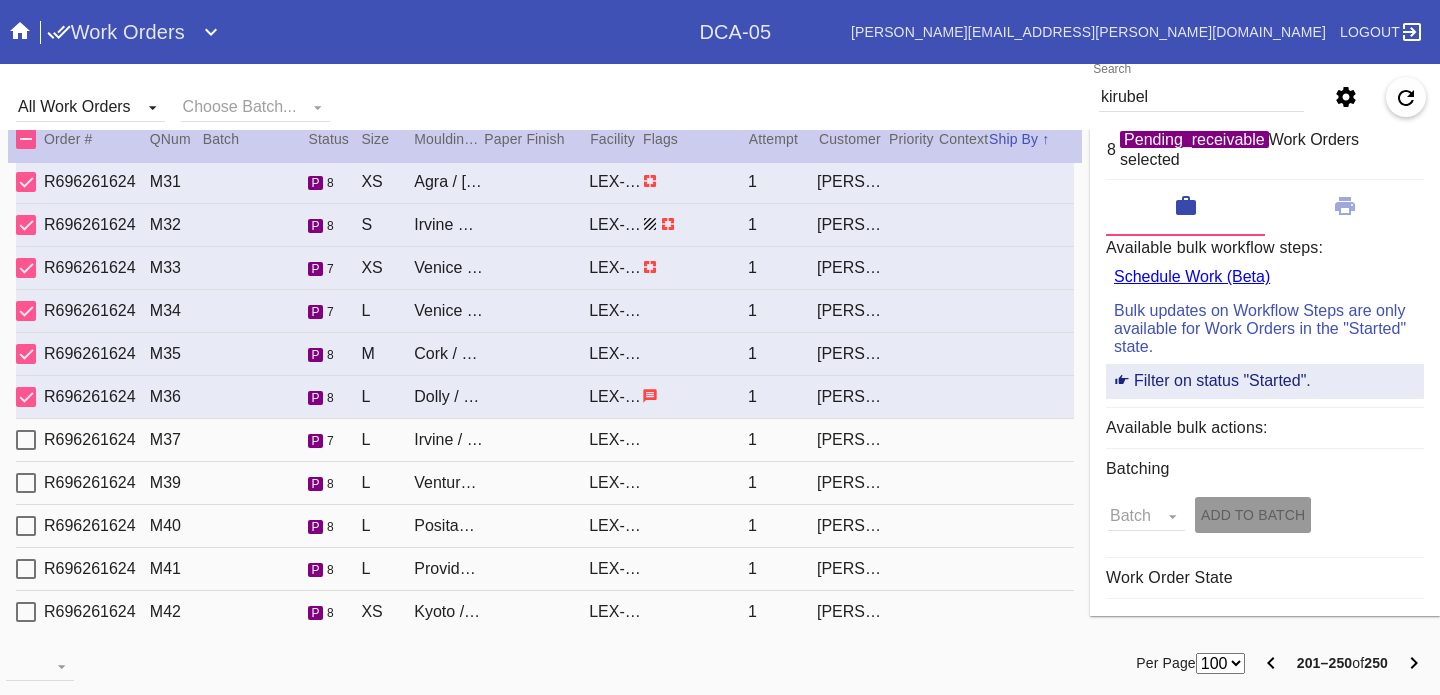 click at bounding box center (26, 440) 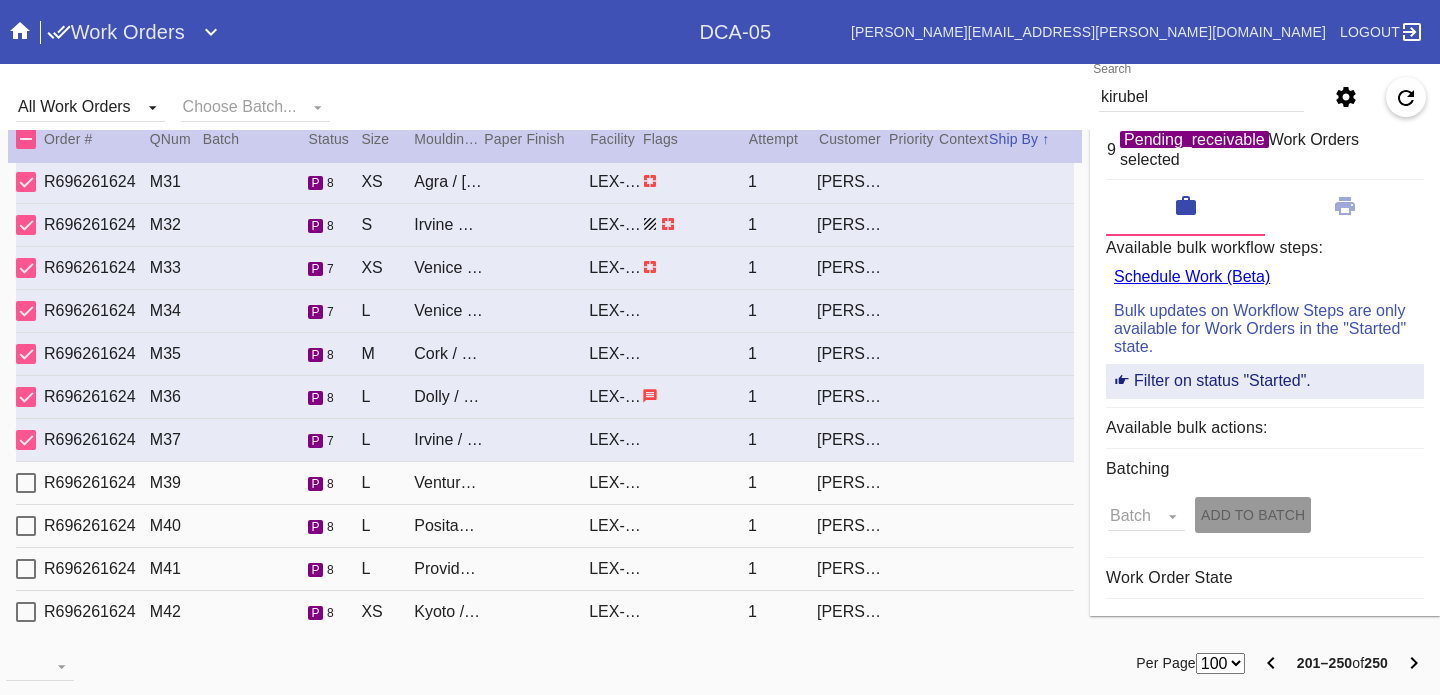 click at bounding box center (26, 483) 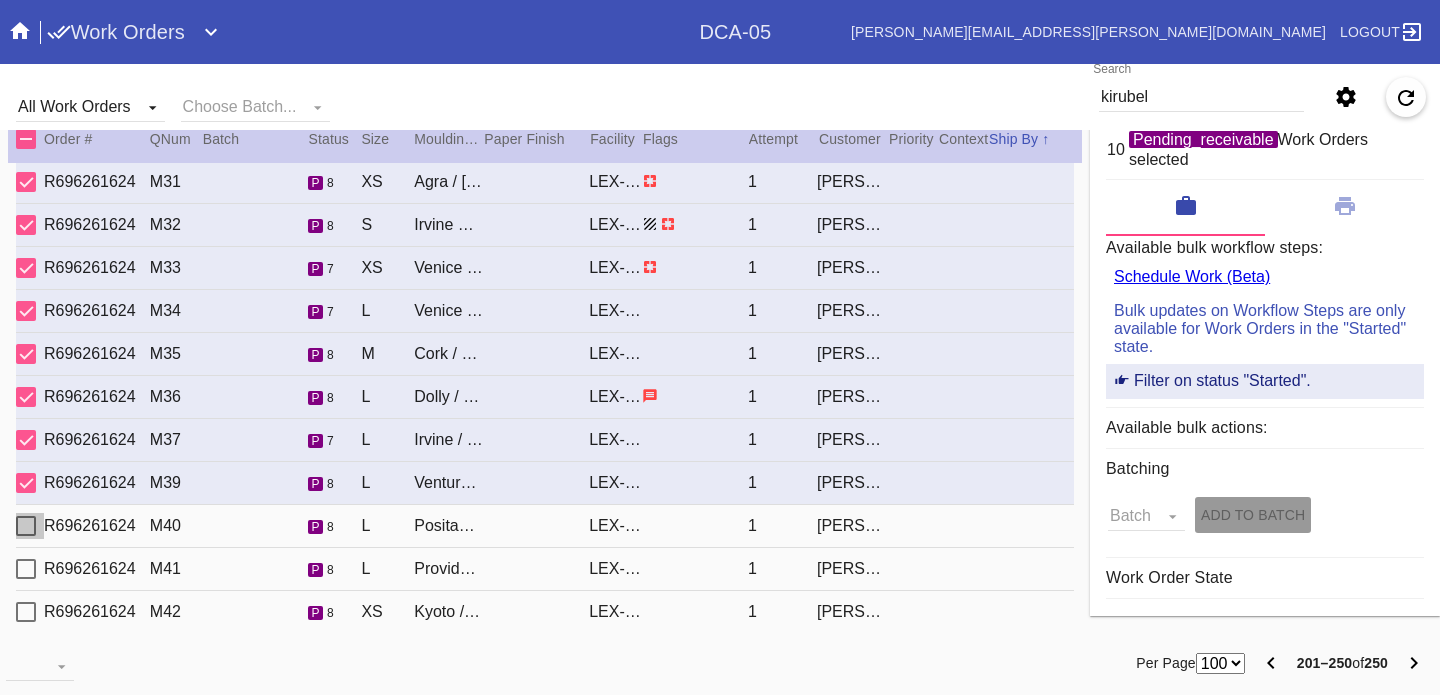 click at bounding box center [26, 526] 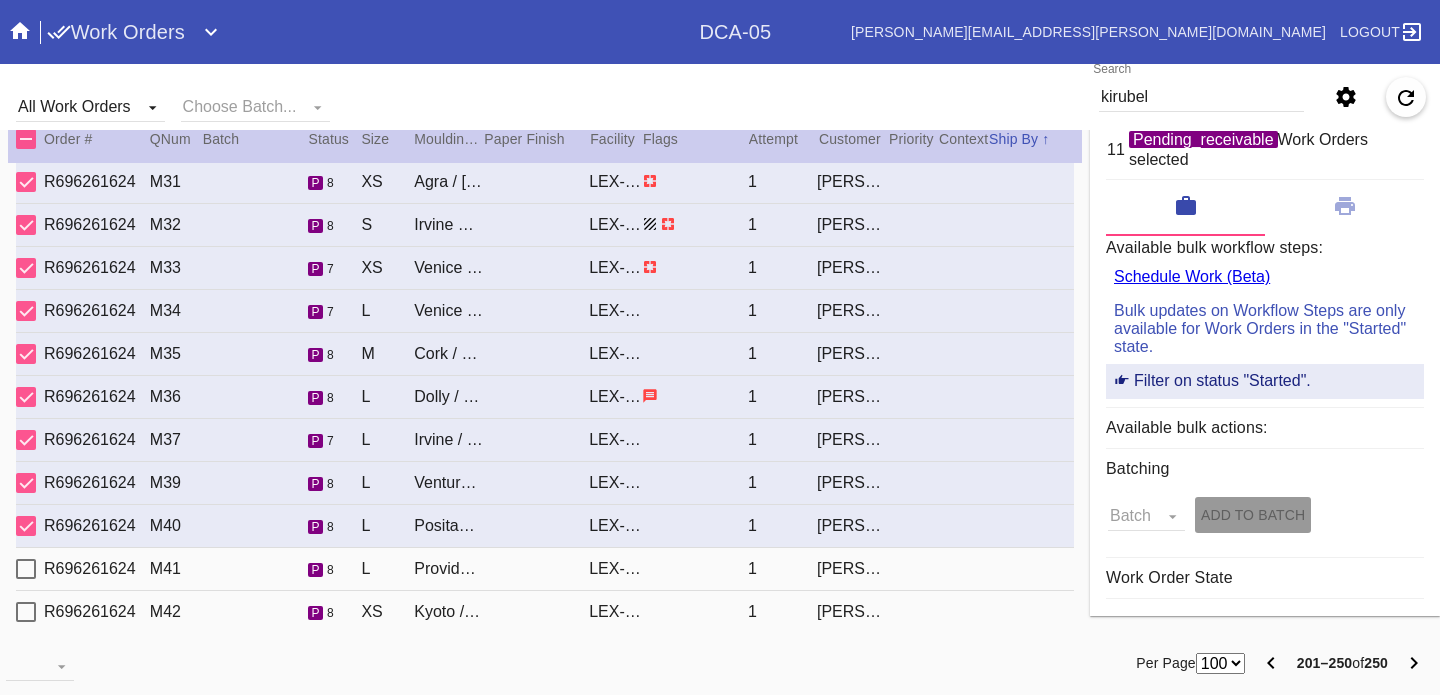 click at bounding box center (26, 569) 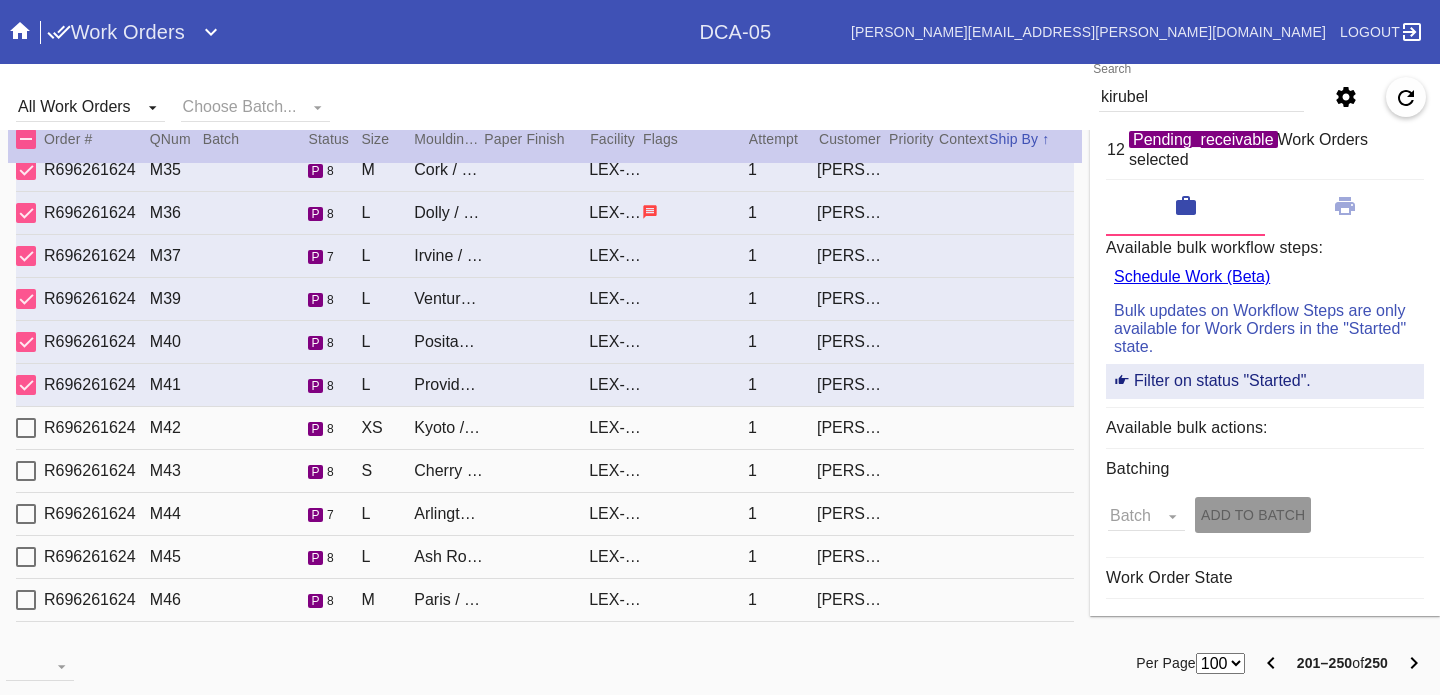 scroll, scrollTop: 1375, scrollLeft: 0, axis: vertical 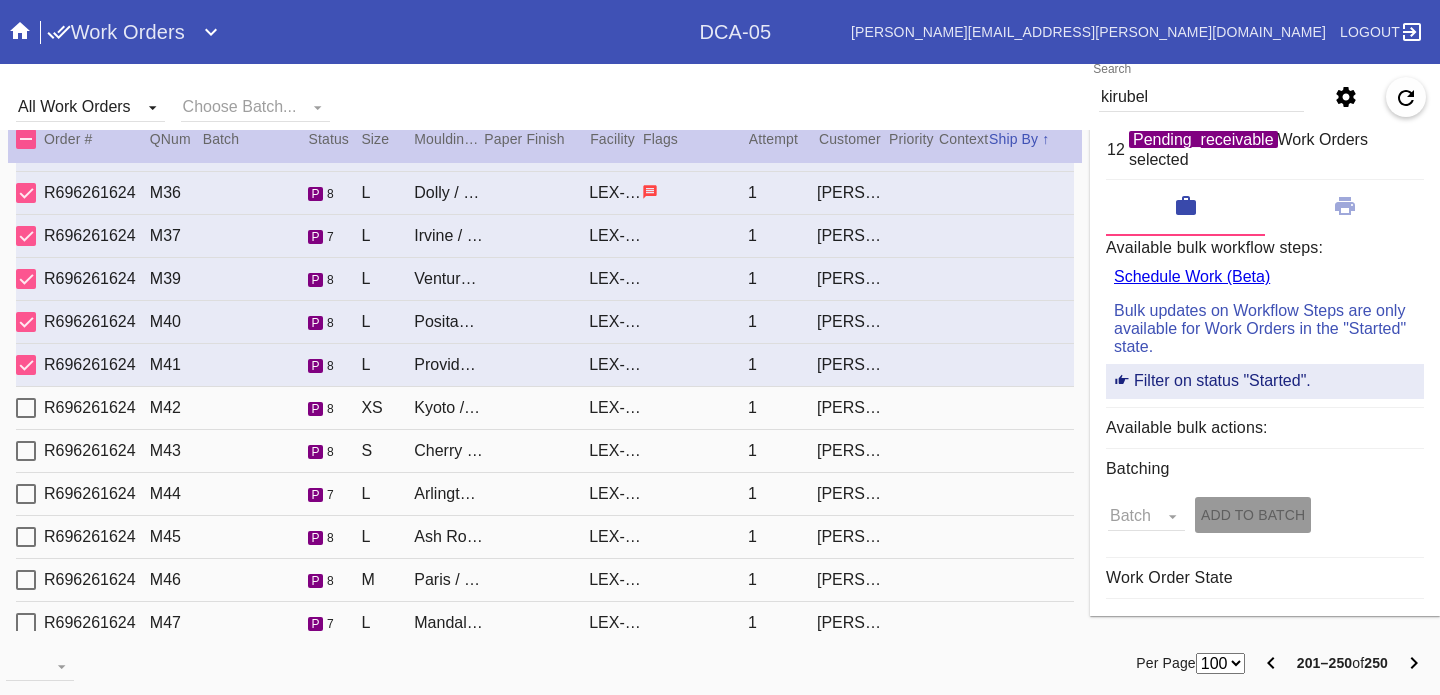 click at bounding box center (26, 408) 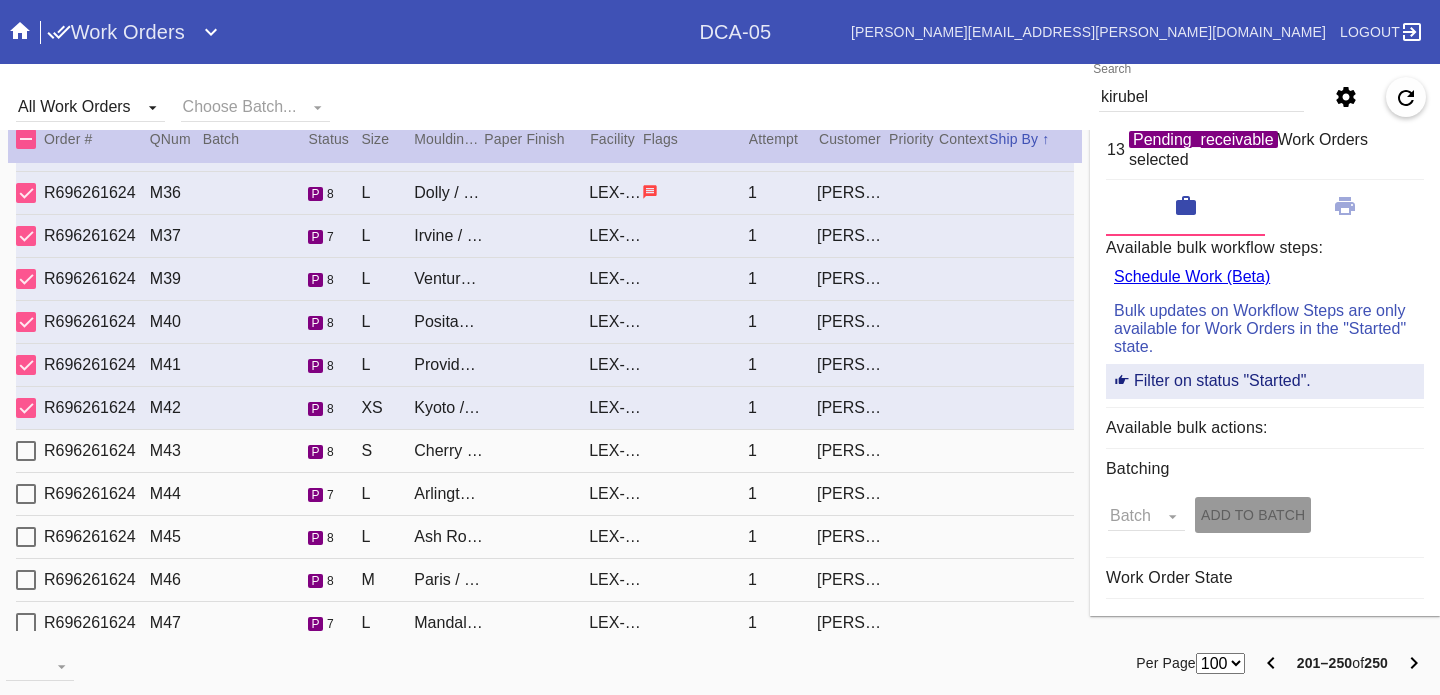 click at bounding box center [26, 451] 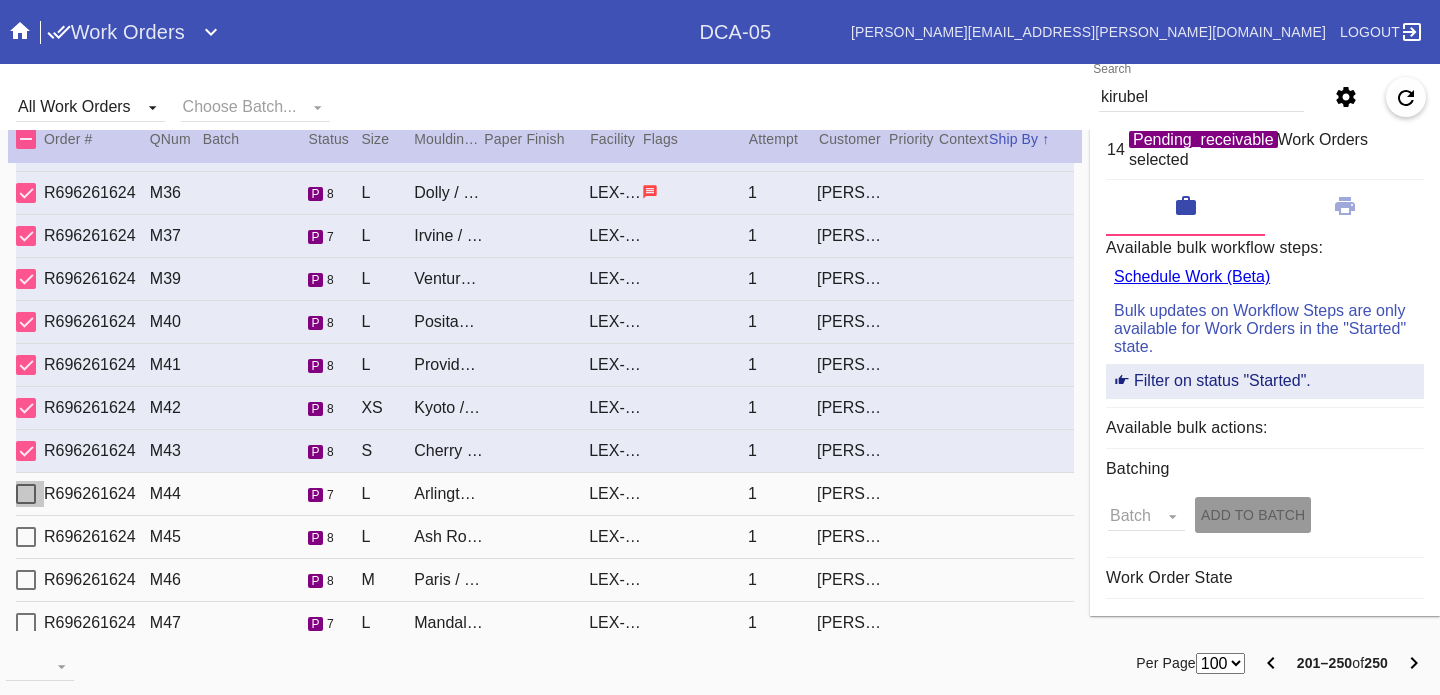 click at bounding box center (26, 494) 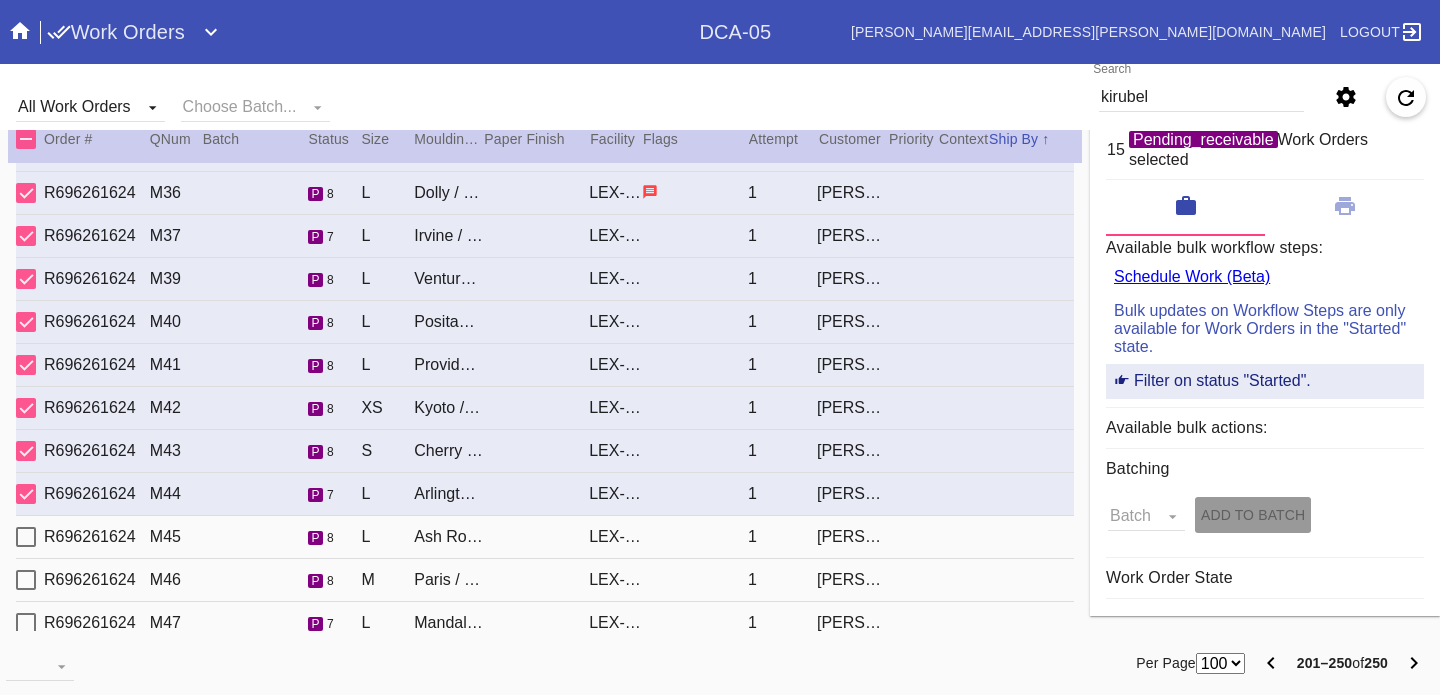 click at bounding box center (26, 537) 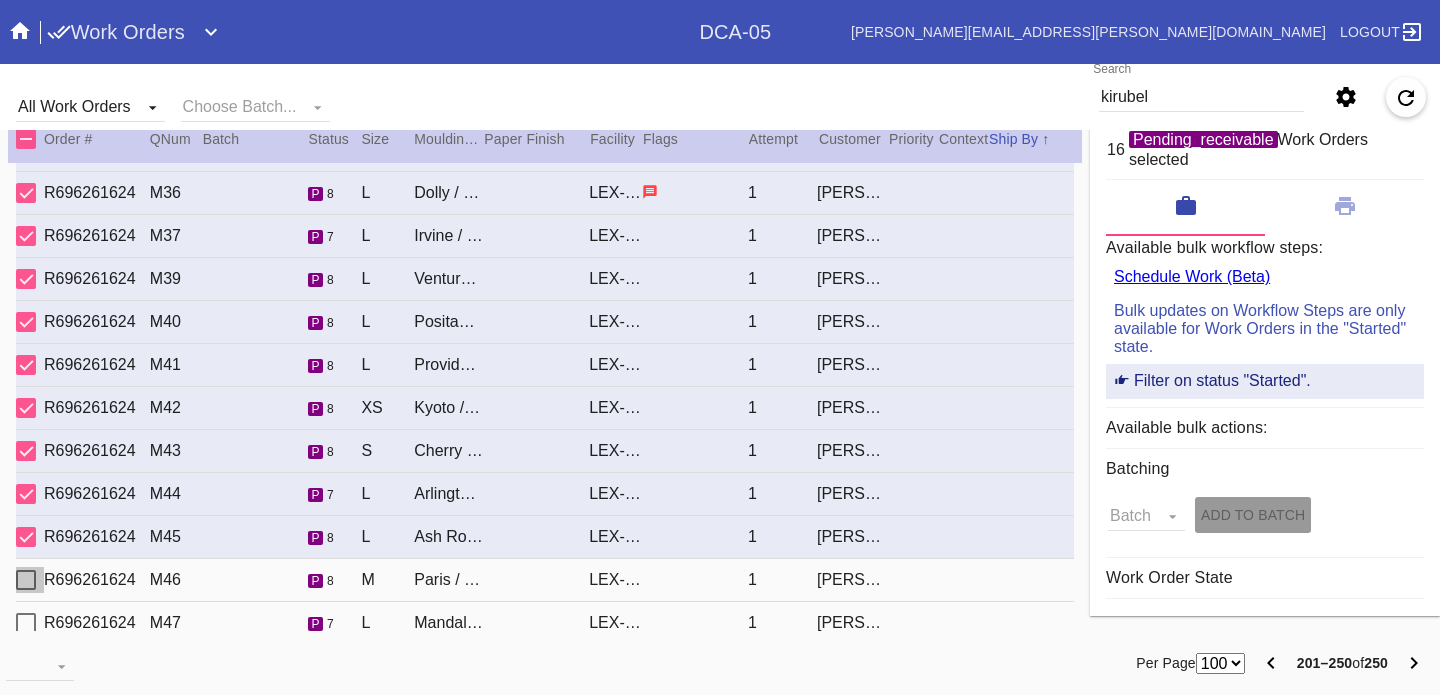 click at bounding box center [26, 580] 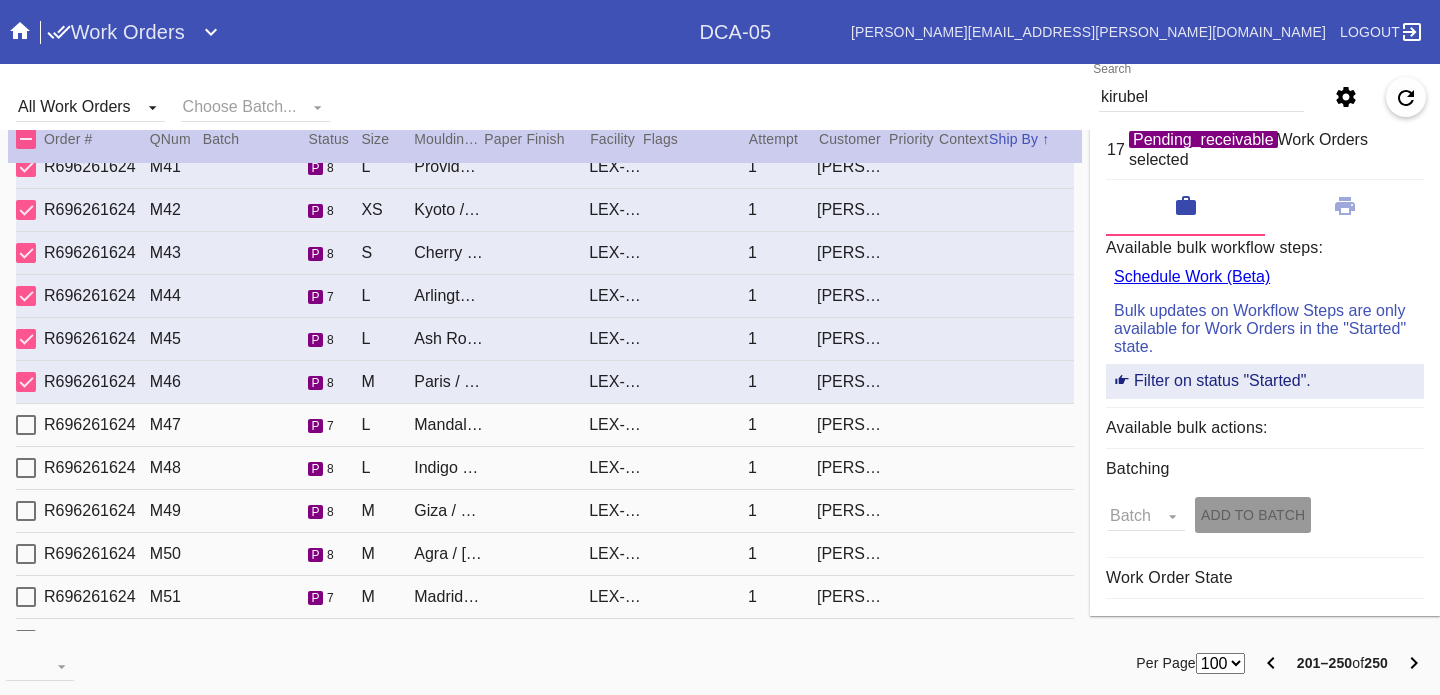 scroll, scrollTop: 1609, scrollLeft: 0, axis: vertical 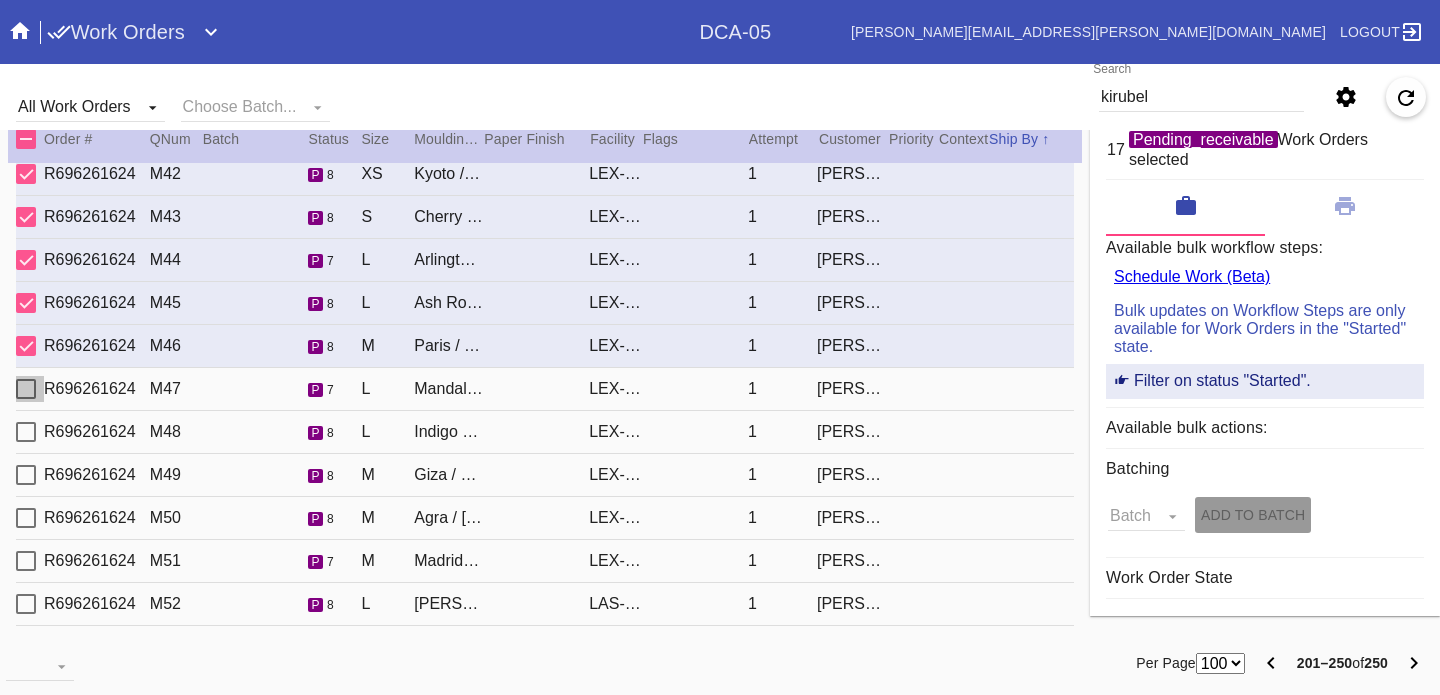 click at bounding box center (26, 389) 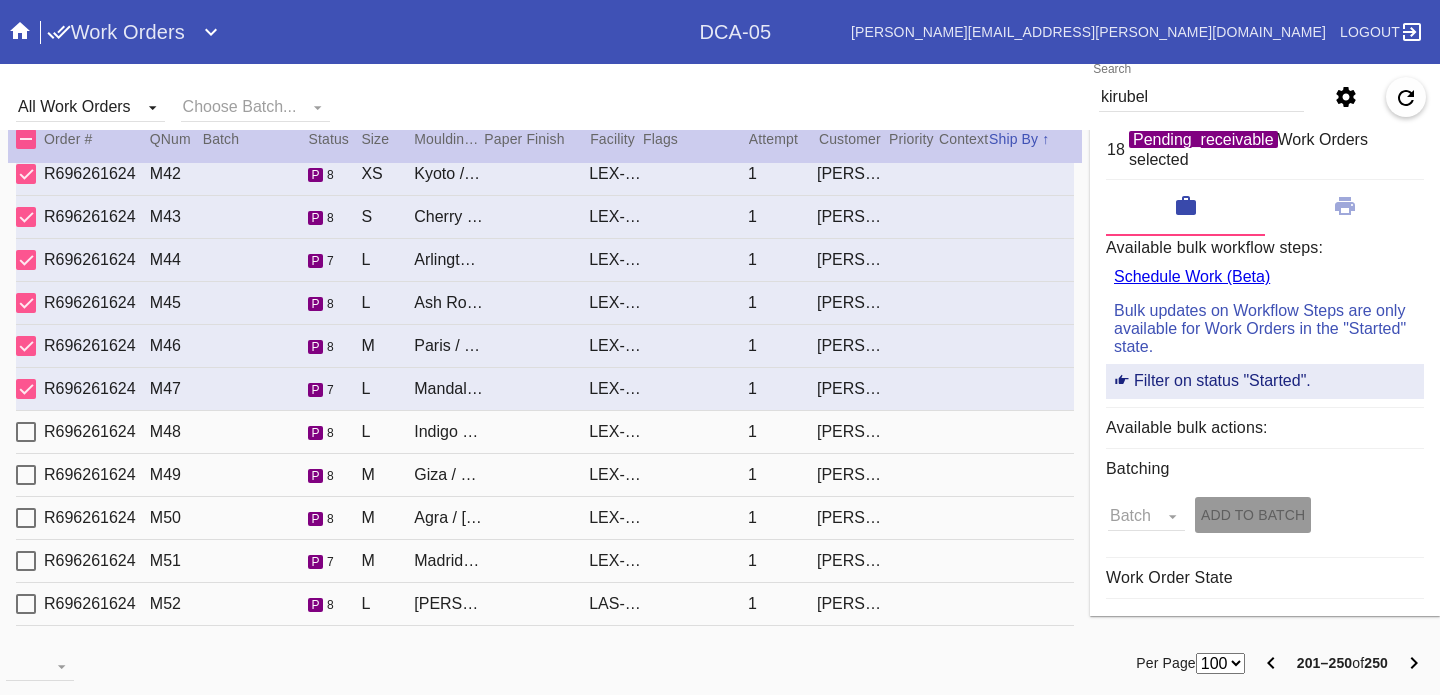 click at bounding box center [26, 432] 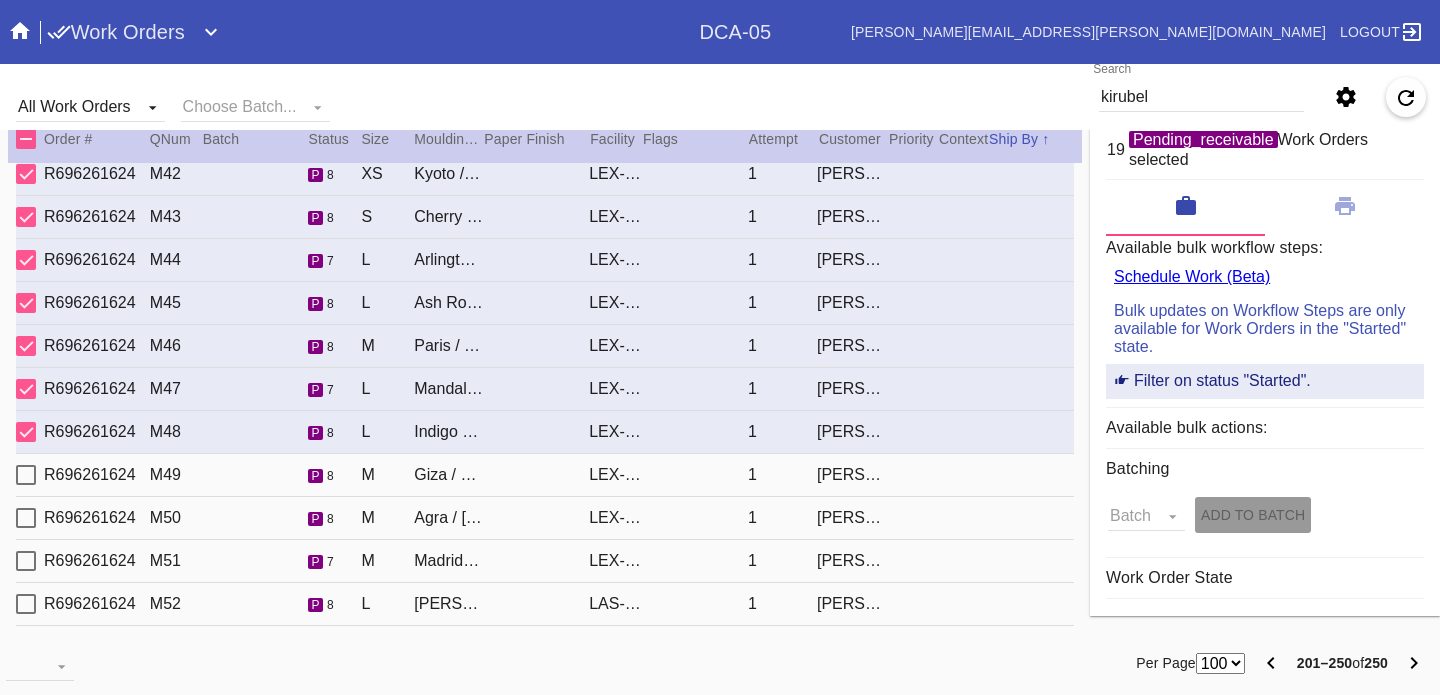 click at bounding box center [26, 475] 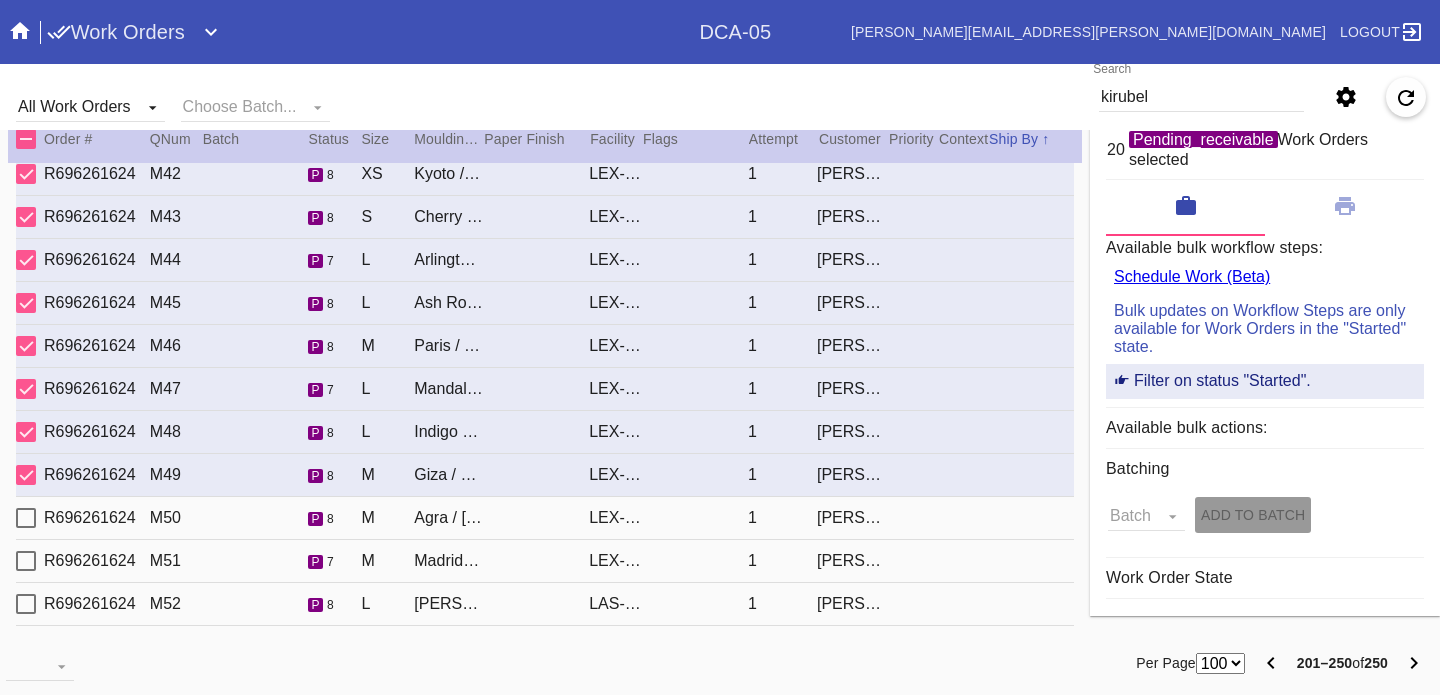 click at bounding box center (26, 518) 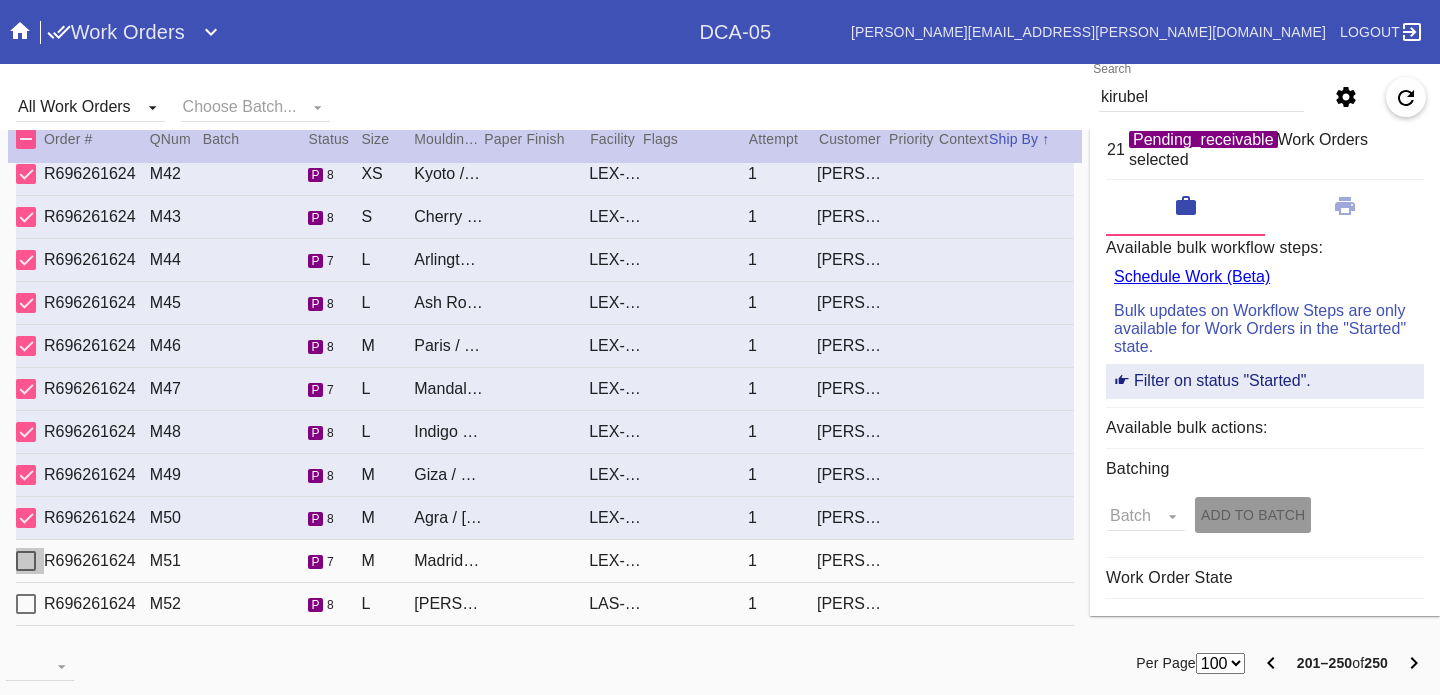 click at bounding box center [26, 561] 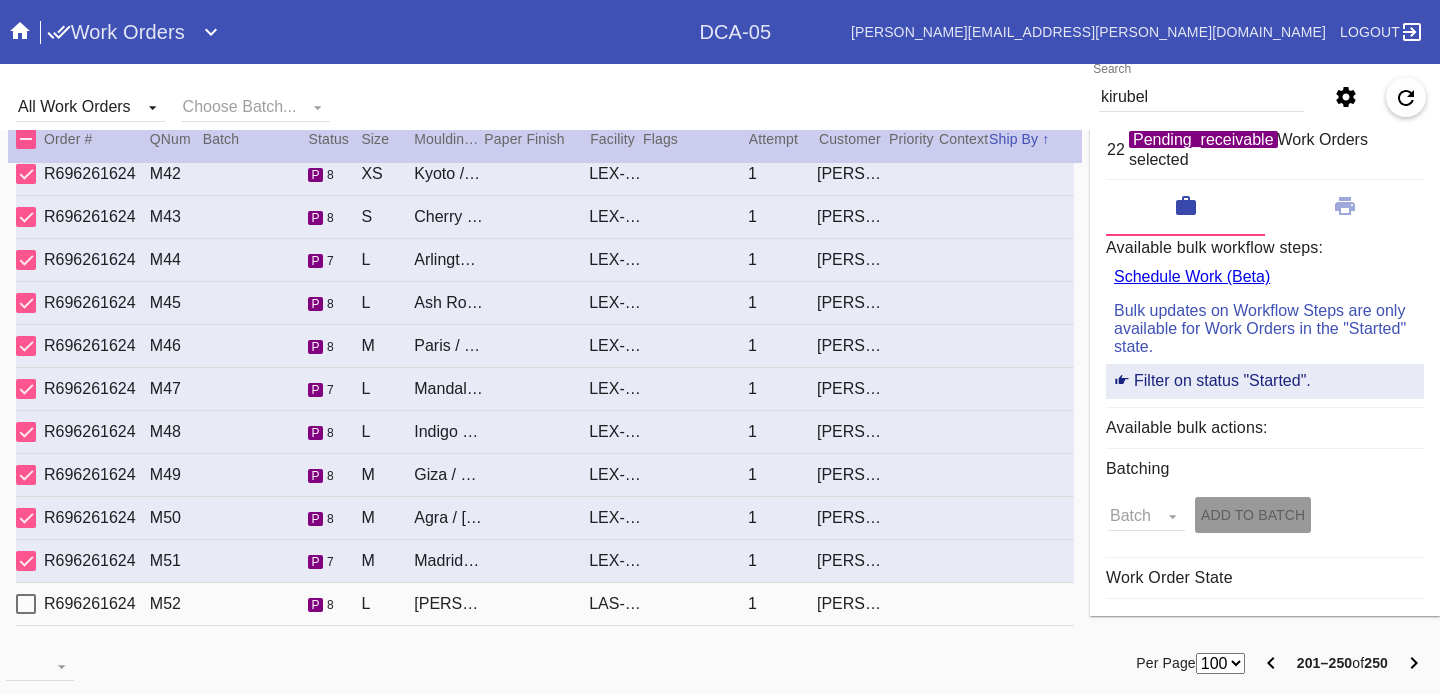 scroll, scrollTop: 1747, scrollLeft: 0, axis: vertical 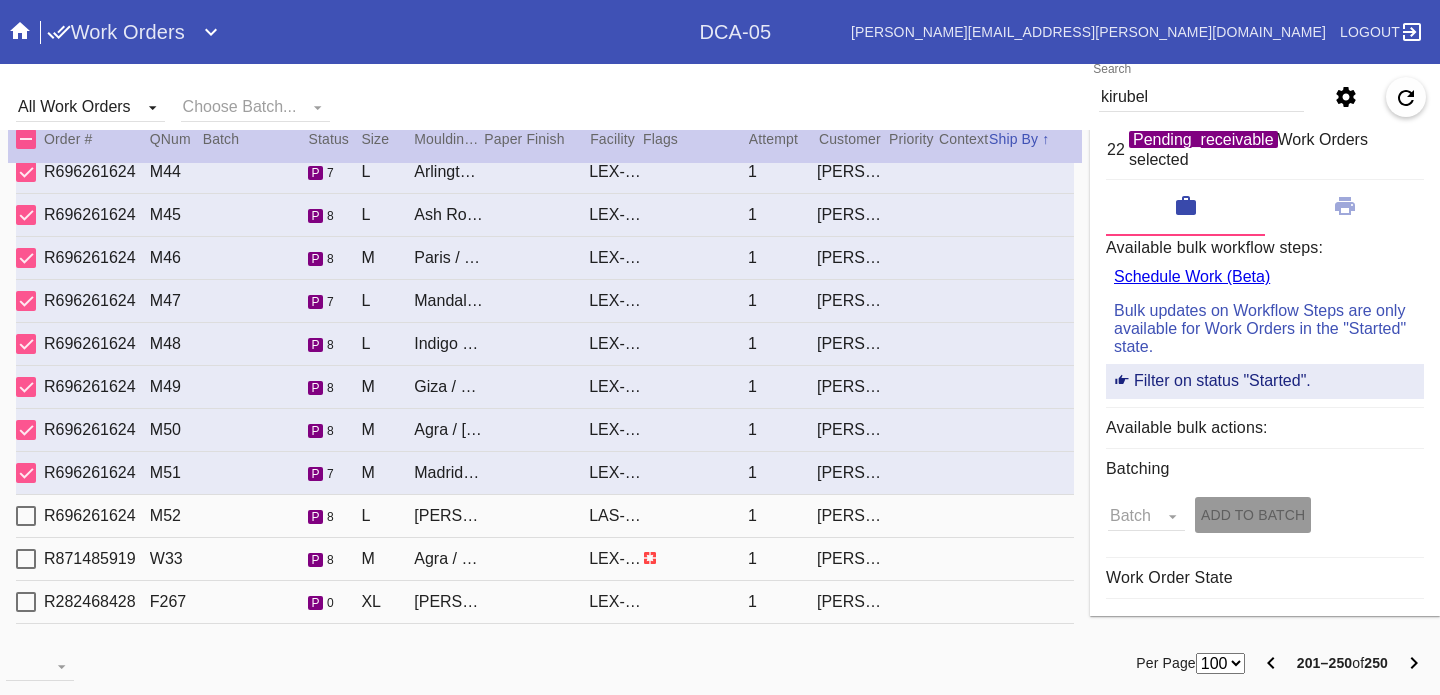 click at bounding box center (26, 516) 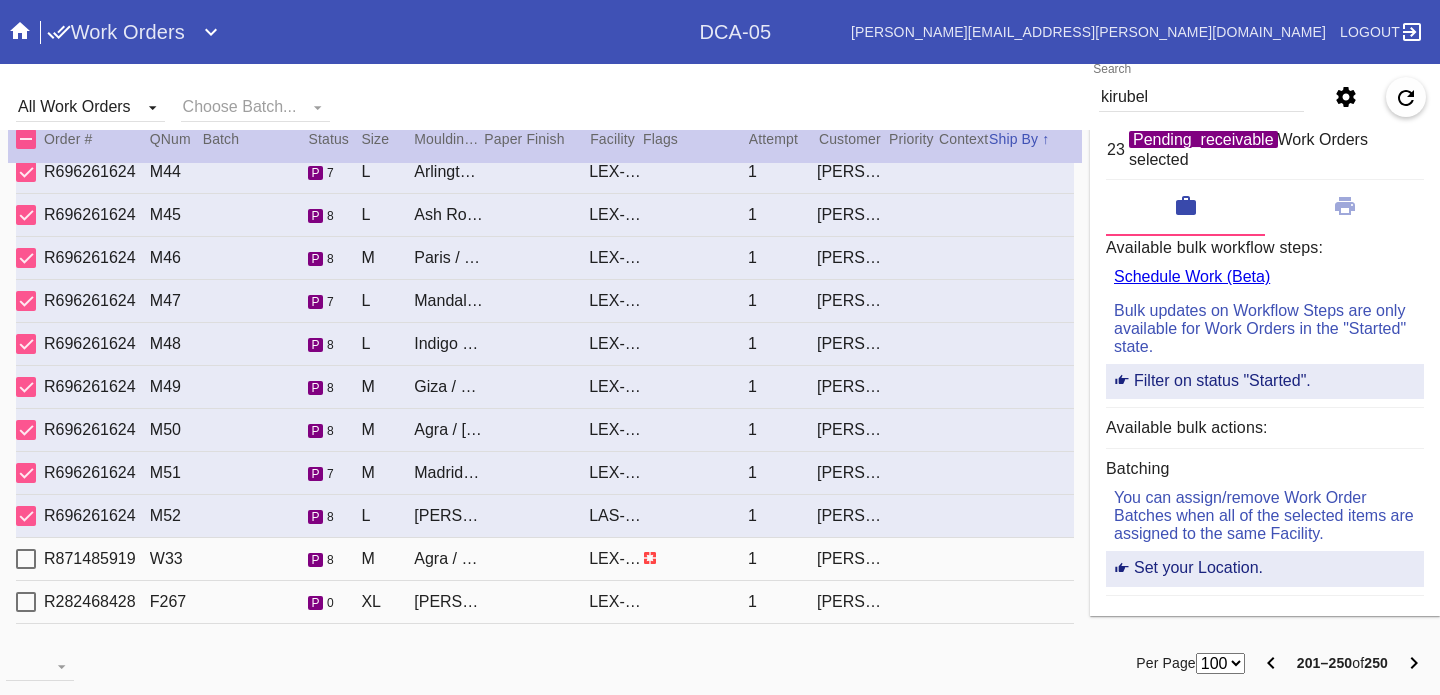 click at bounding box center (26, 559) 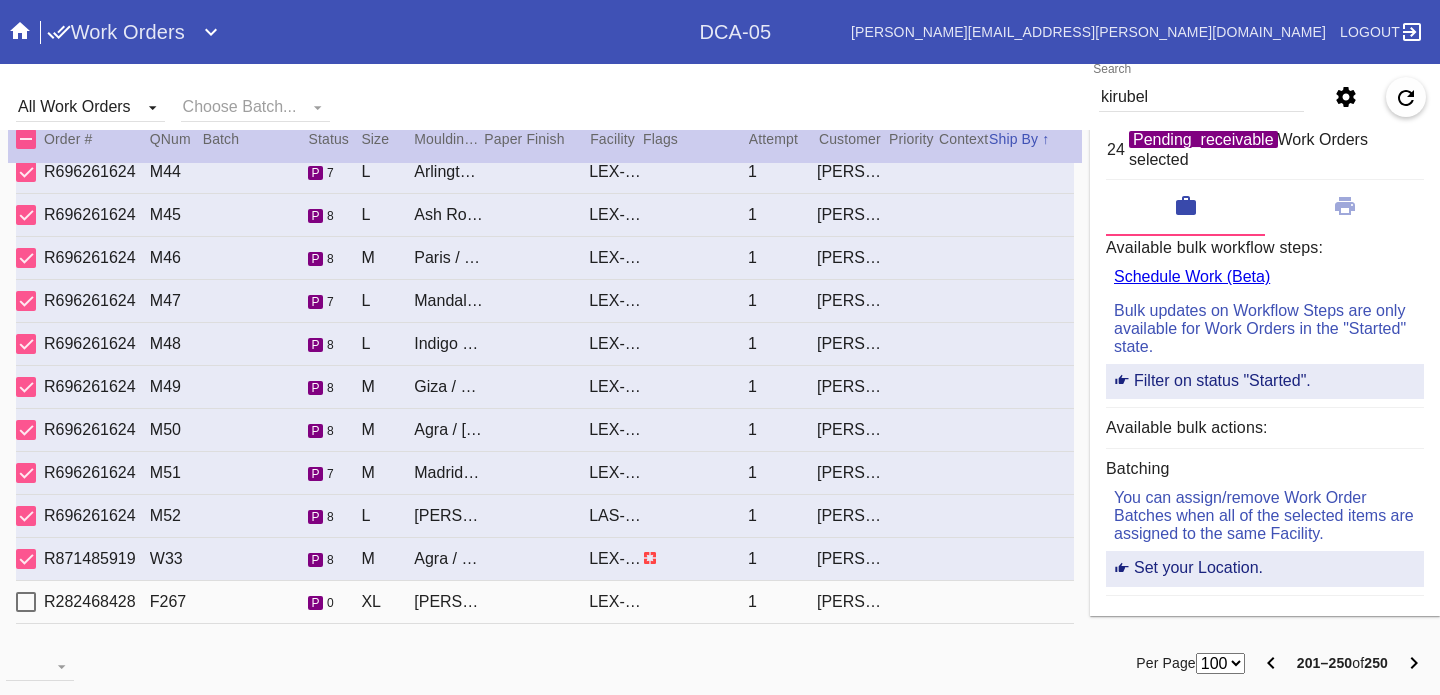 click at bounding box center [26, 602] 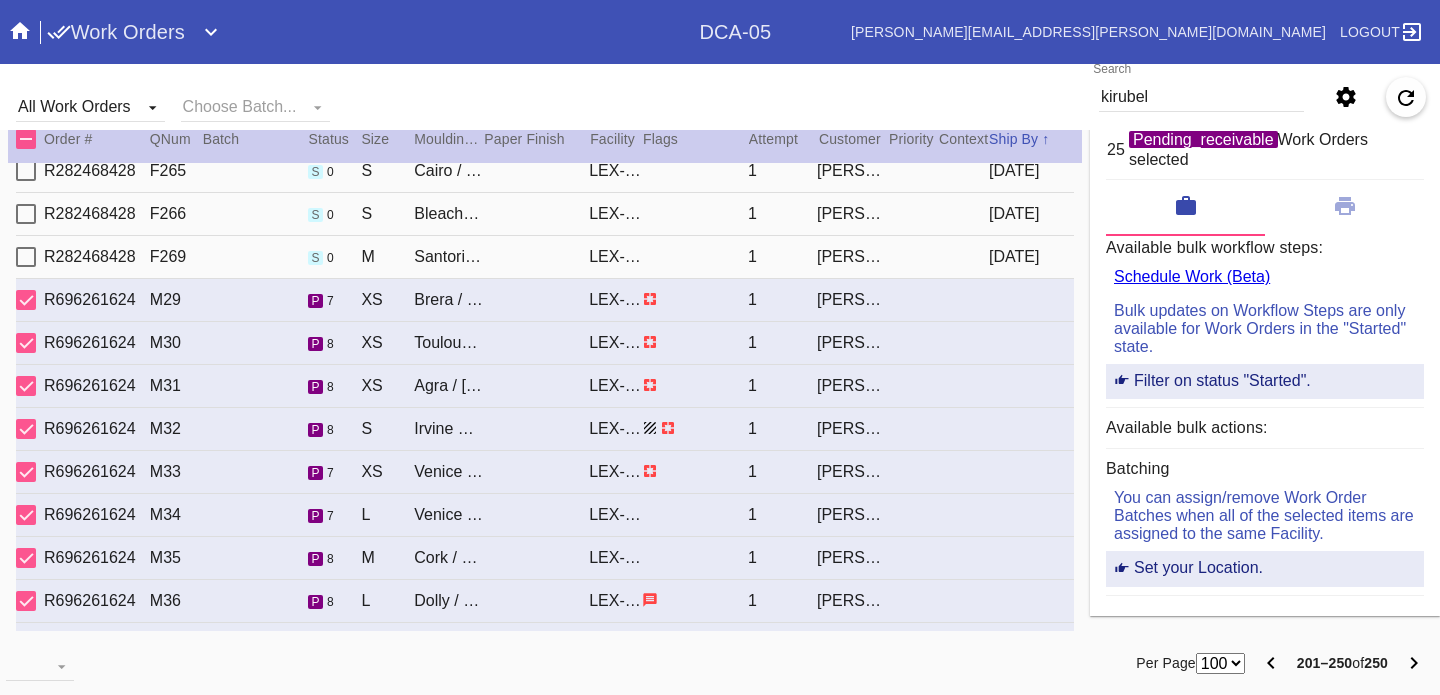 scroll, scrollTop: 969, scrollLeft: 0, axis: vertical 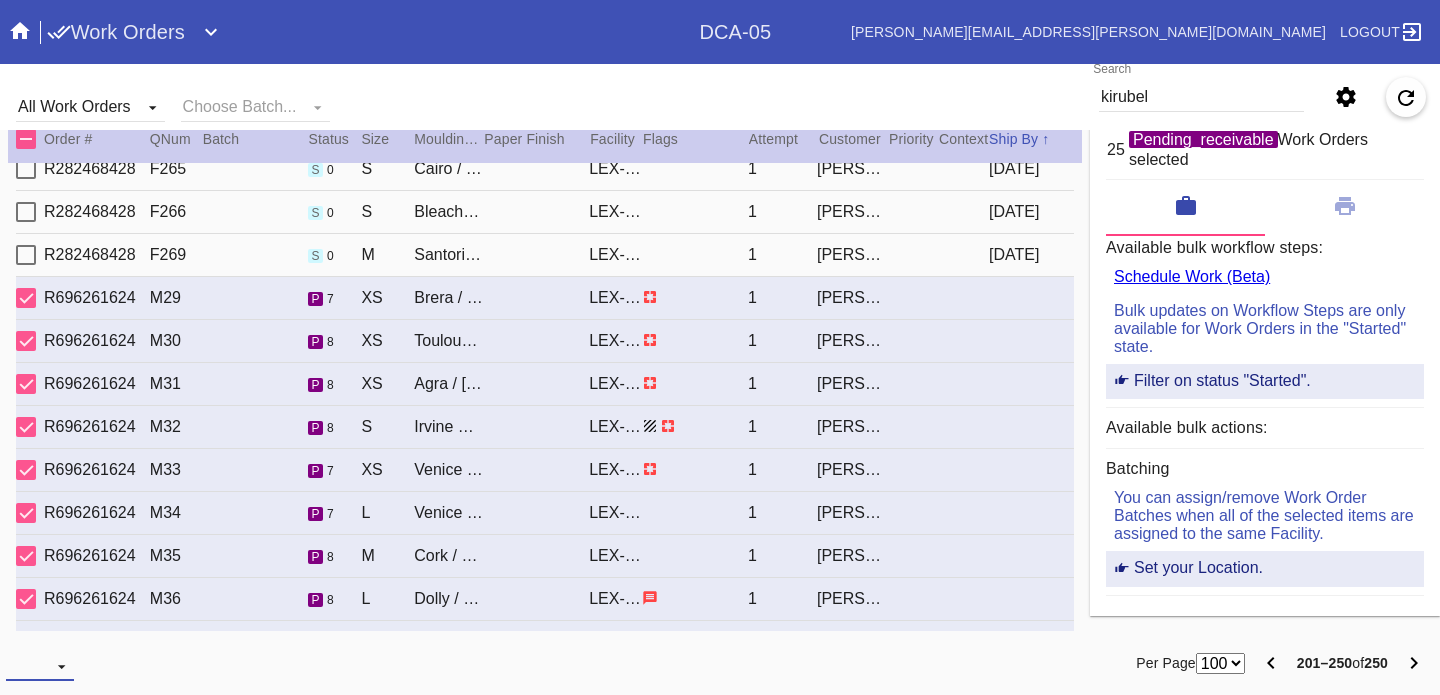 click on "Download... Export Selected Items Print Work Orders Frame Labels Frame Labels v2 Mat Labels Moulding Plate Labels Acrylic Labels Foam Labels Foam Data Story Pockets Mini Story Pockets OMGA Data GUNNAR Data FastCAM Data" at bounding box center (40, 666) 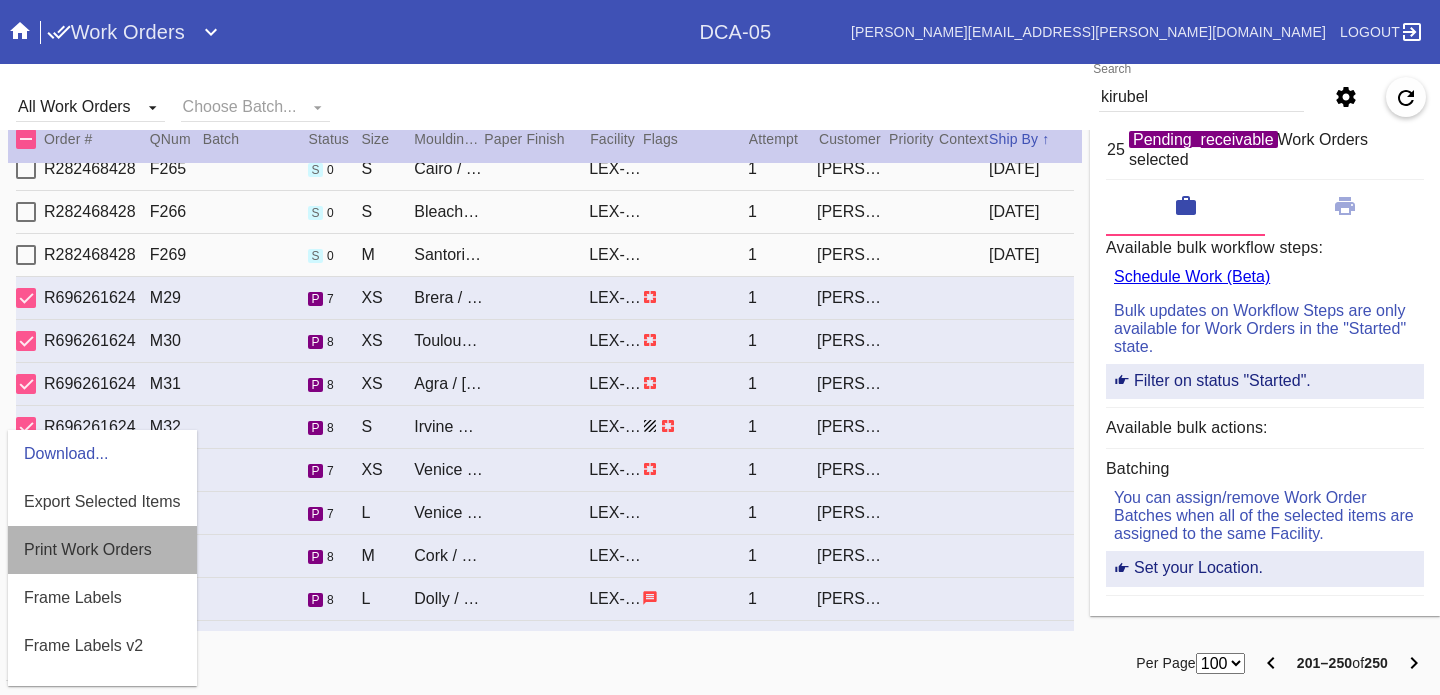 click on "Print Work Orders" at bounding box center (102, 550) 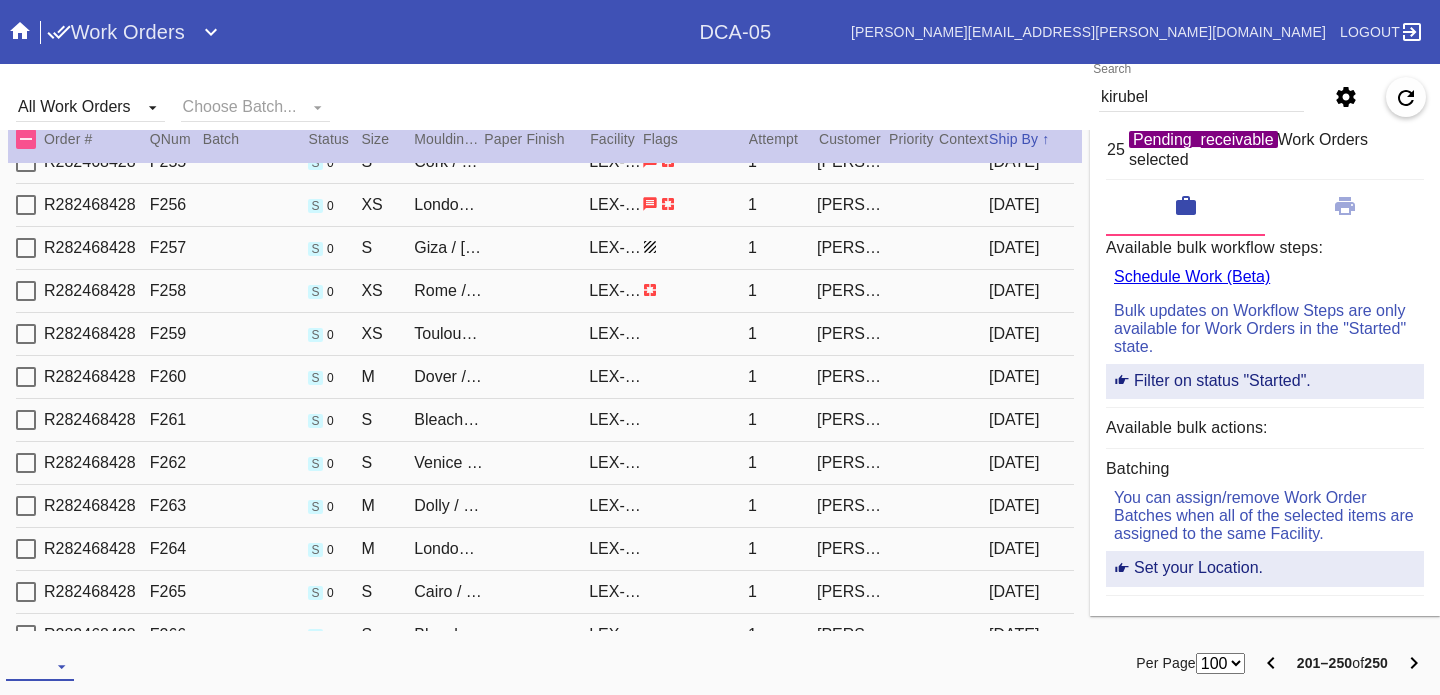 scroll, scrollTop: 0, scrollLeft: 0, axis: both 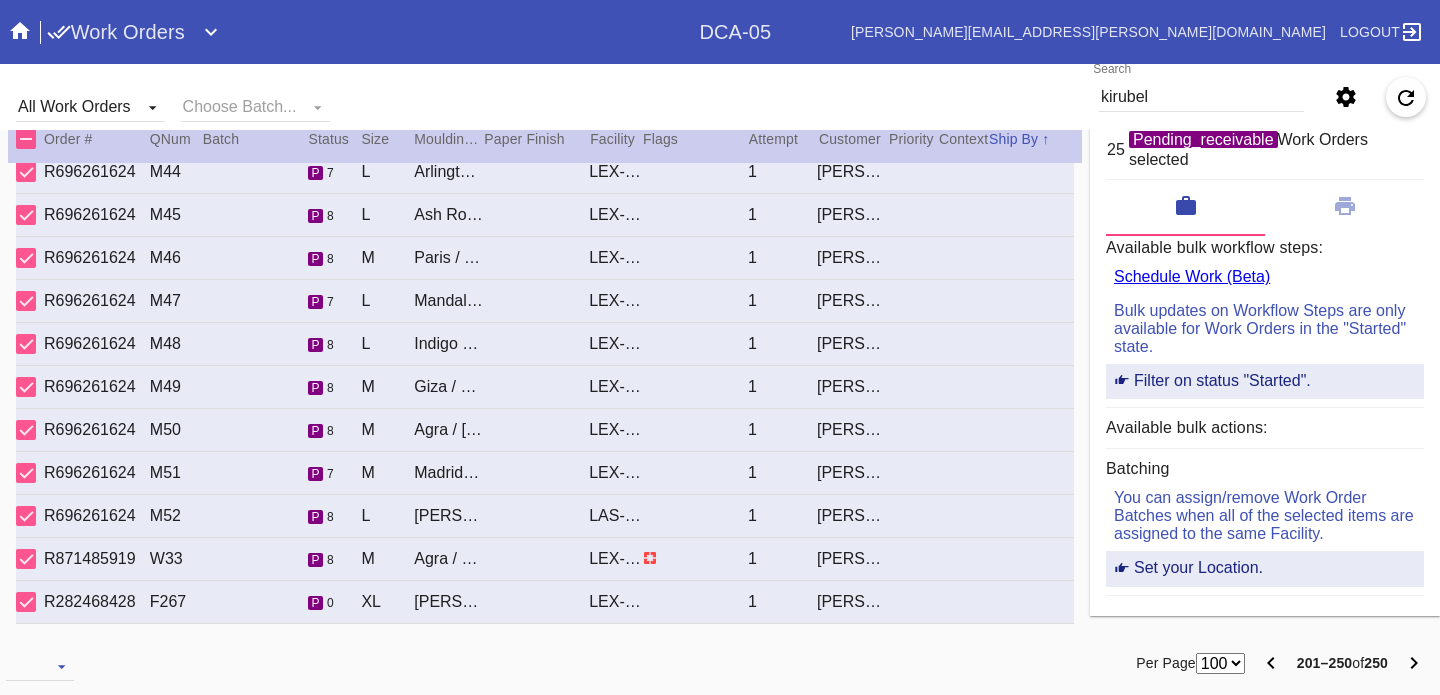 click on "R282468428 F267 p   0 XL Wren / Dove White LEX-01 1 Yodit Kirubel" at bounding box center (545, 602) 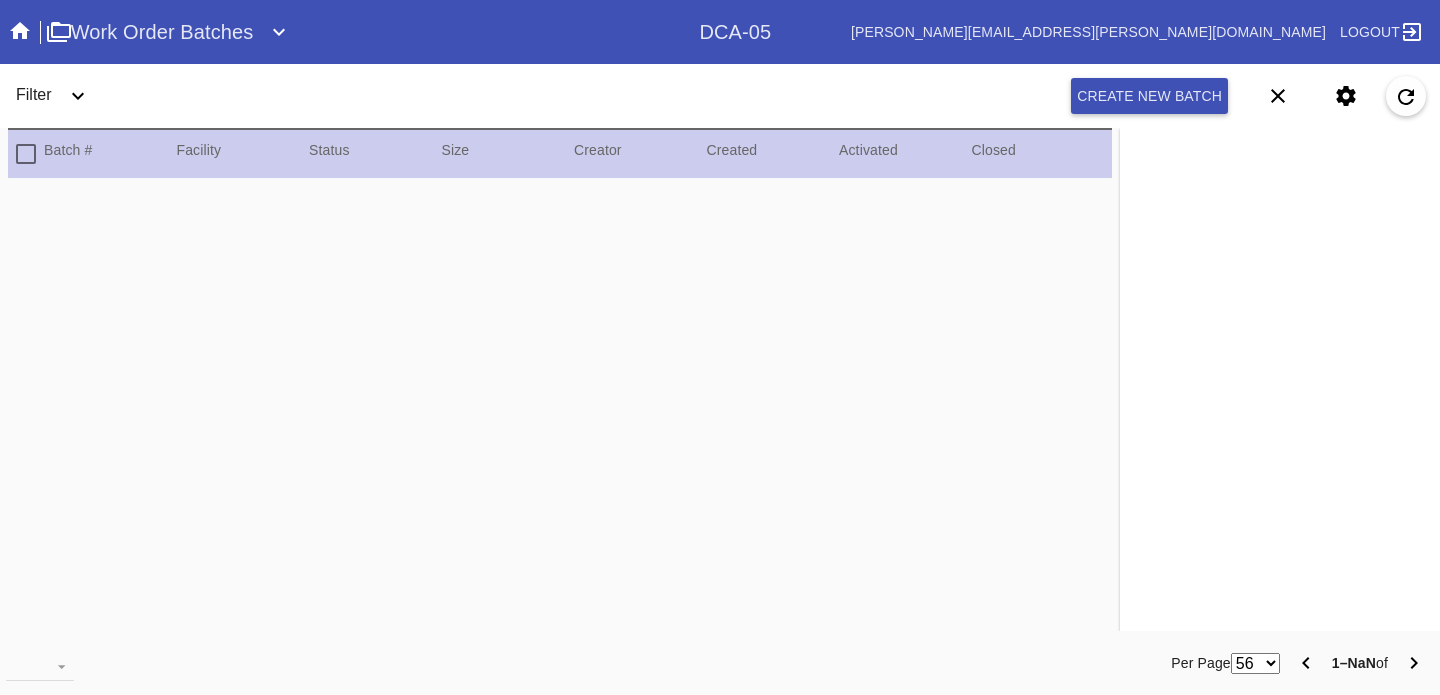 scroll, scrollTop: 0, scrollLeft: 0, axis: both 